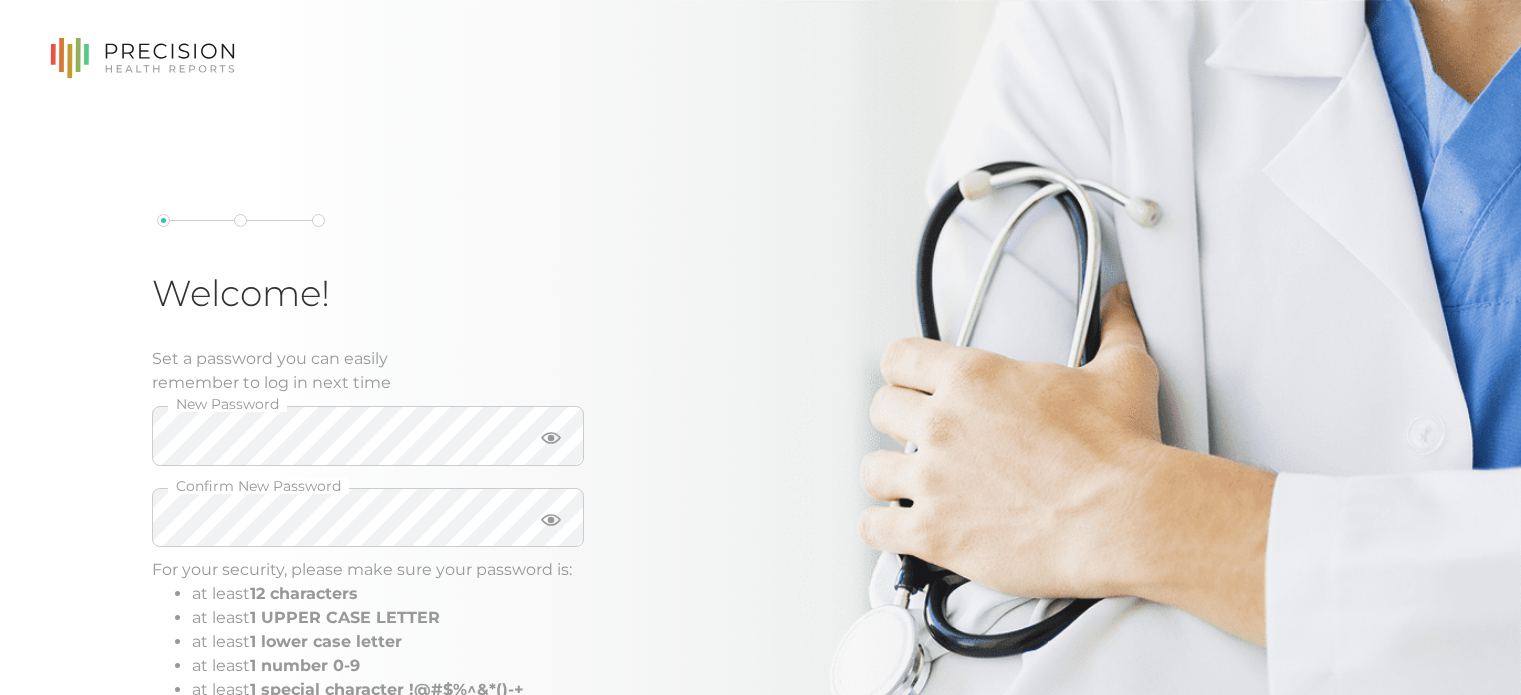 scroll, scrollTop: 0, scrollLeft: 0, axis: both 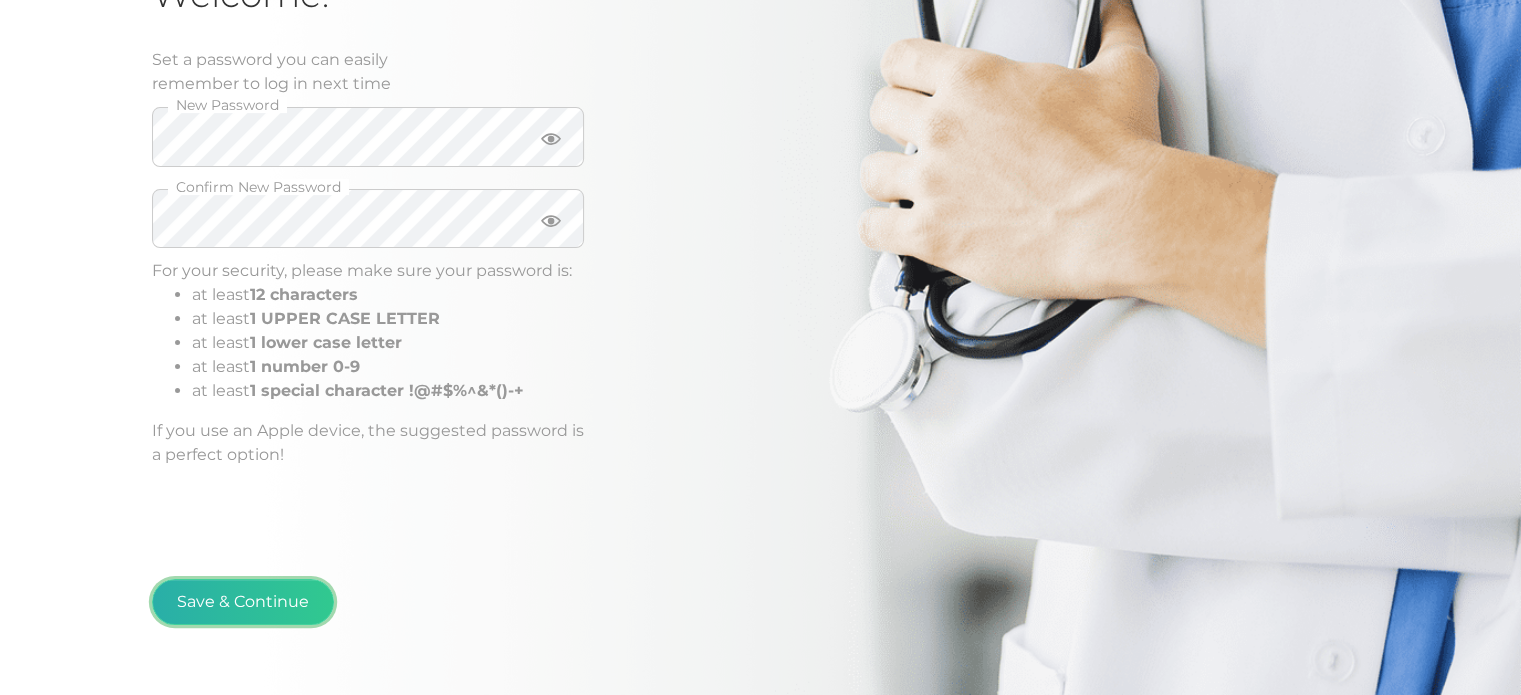 click on "Save & Continue" at bounding box center (243, 602) 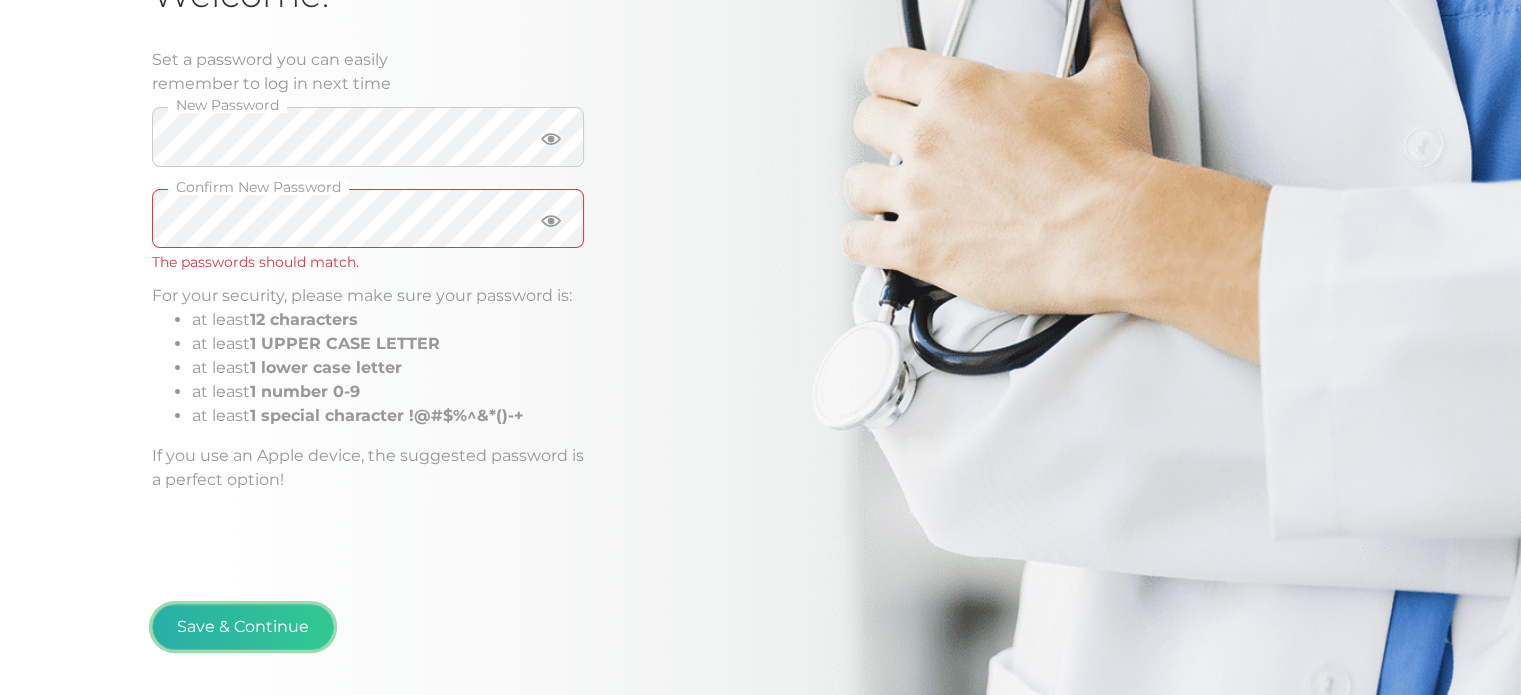 click on "Save & Continue" at bounding box center (243, 627) 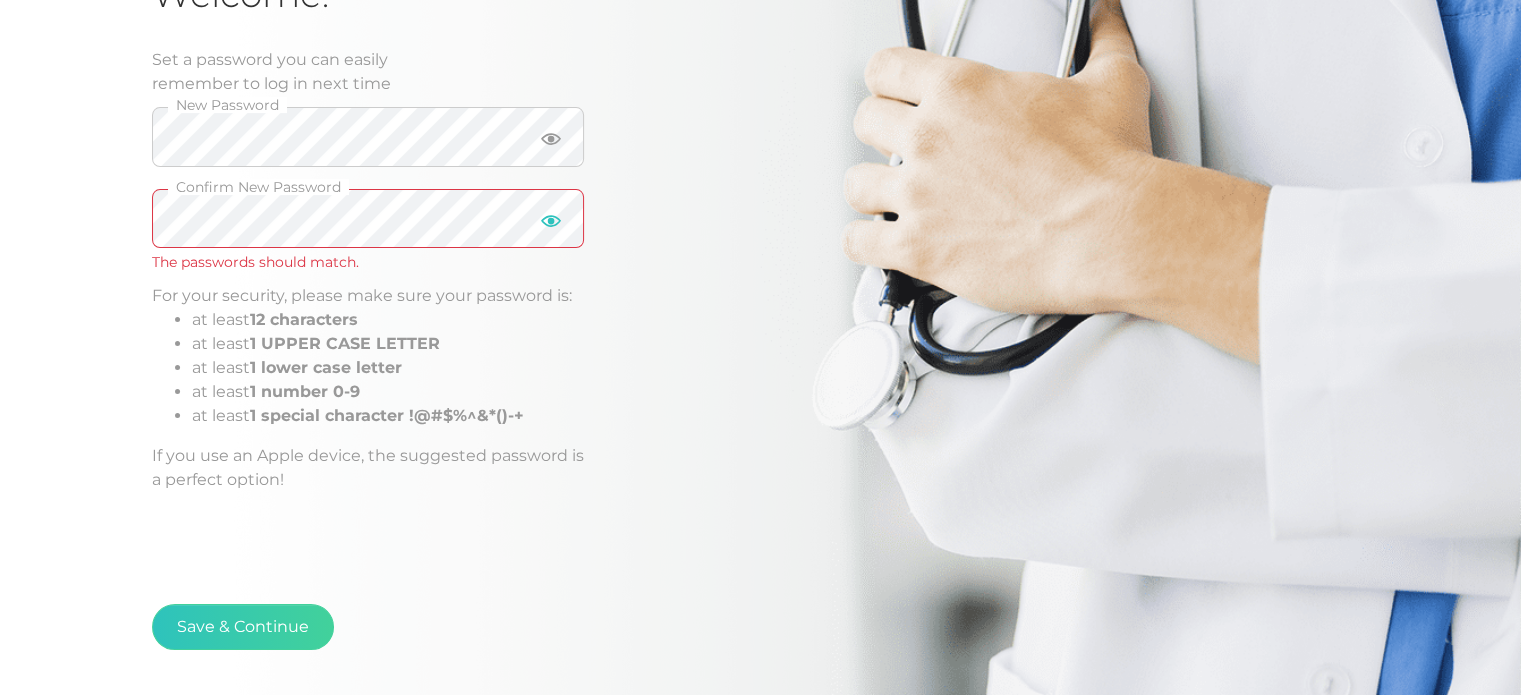 click 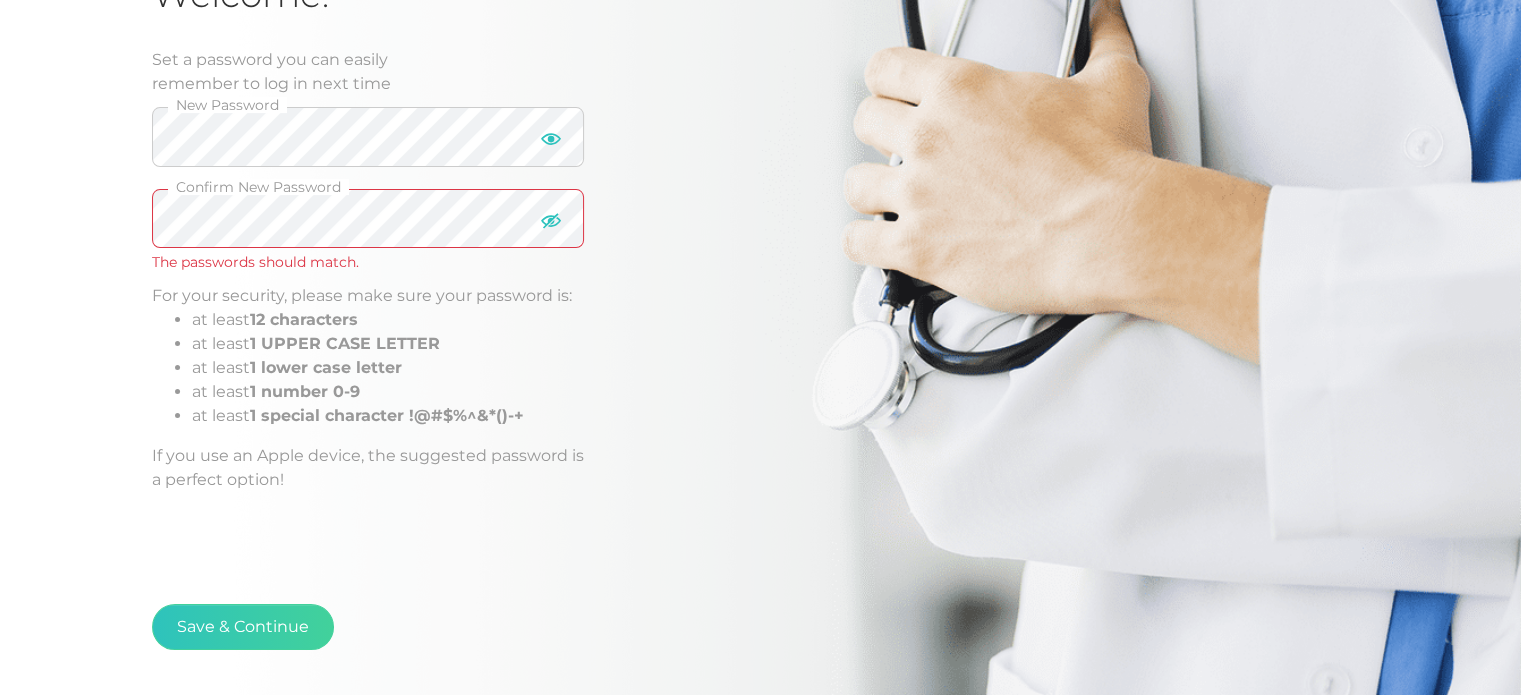 click 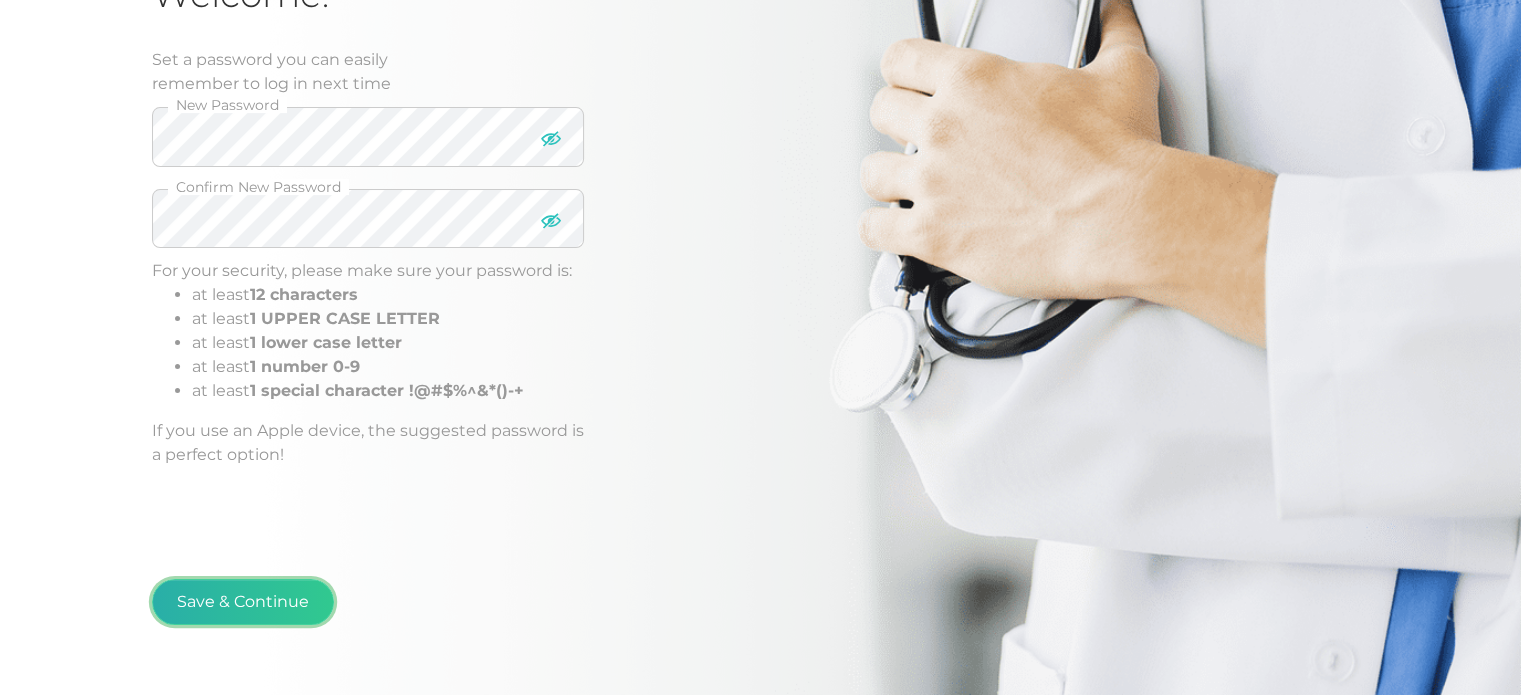 click on "Save & Continue" at bounding box center [243, 602] 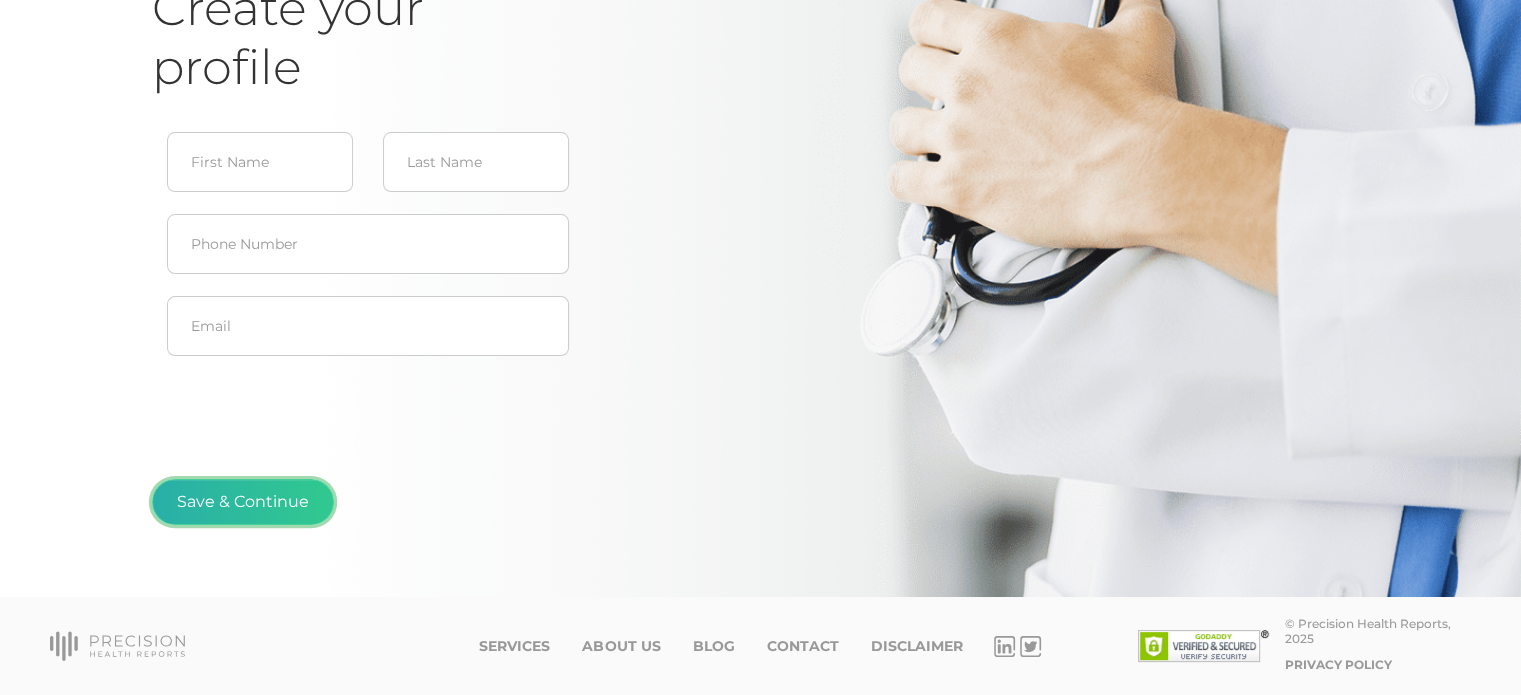 scroll, scrollTop: 214, scrollLeft: 0, axis: vertical 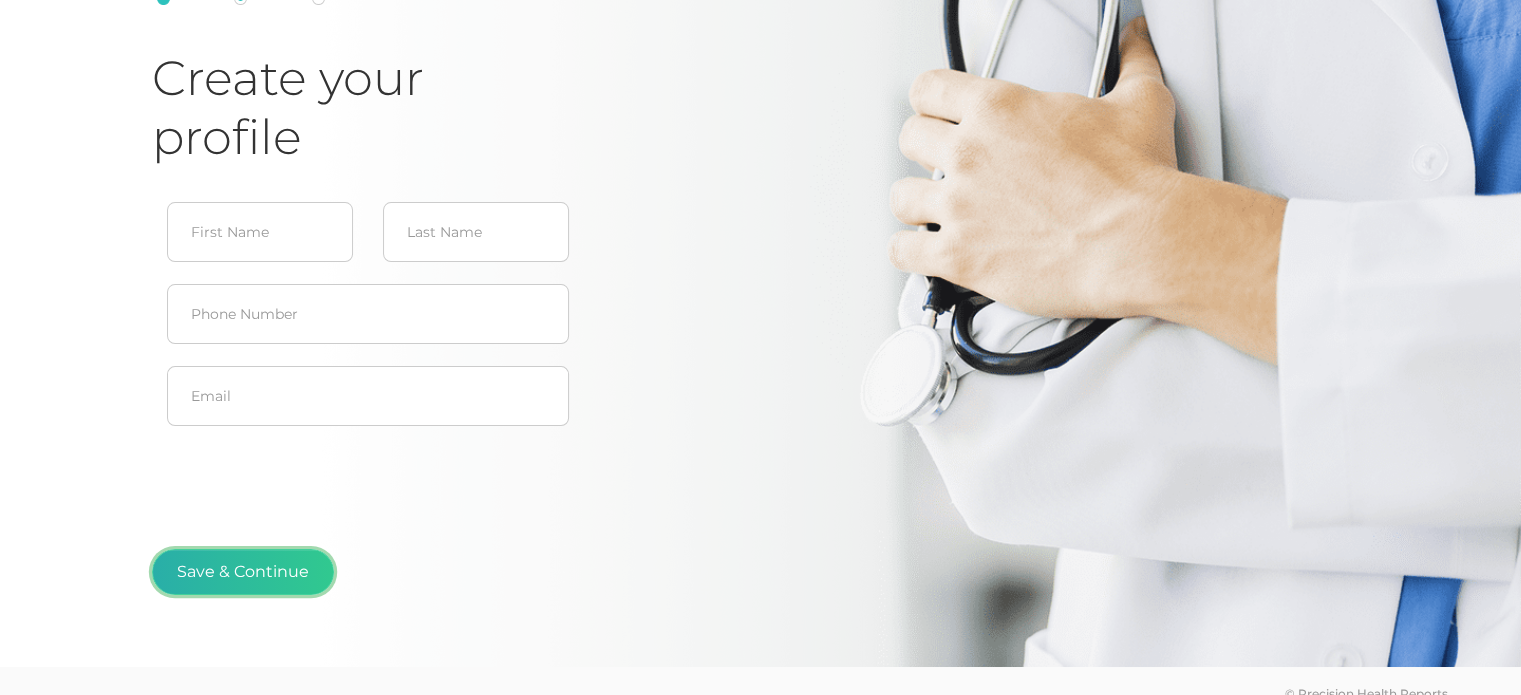 type on "[PERSON_NAME]" 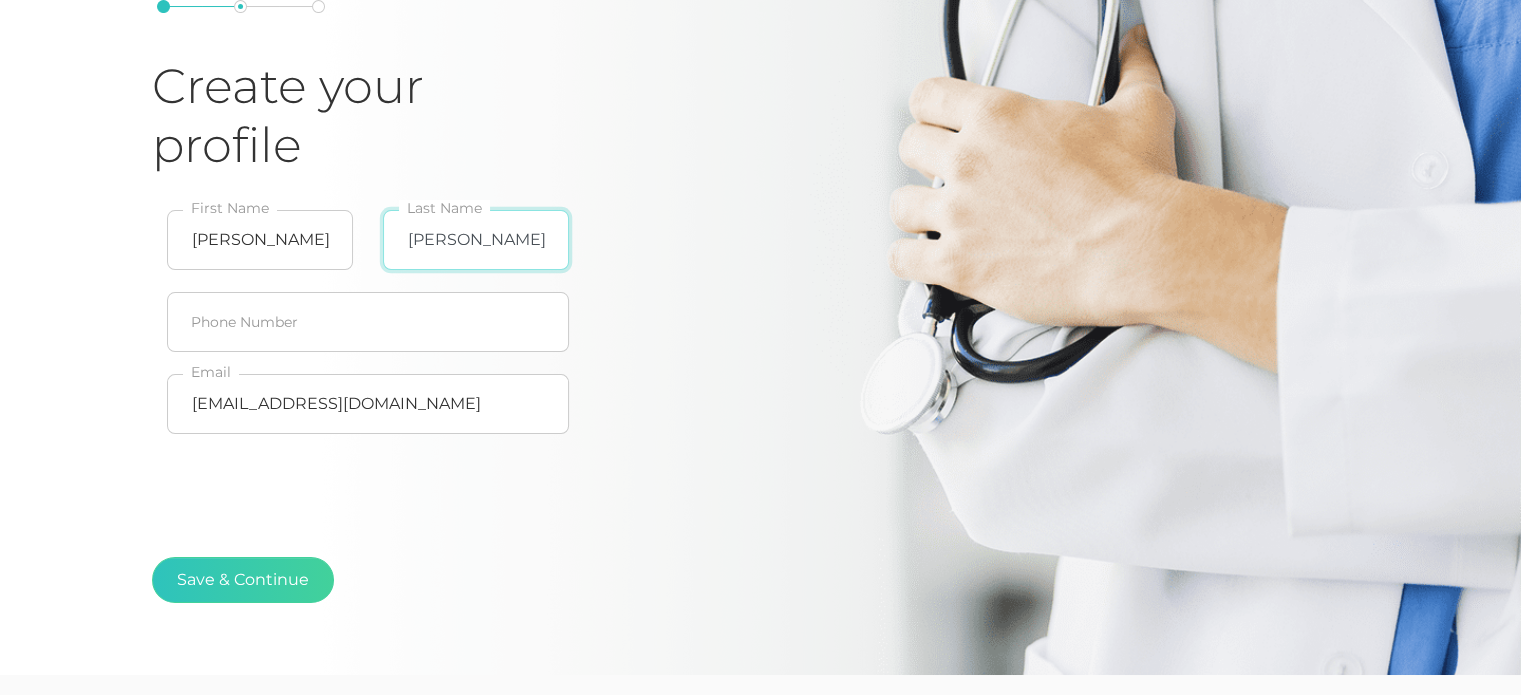 click on "[PERSON_NAME]" at bounding box center [476, 240] 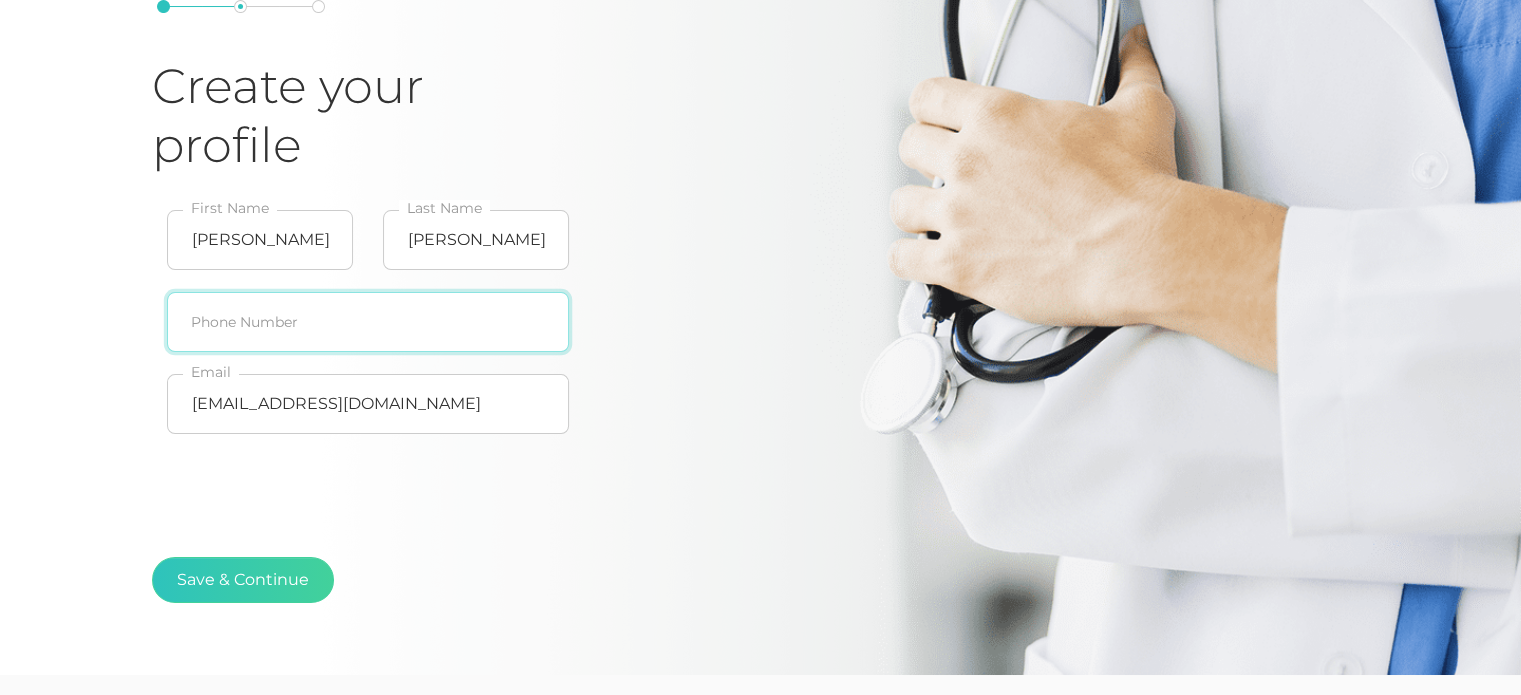 click at bounding box center [368, 322] 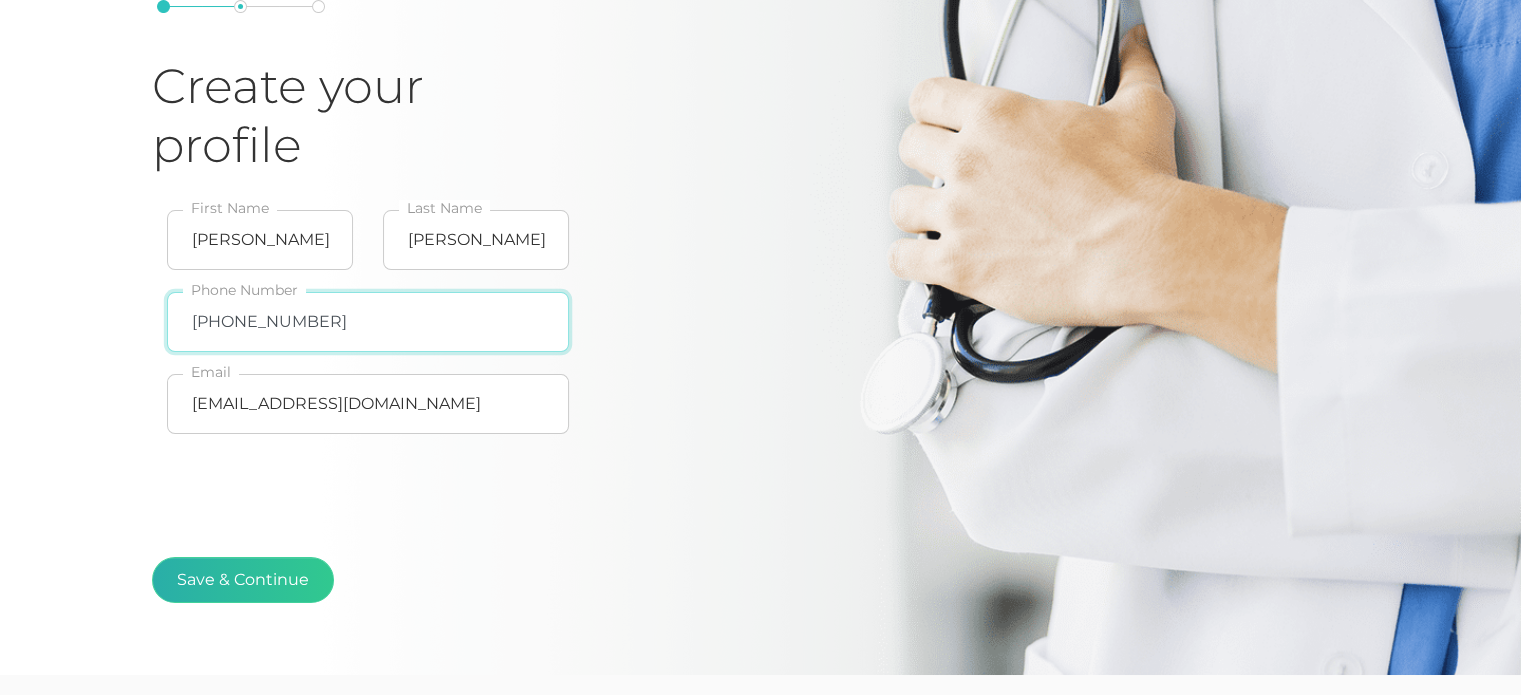 type on "[PHONE_NUMBER]" 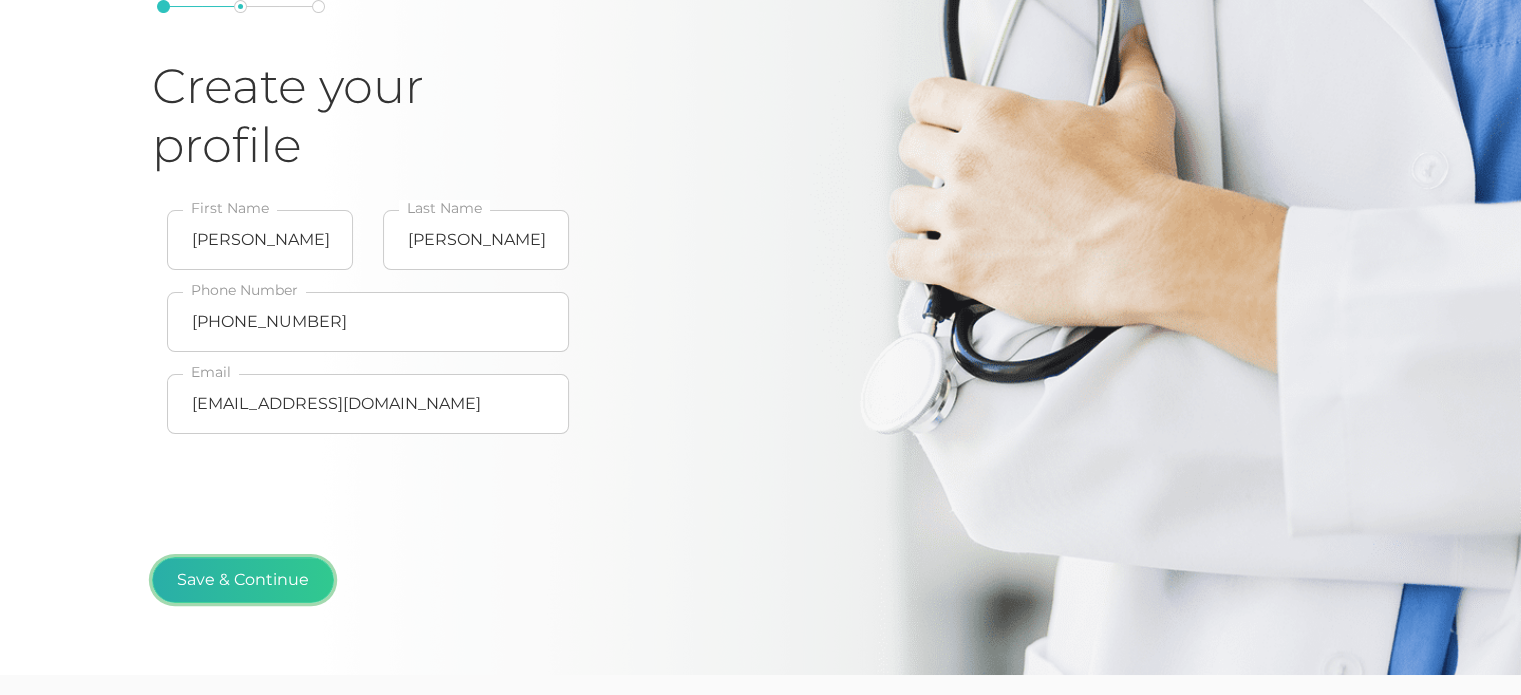 click on "Save & Continue" at bounding box center (243, 580) 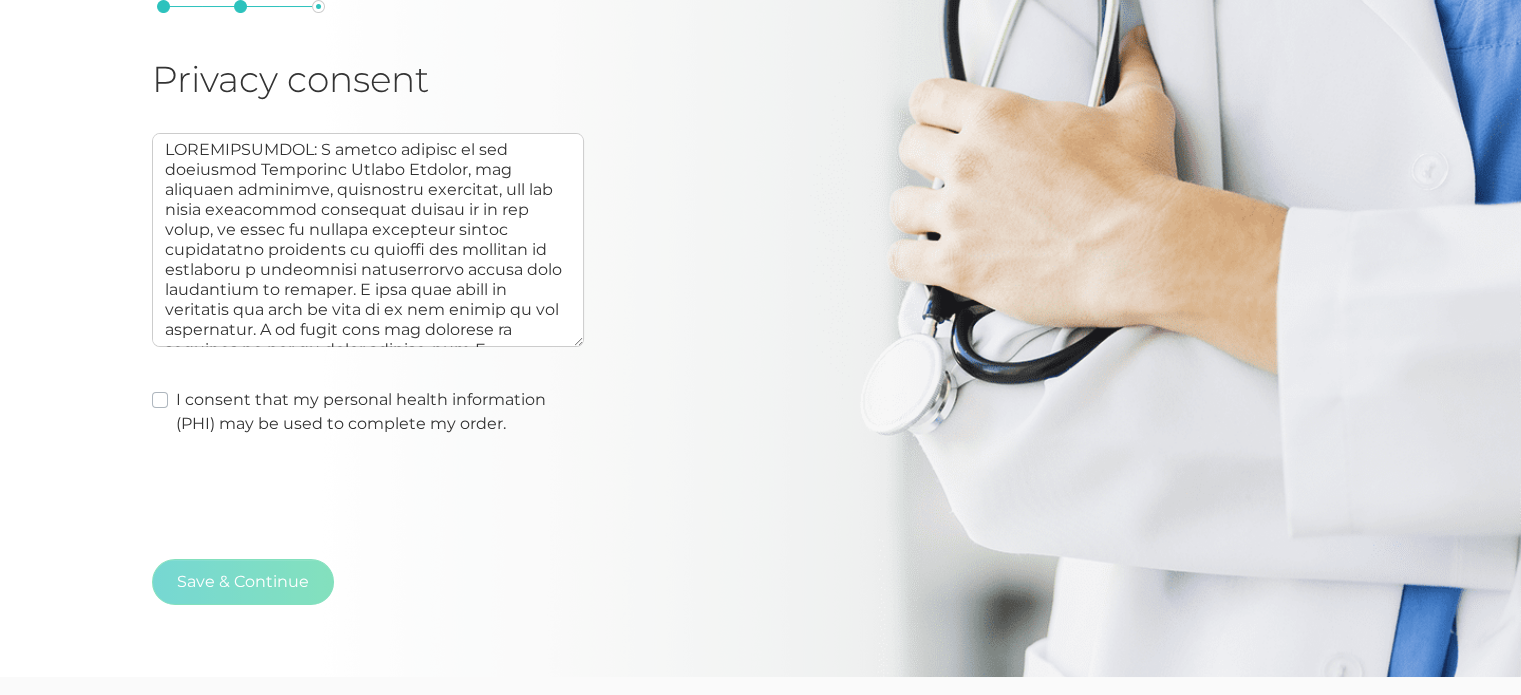 click on "I consent that my personal health information (PHI) may be used to complete my order." at bounding box center [368, 412] 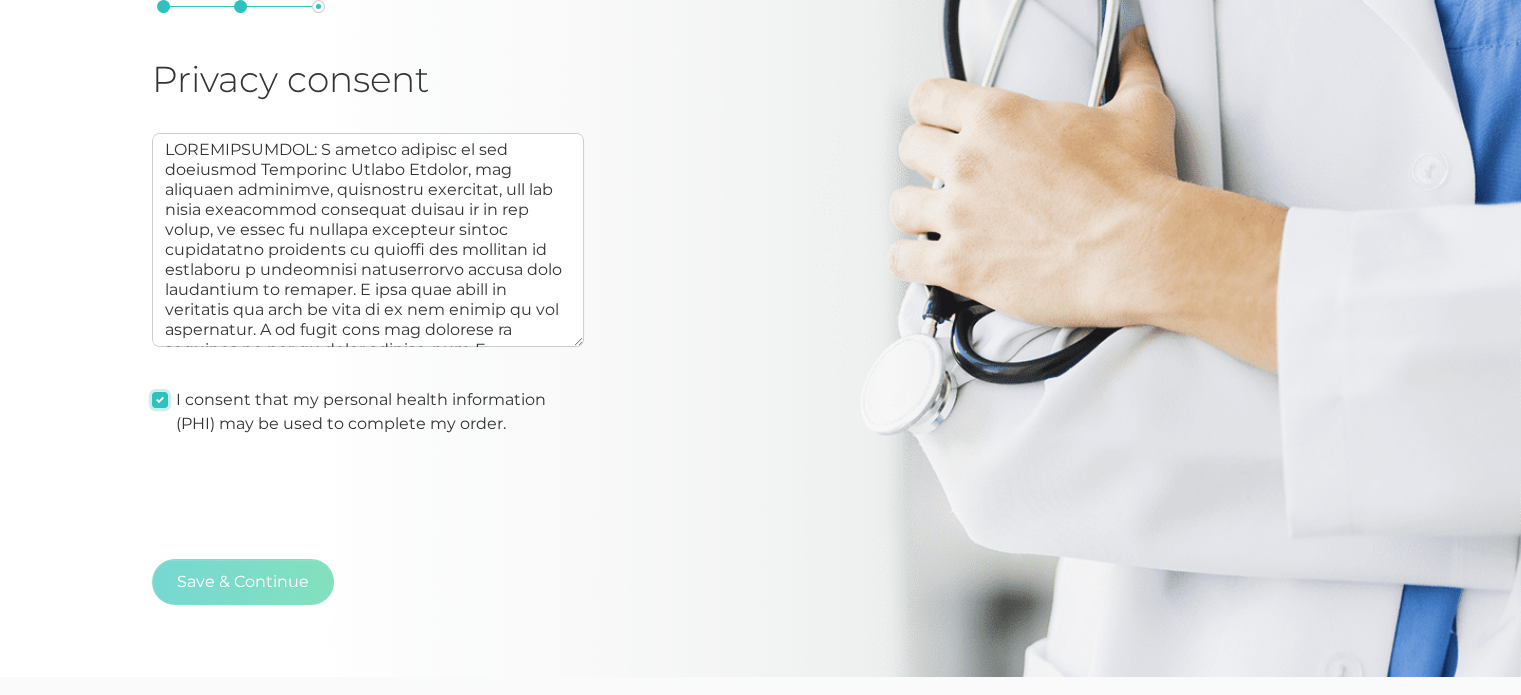 type on "AUTHORIZATION: I hereby consent to and authorize Precision Health Reports, the treating physician, associated personnel, and any other consulting physician called in by the above, to share my limited protected health information necessary to perform the services of providing a diagnostic personalized health risk assessment as ordered. I have been given no guarantee and rely on none as to the result of any assessment. I am aware that the practice of medicine is not an exact science, and I acknowledge that no guarantees have been made to me as to the results of any assessment and the recommendation of my care provider. The information we provide at Precision Health Reports is diagnostic only and is not intended to replace consultation with a qualified medical professional of your choosing.
DISCLAIMER: This report provides you with information about your cardiometabolic health based on your recent test results and personal information provided. There may be other factors not part of this report that could af..." 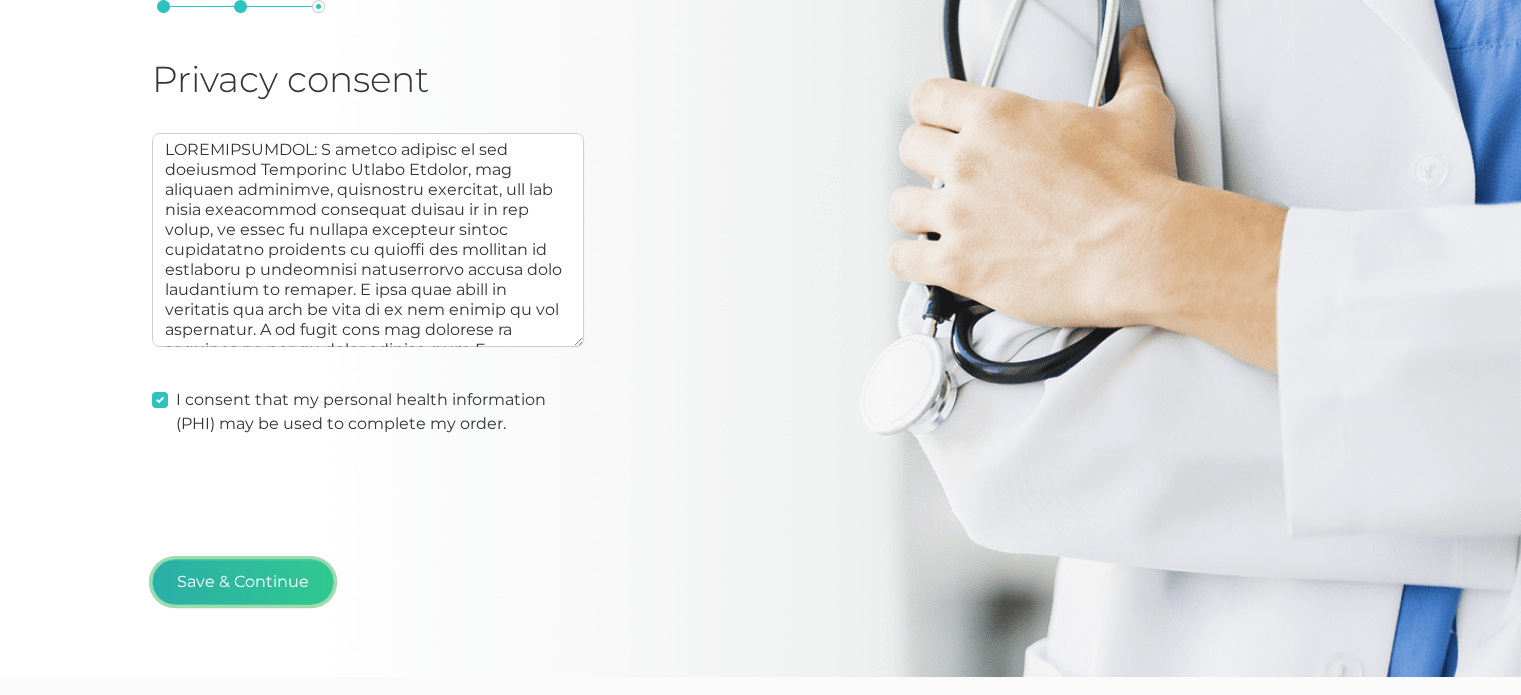 click on "Save & Continue" at bounding box center (243, 582) 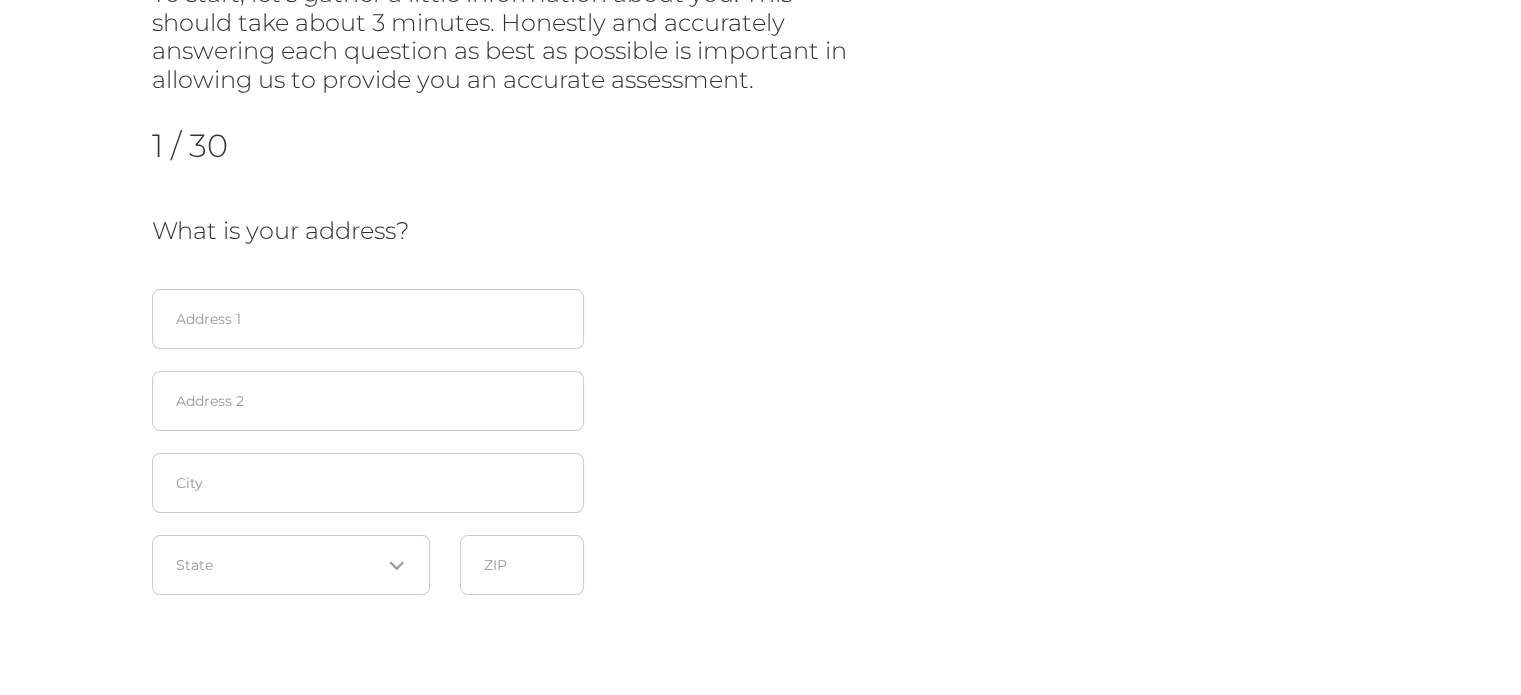 scroll, scrollTop: 276, scrollLeft: 0, axis: vertical 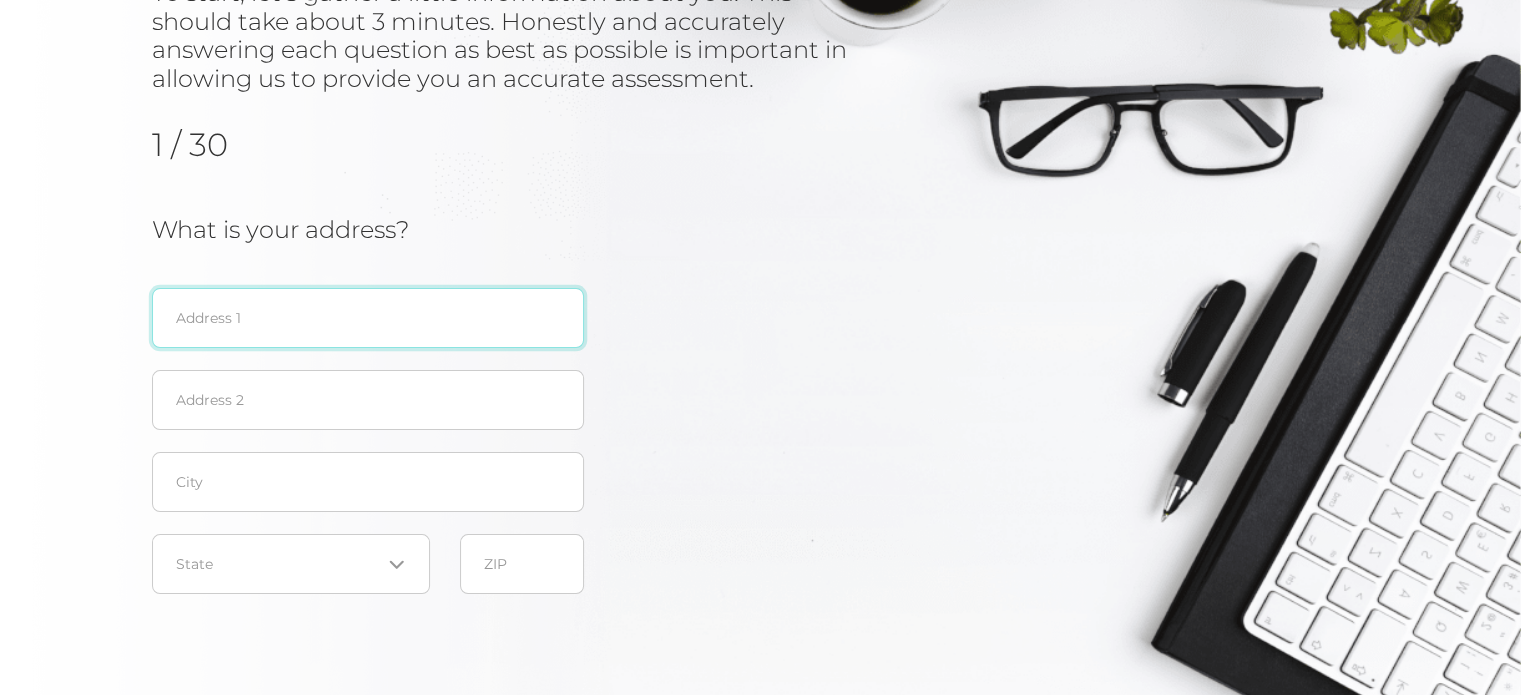 click at bounding box center (368, 318) 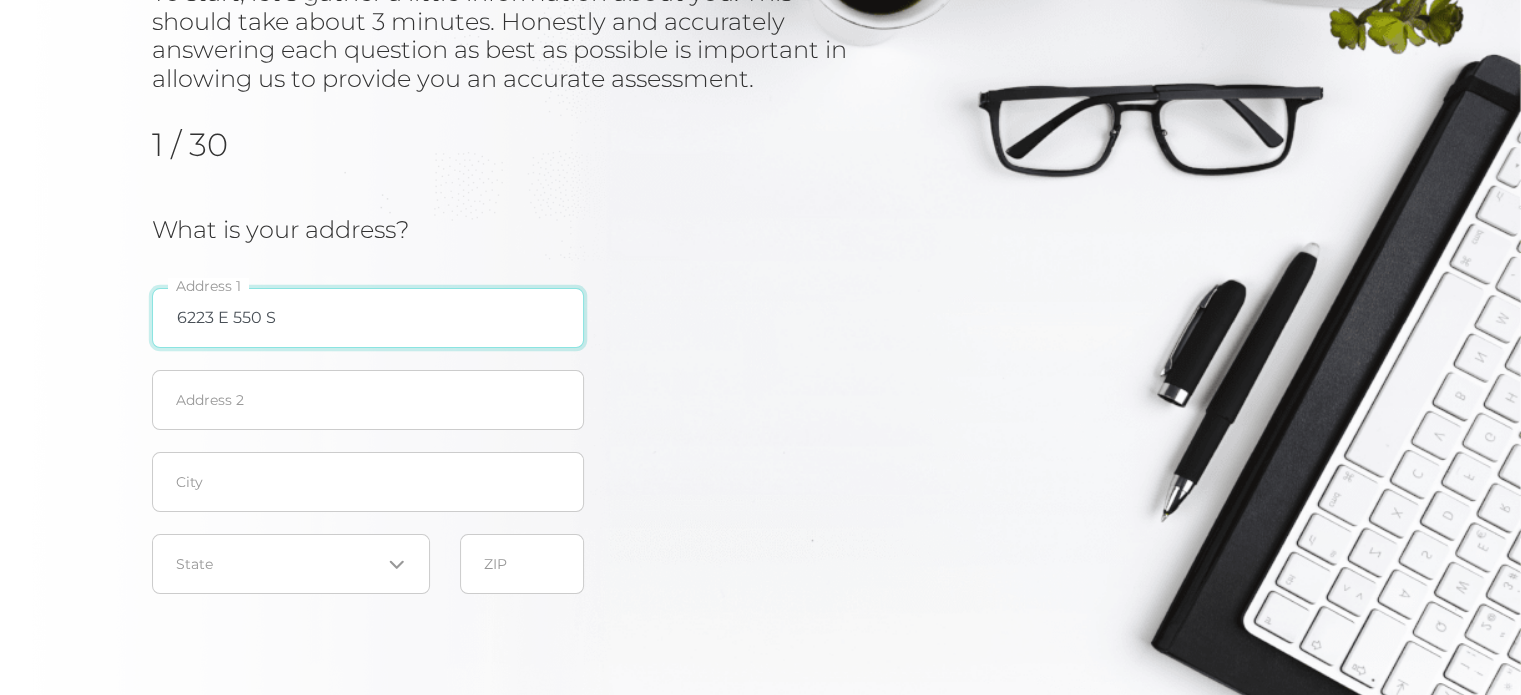 type on "6223 E 550 S" 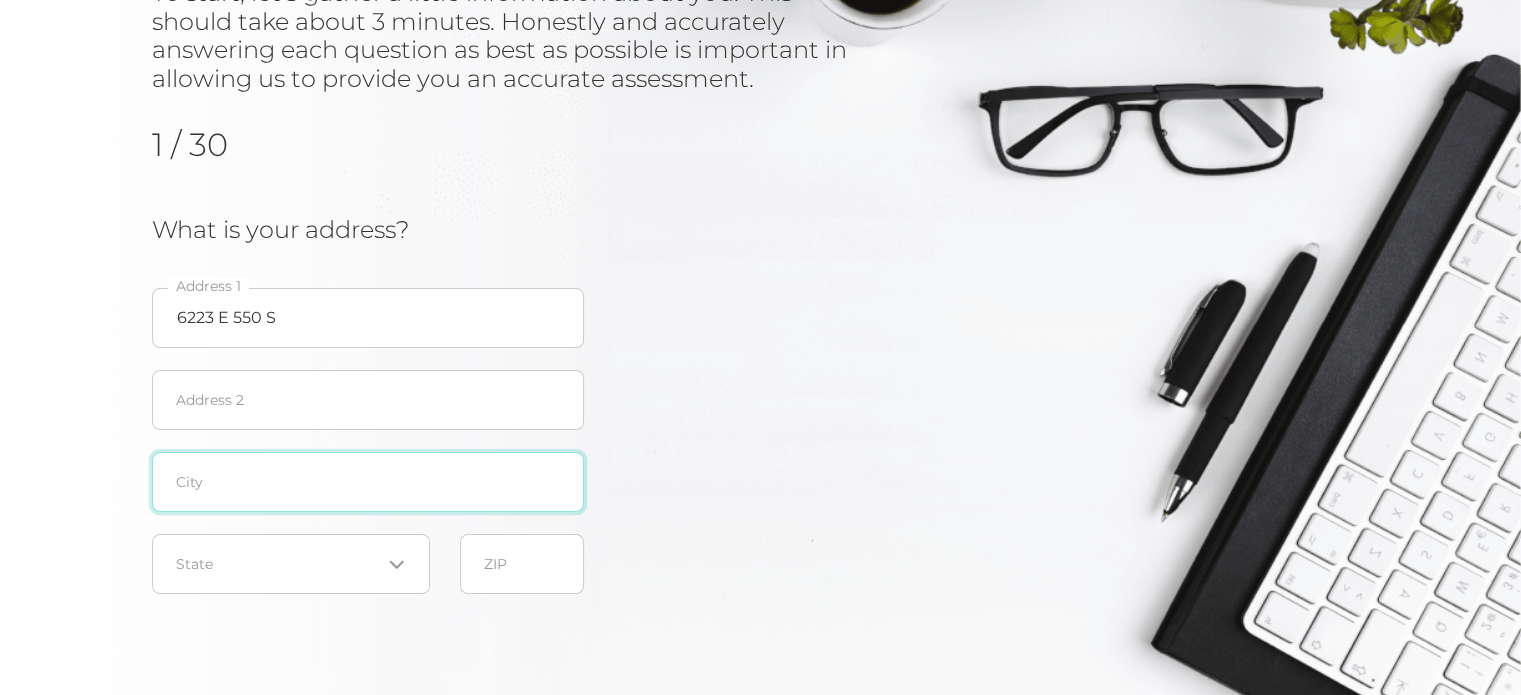 click at bounding box center (368, 482) 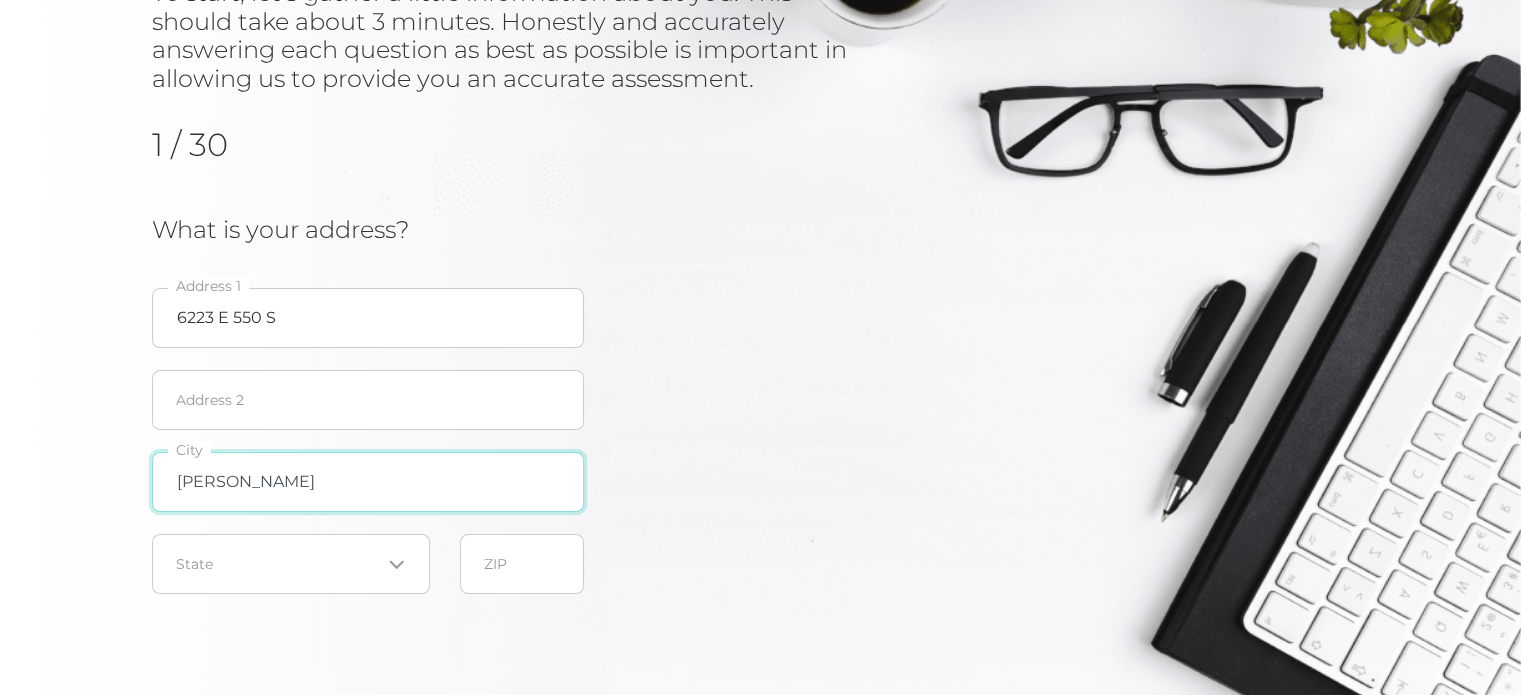 type on "[PERSON_NAME]" 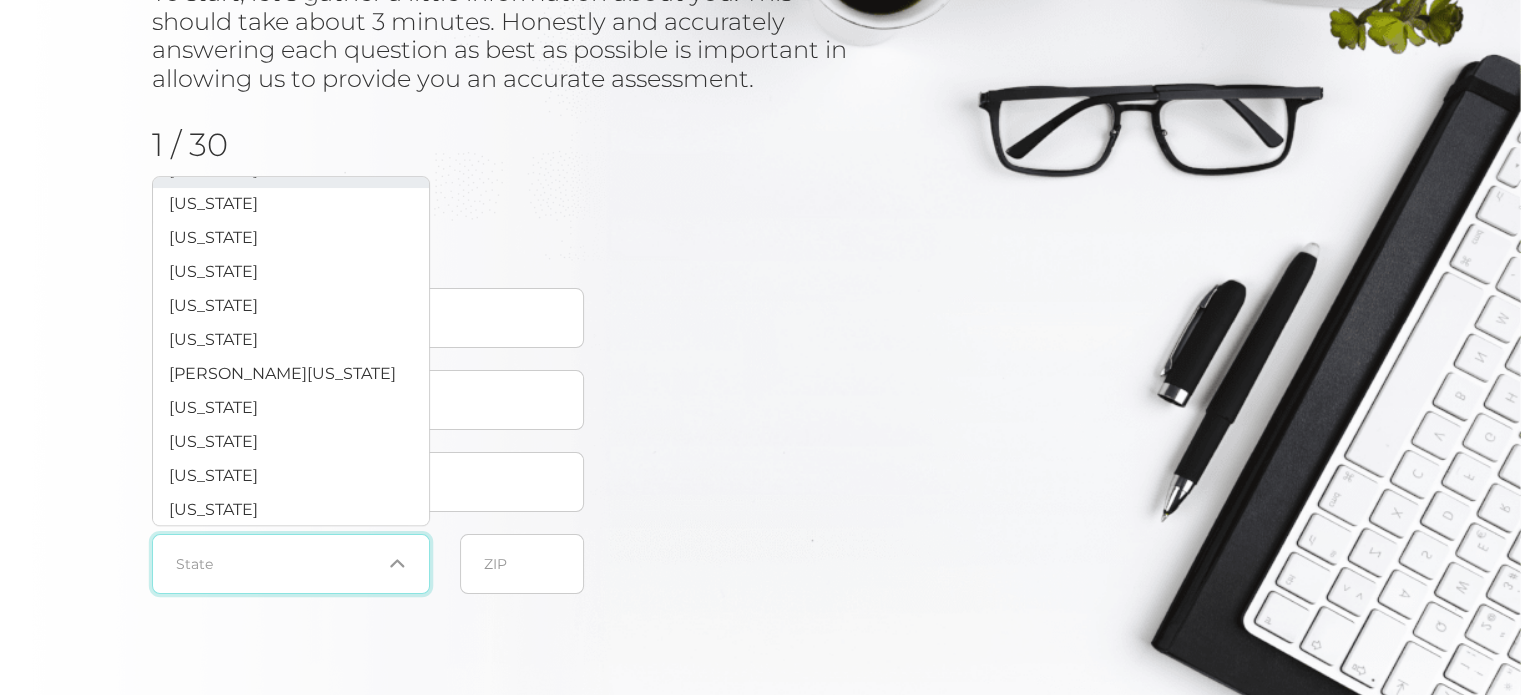 scroll, scrollTop: 576, scrollLeft: 0, axis: vertical 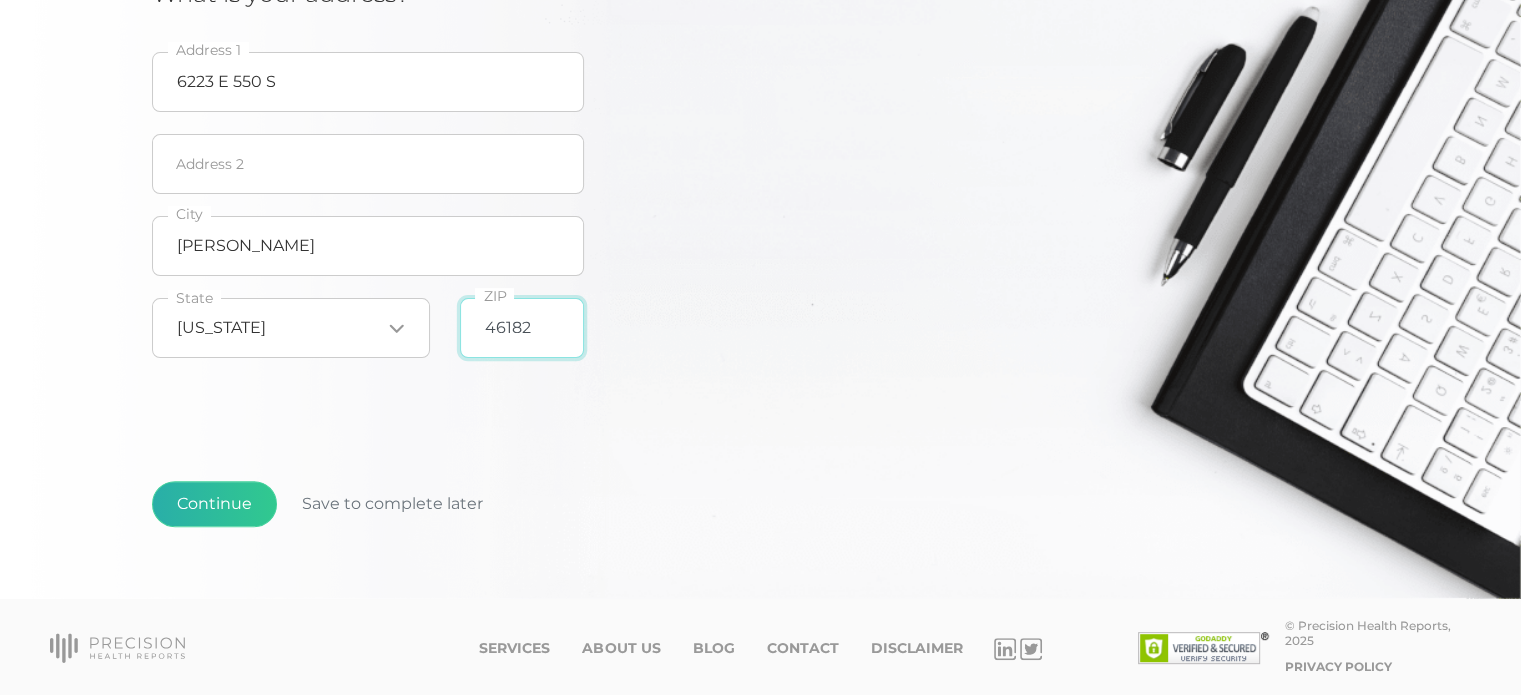 type on "46182" 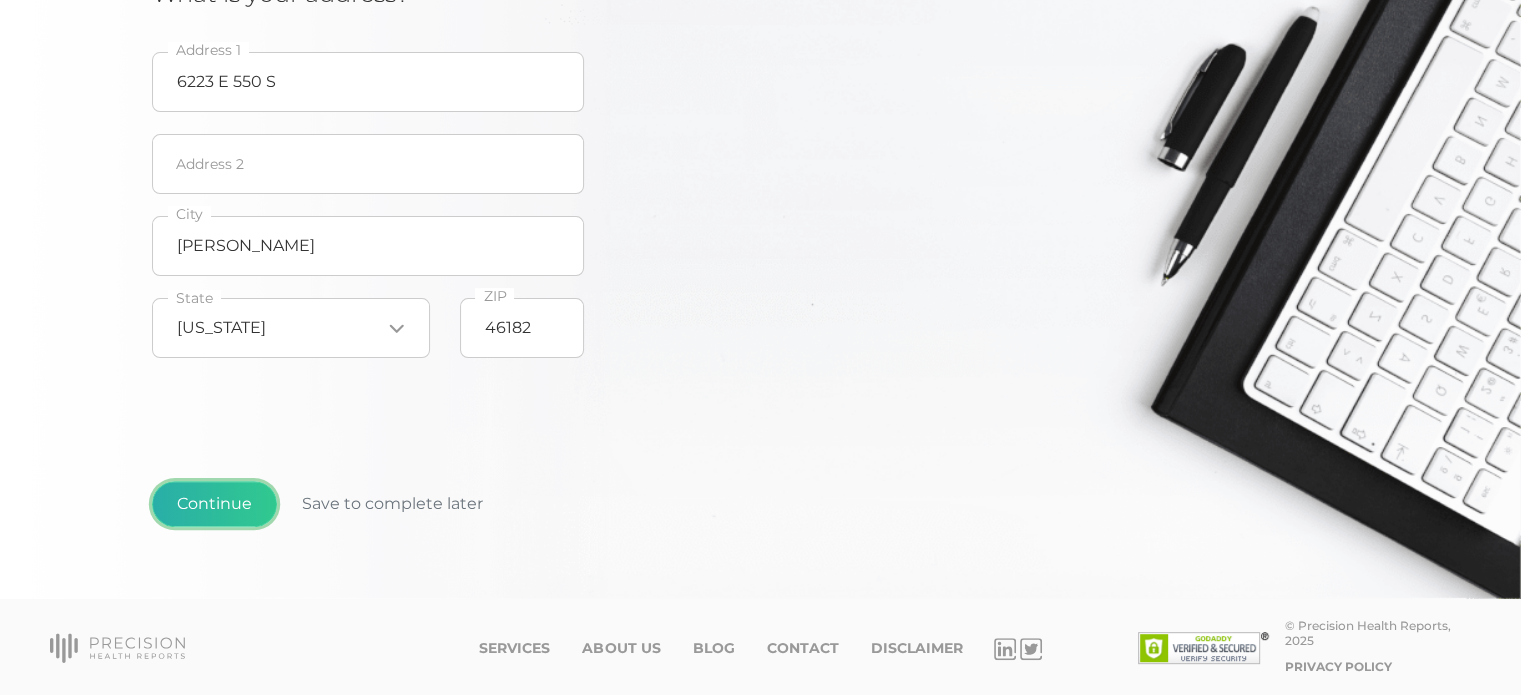 click on "Continue" at bounding box center [214, 504] 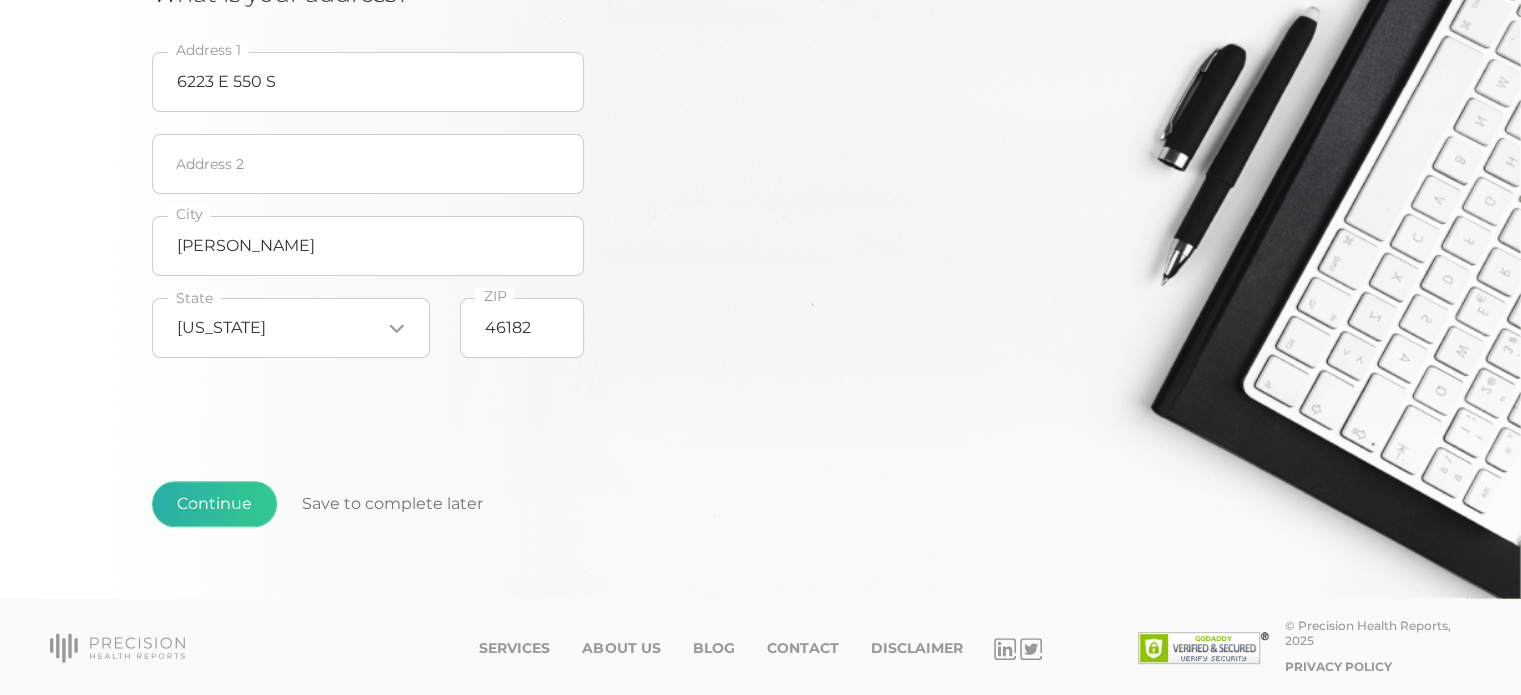 scroll, scrollTop: 255, scrollLeft: 0, axis: vertical 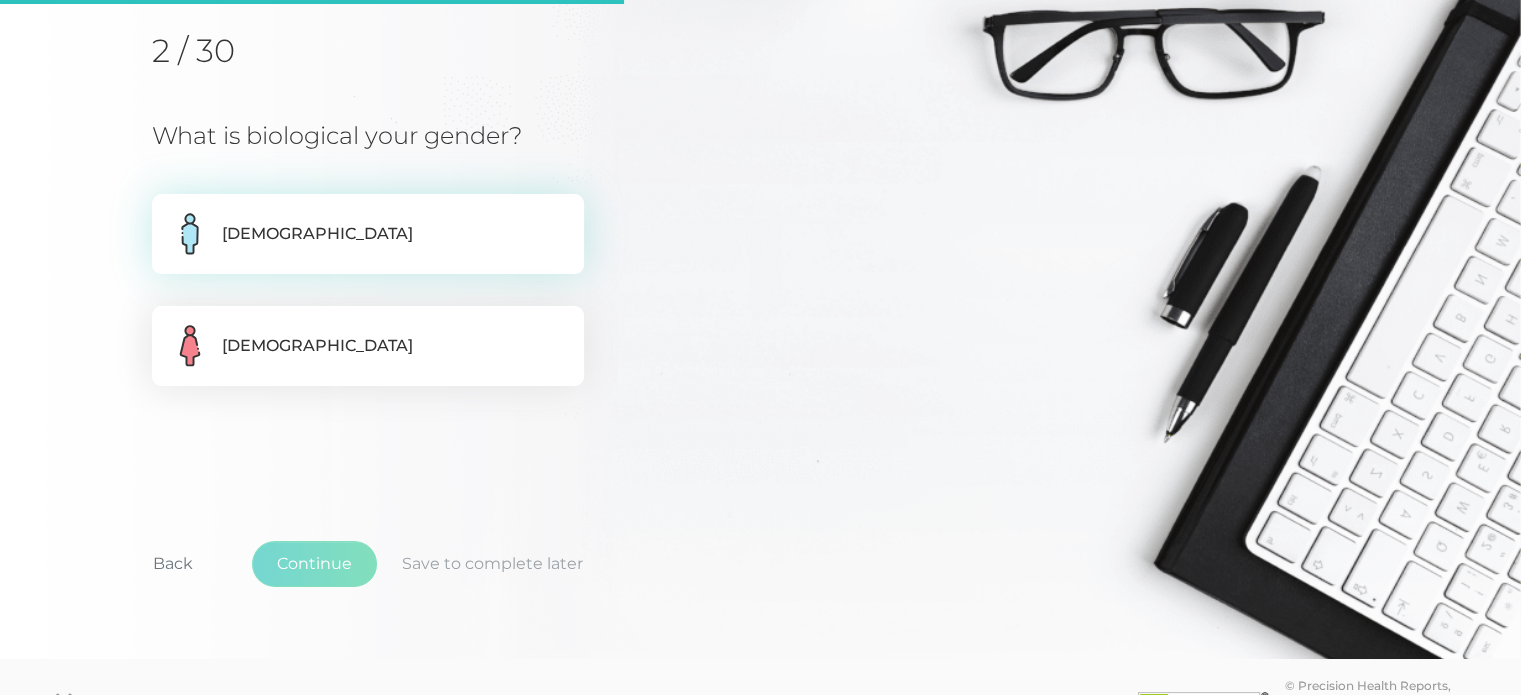 click on "[DEMOGRAPHIC_DATA]" at bounding box center (368, 234) 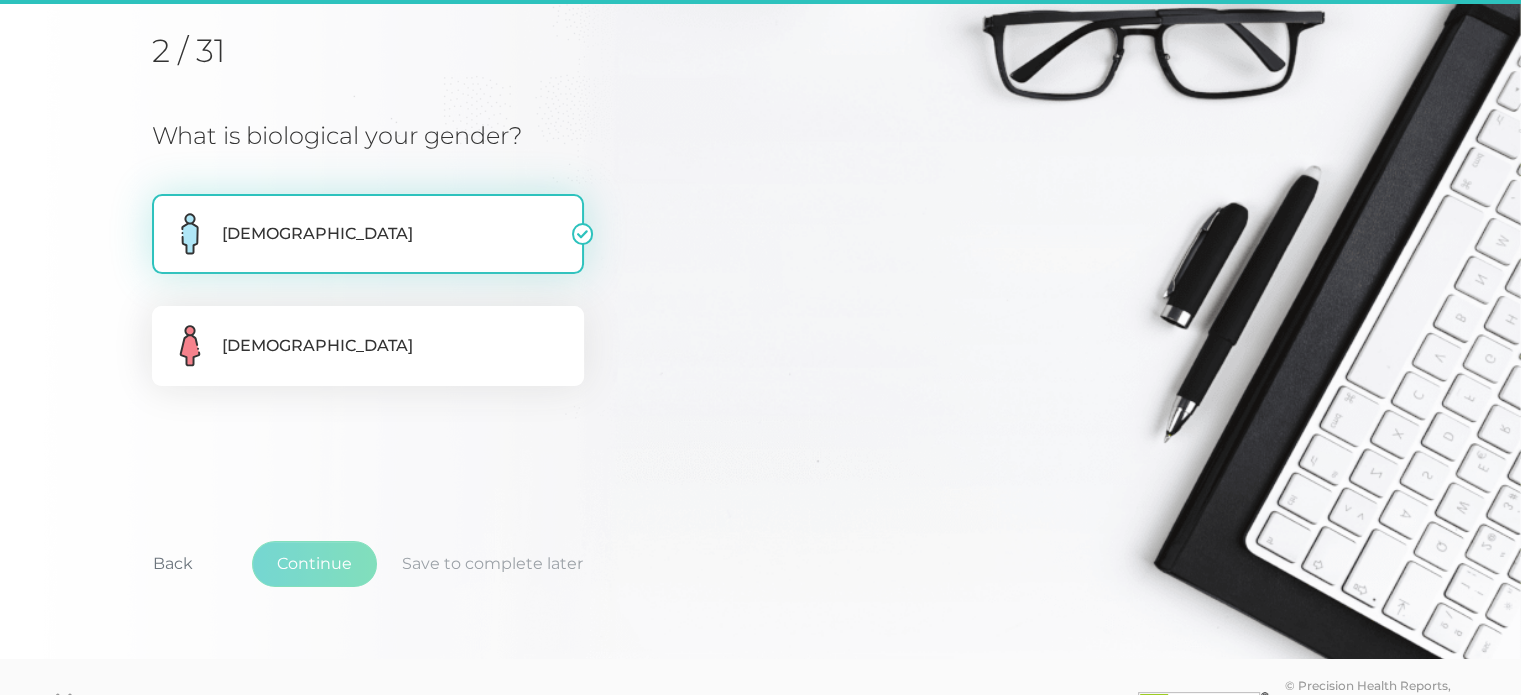 click on "[DEMOGRAPHIC_DATA]" at bounding box center (368, 234) 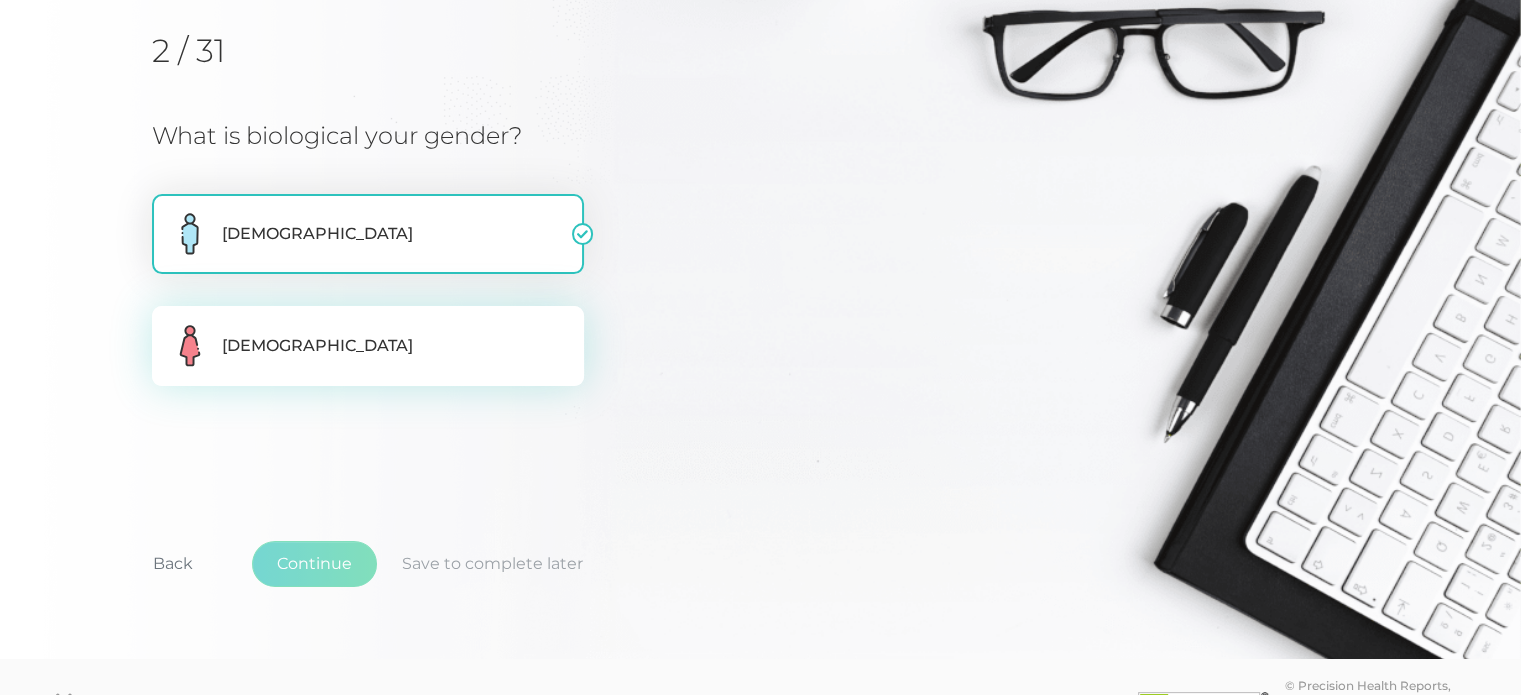 click on "[DEMOGRAPHIC_DATA]" at bounding box center (368, 346) 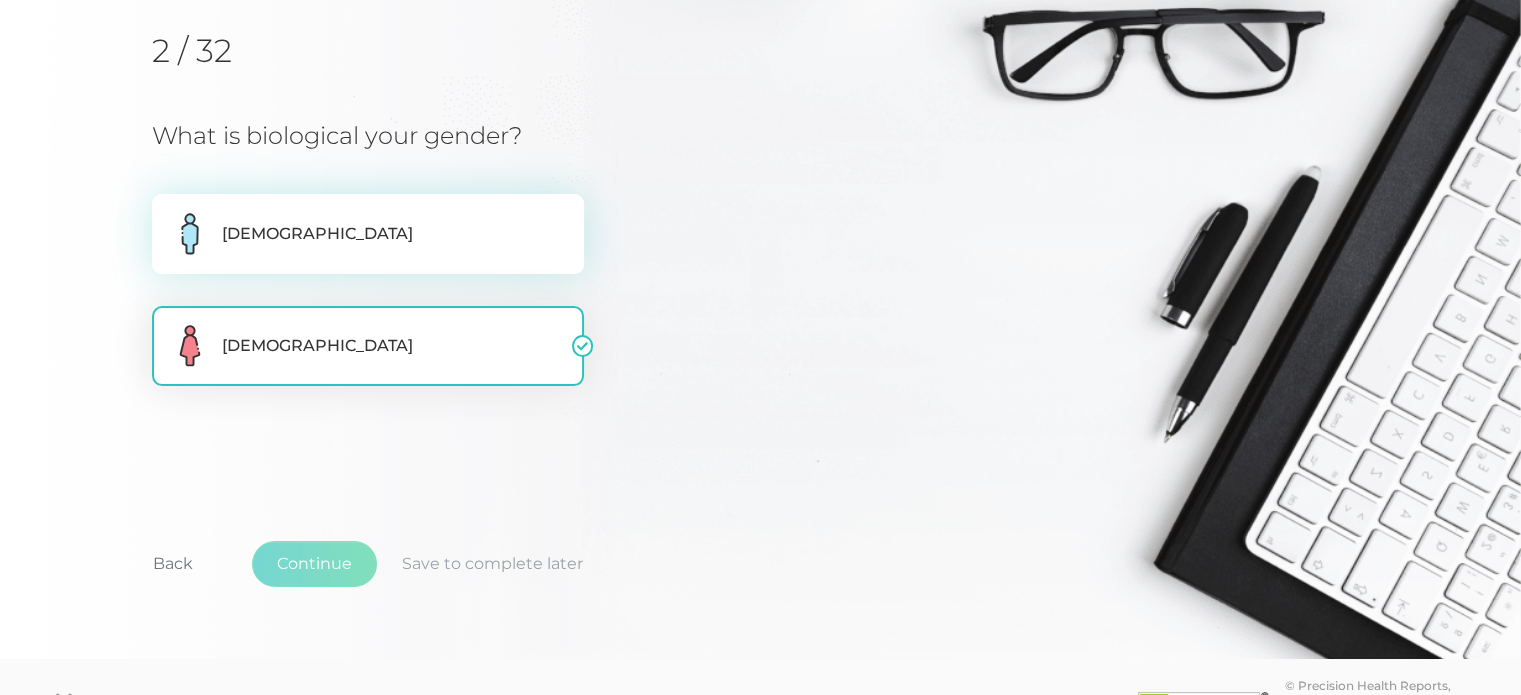 click on "[DEMOGRAPHIC_DATA]" at bounding box center [368, 234] 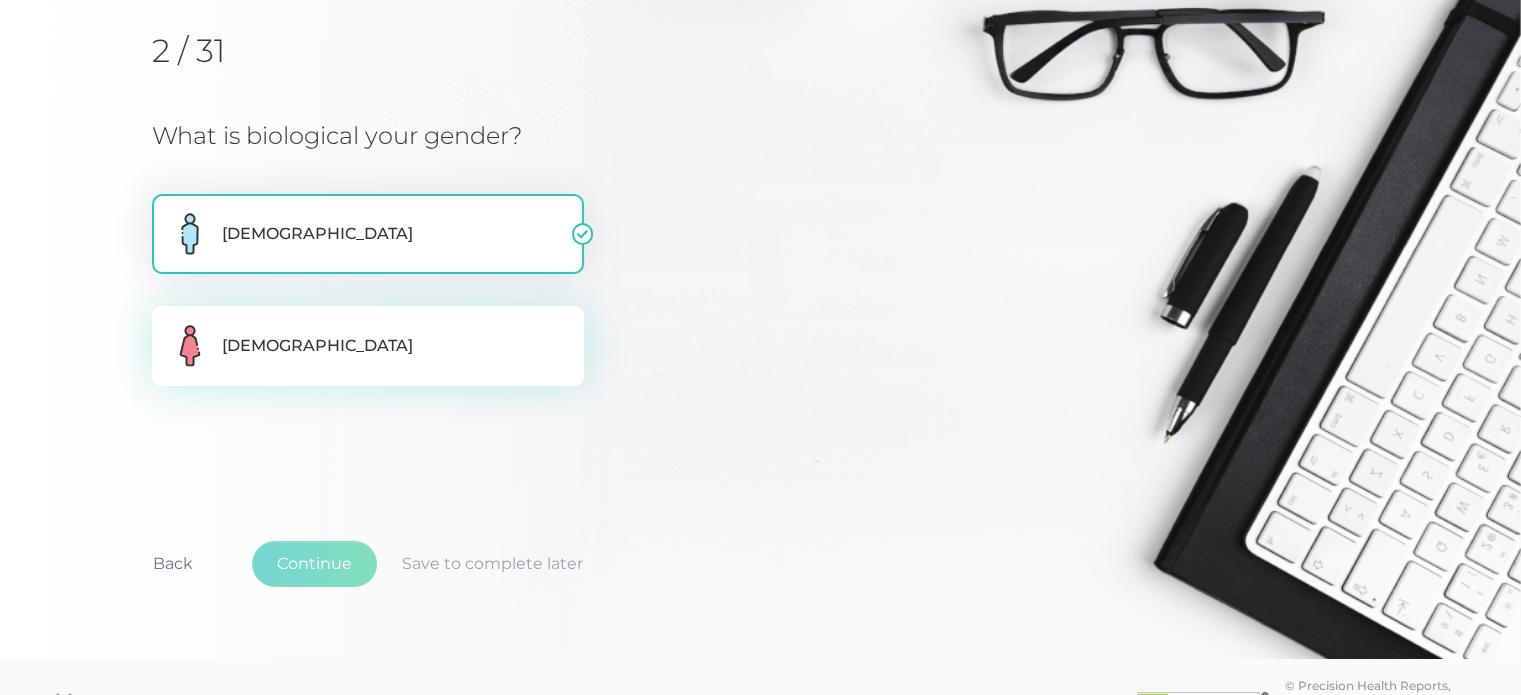 click on "[DEMOGRAPHIC_DATA]" at bounding box center [368, 346] 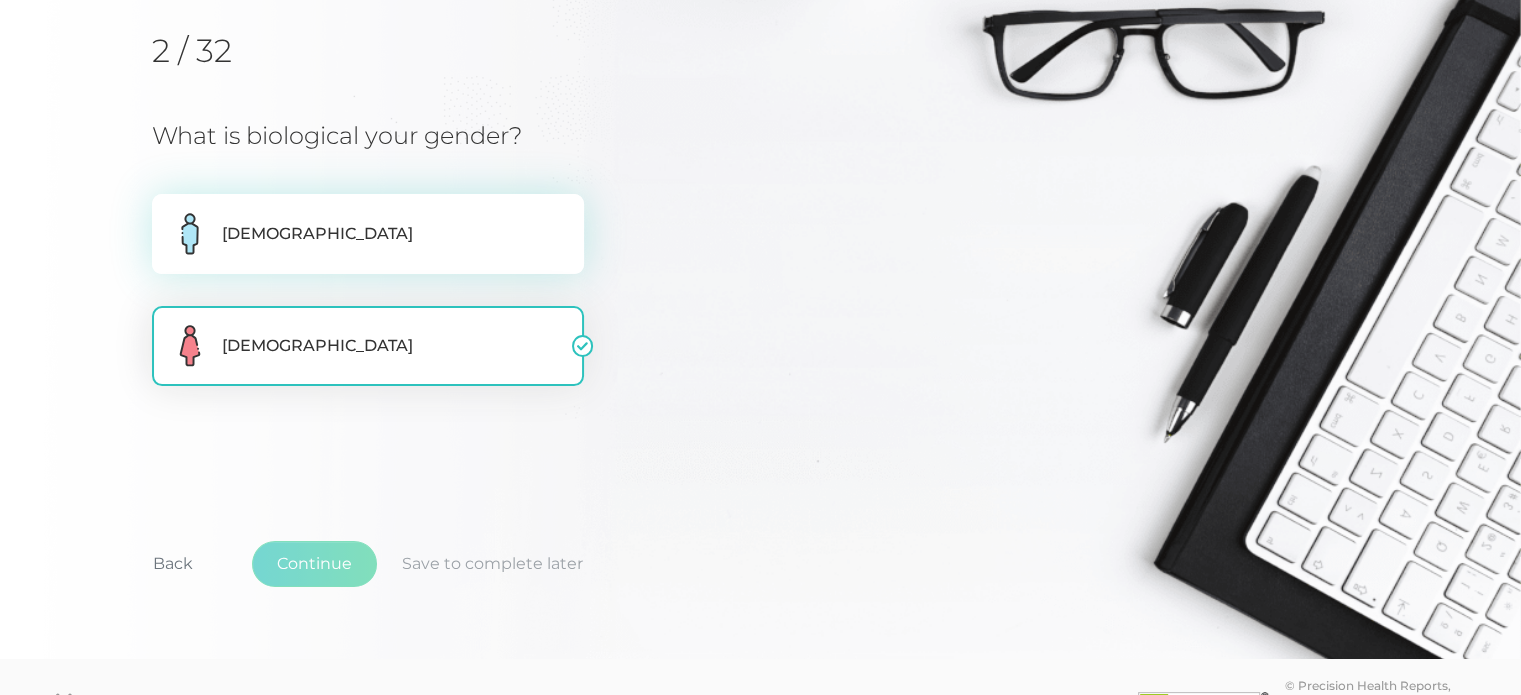 click on "[DEMOGRAPHIC_DATA]" at bounding box center (368, 234) 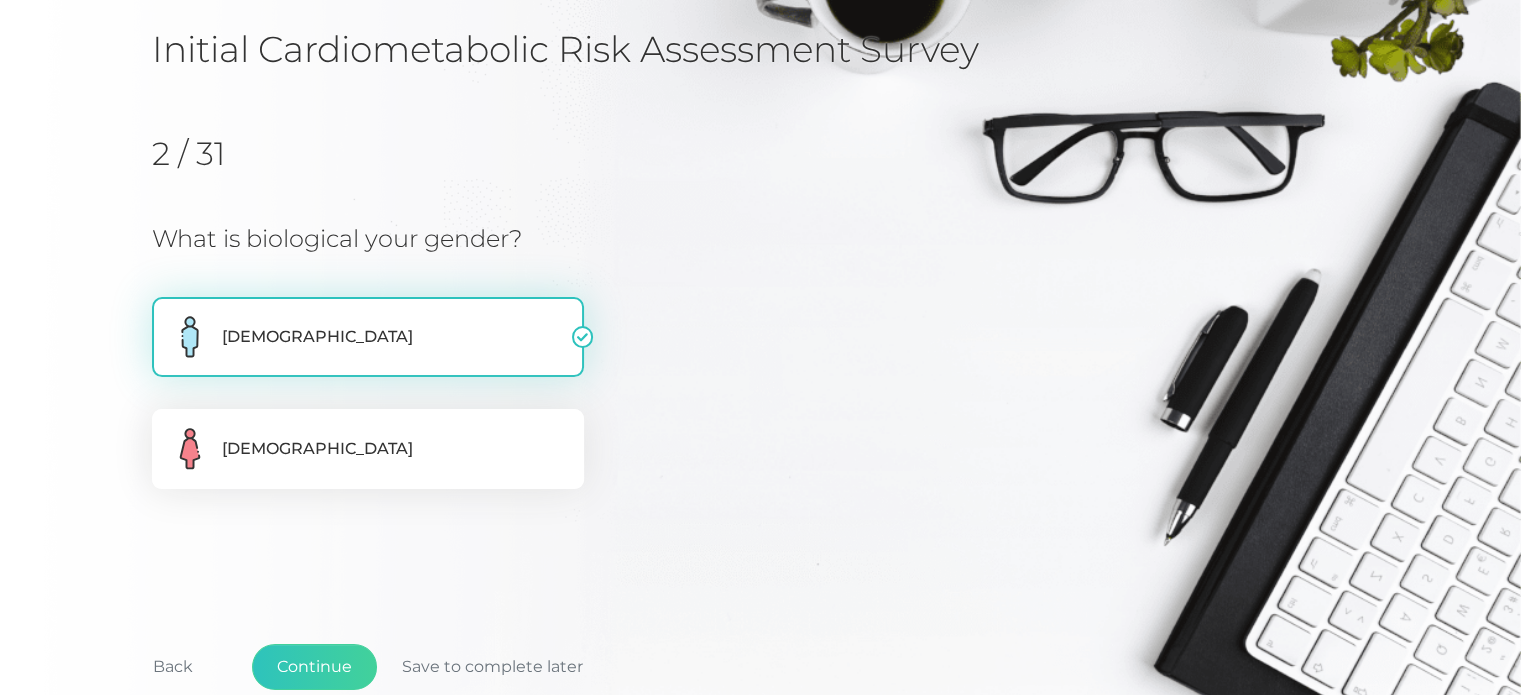 scroll, scrollTop: 316, scrollLeft: 0, axis: vertical 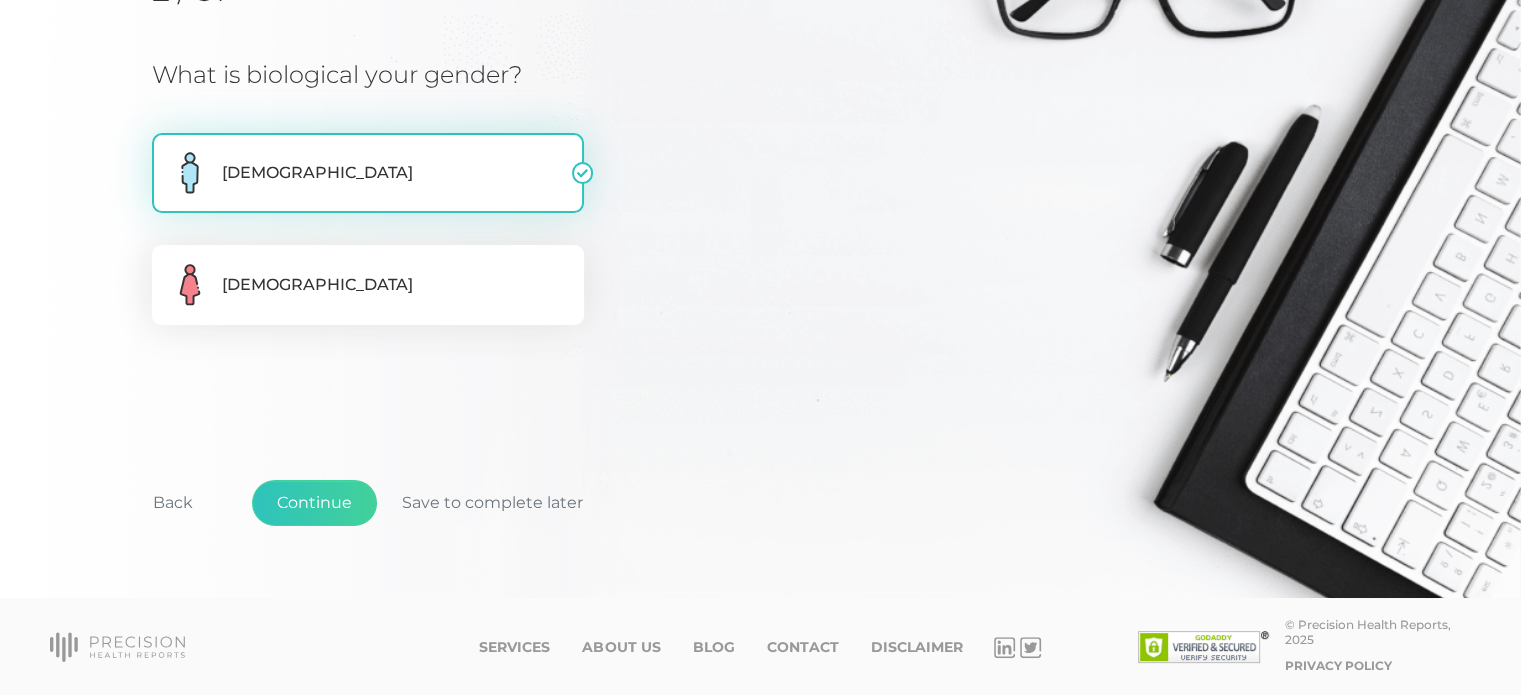 click on "[DEMOGRAPHIC_DATA]" at bounding box center (368, 173) 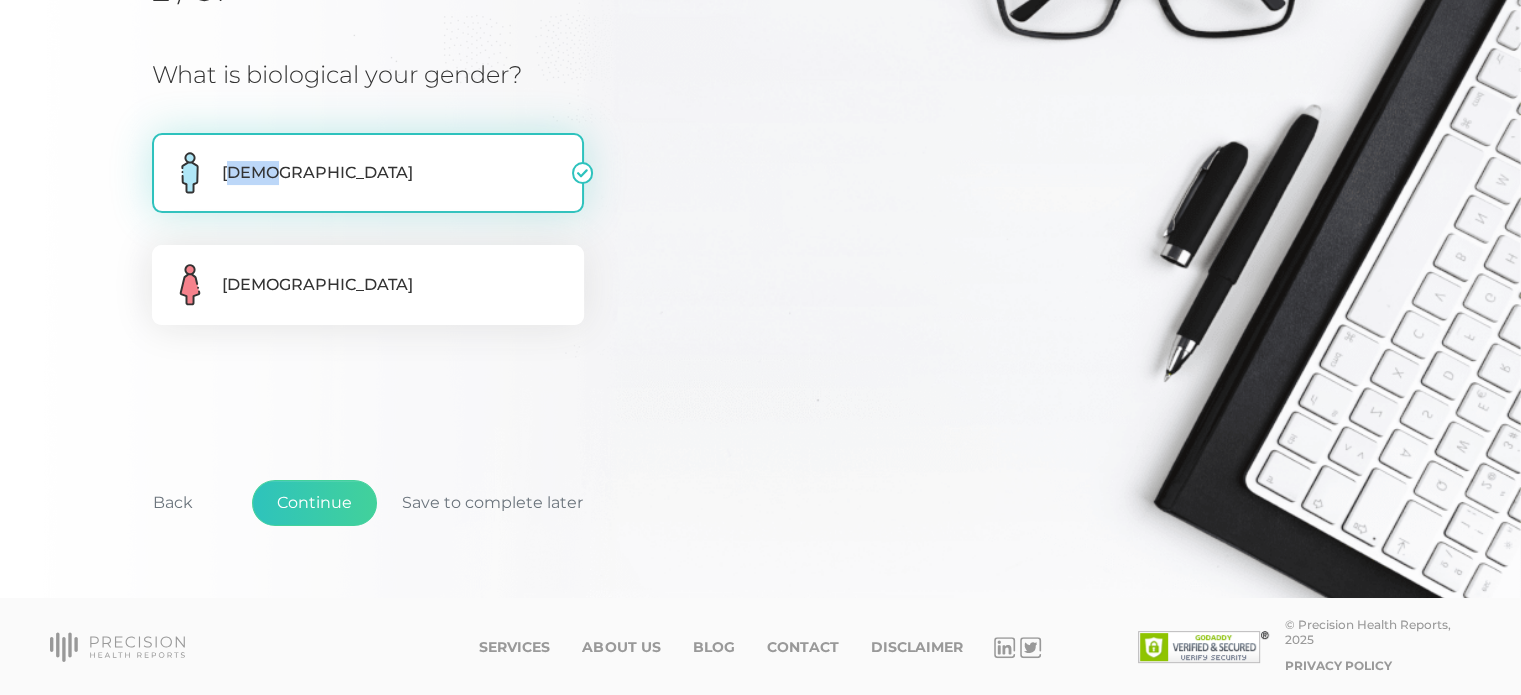 click on "[DEMOGRAPHIC_DATA]" at bounding box center (368, 173) 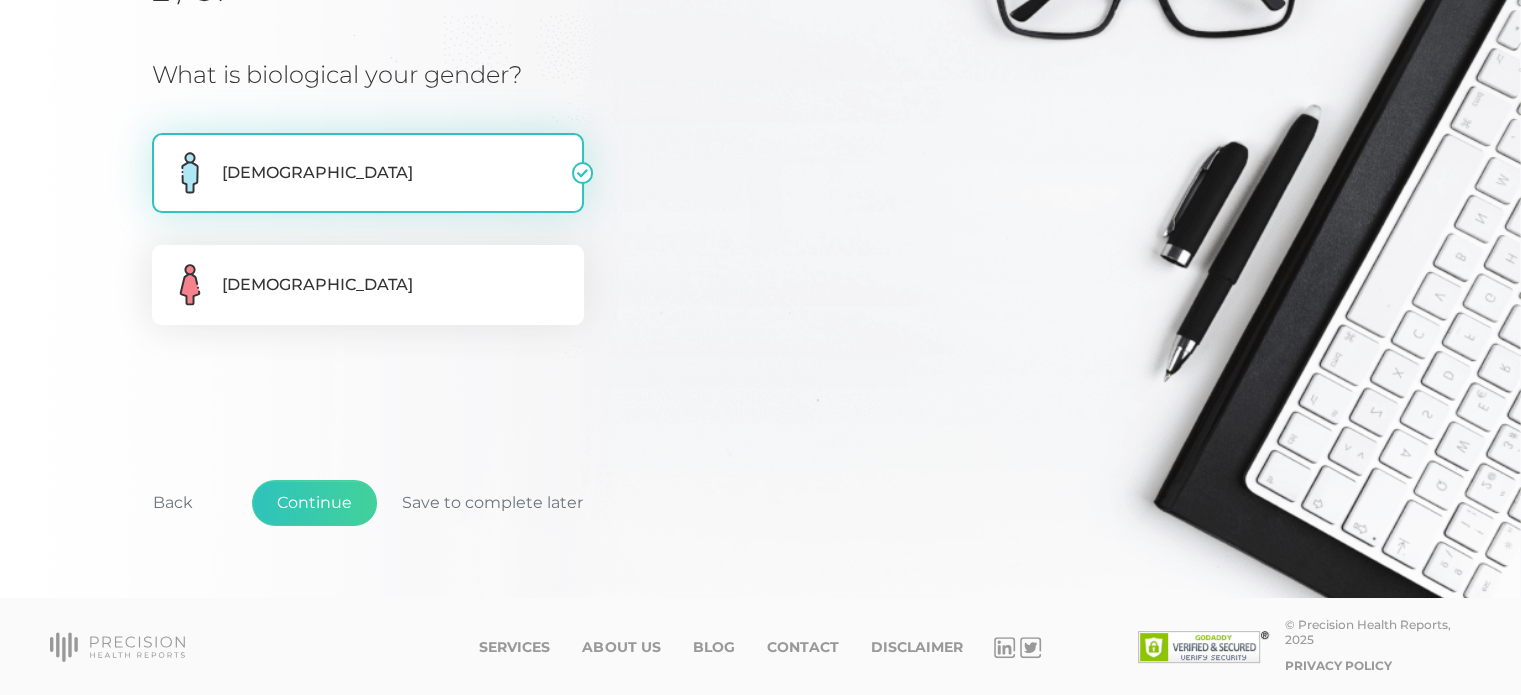 click on "[DEMOGRAPHIC_DATA]" at bounding box center [368, 173] 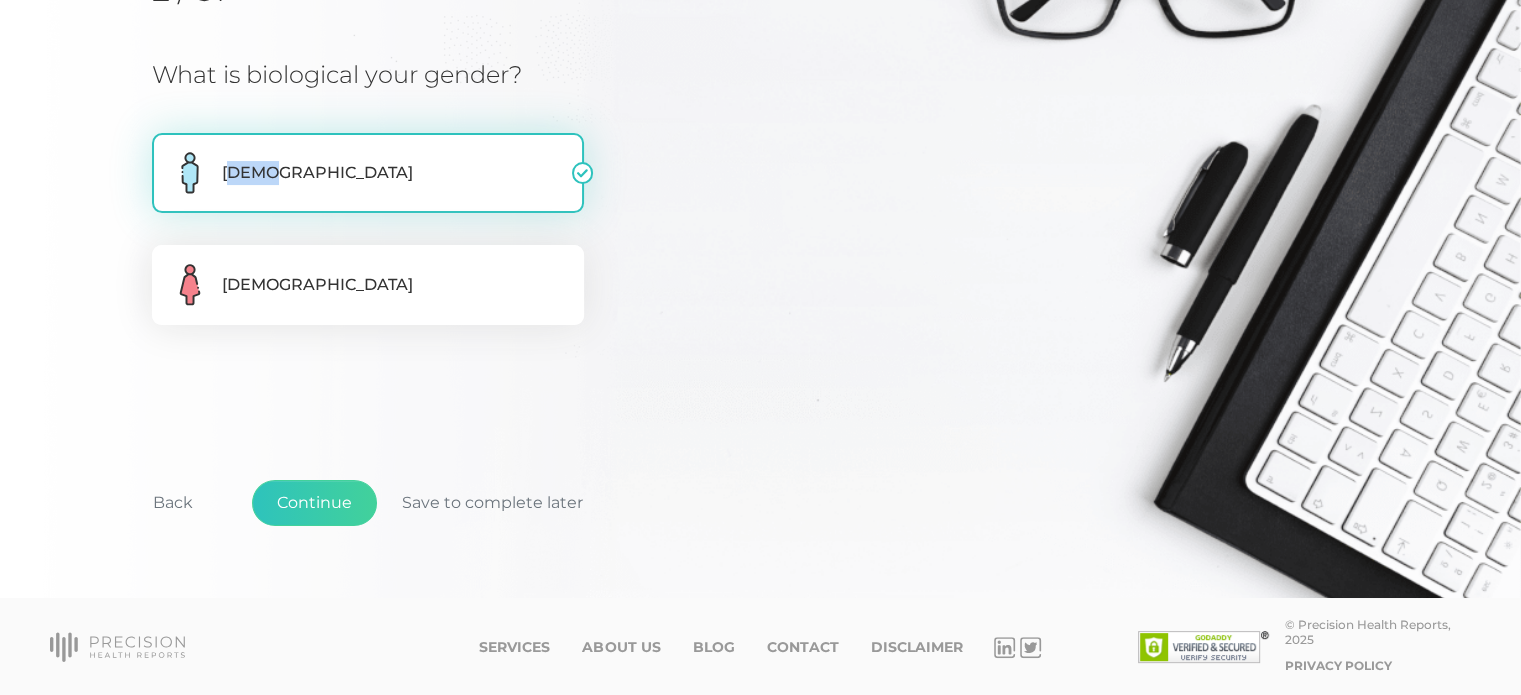 click on "[DEMOGRAPHIC_DATA]" at bounding box center [368, 173] 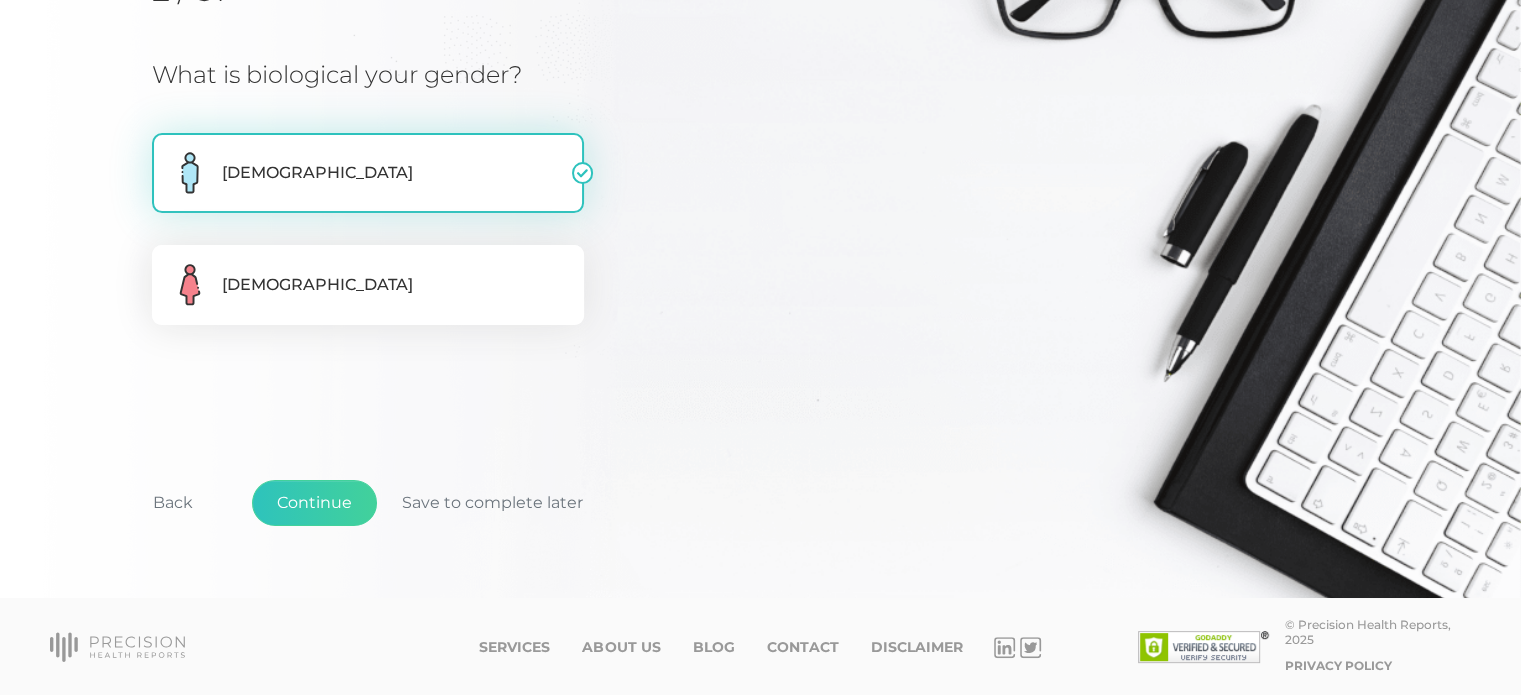 click on "[DEMOGRAPHIC_DATA]" at bounding box center (368, 173) 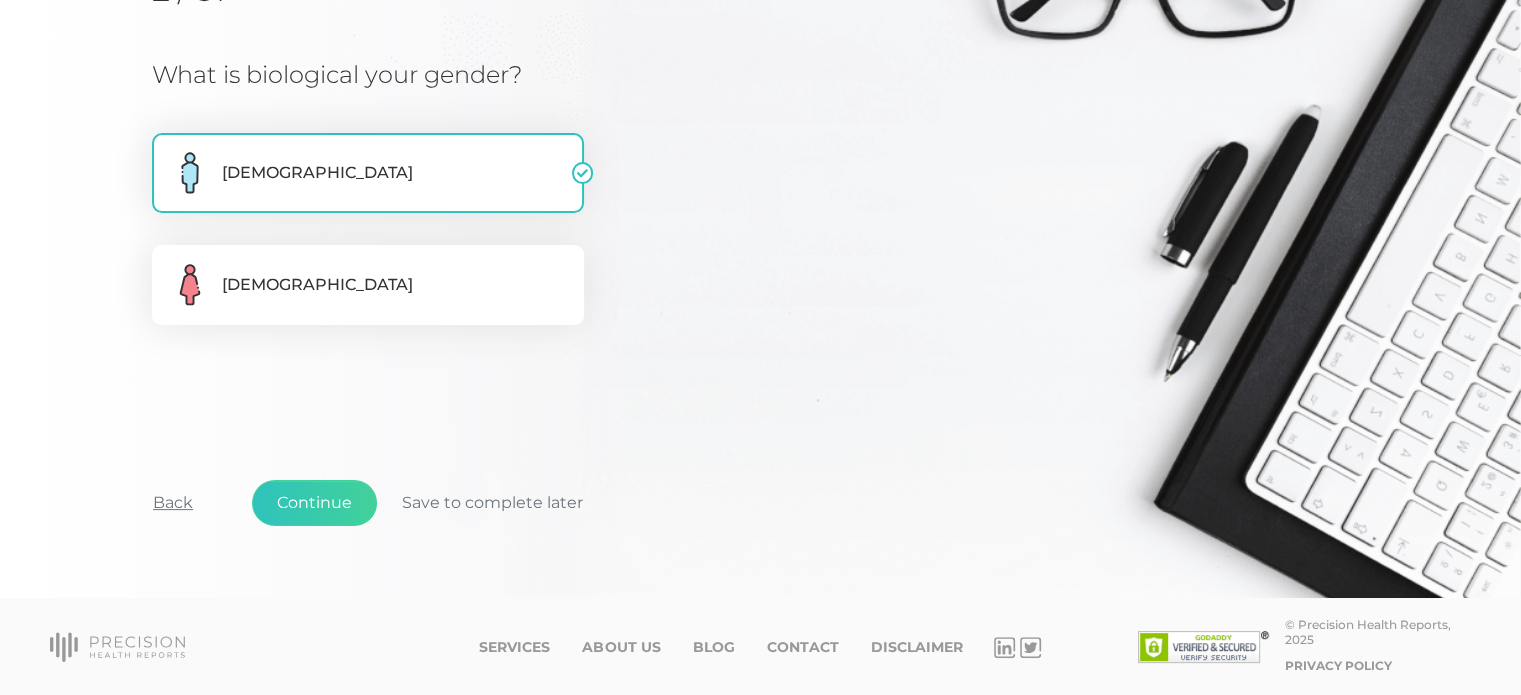 click on "Back" at bounding box center [173, 503] 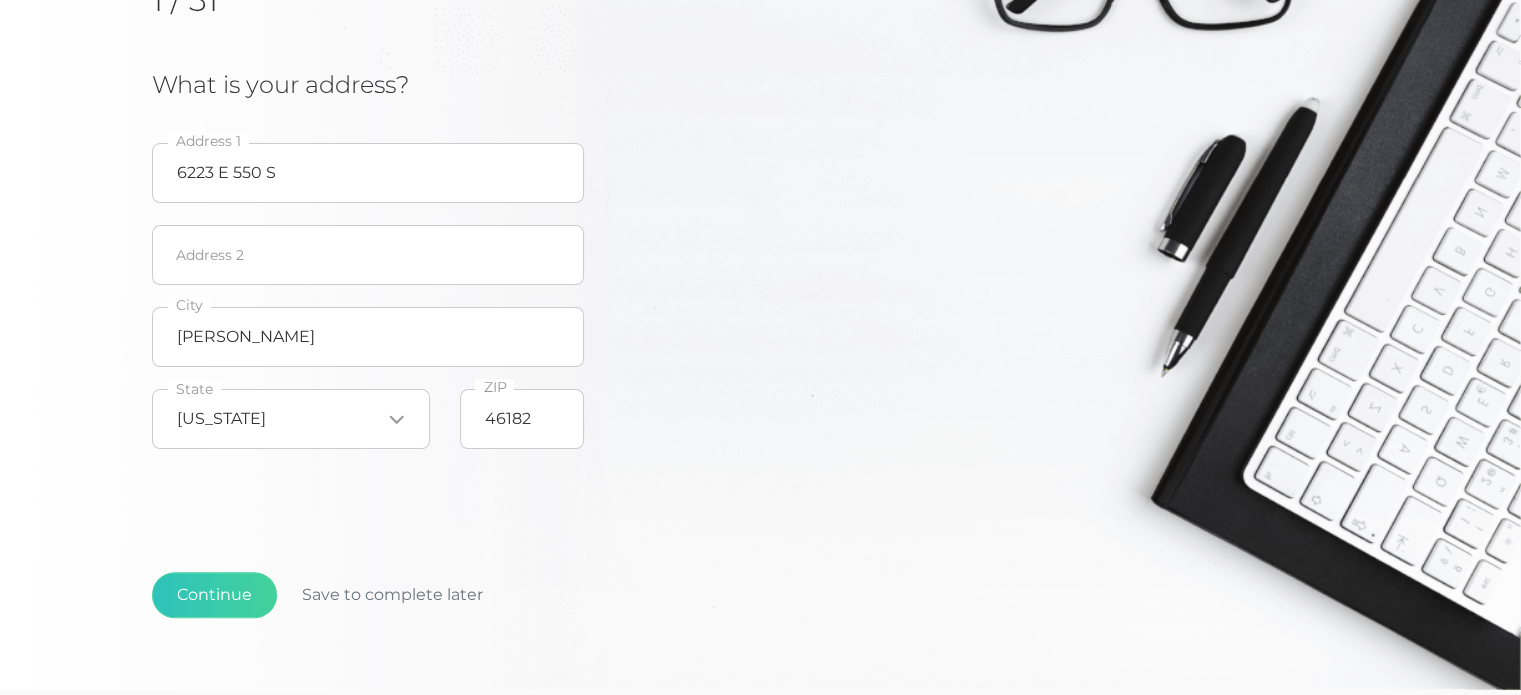 scroll, scrollTop: 512, scrollLeft: 0, axis: vertical 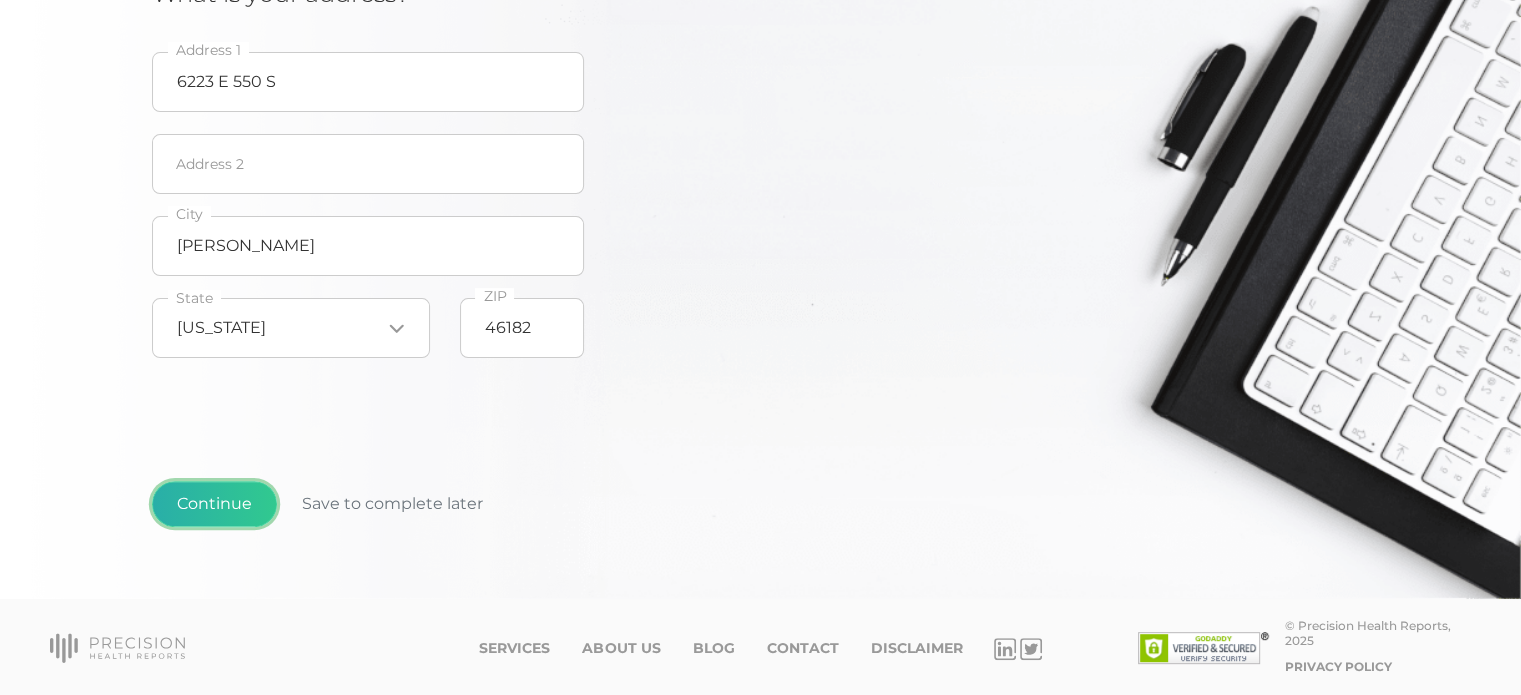 click on "Continue" at bounding box center (214, 504) 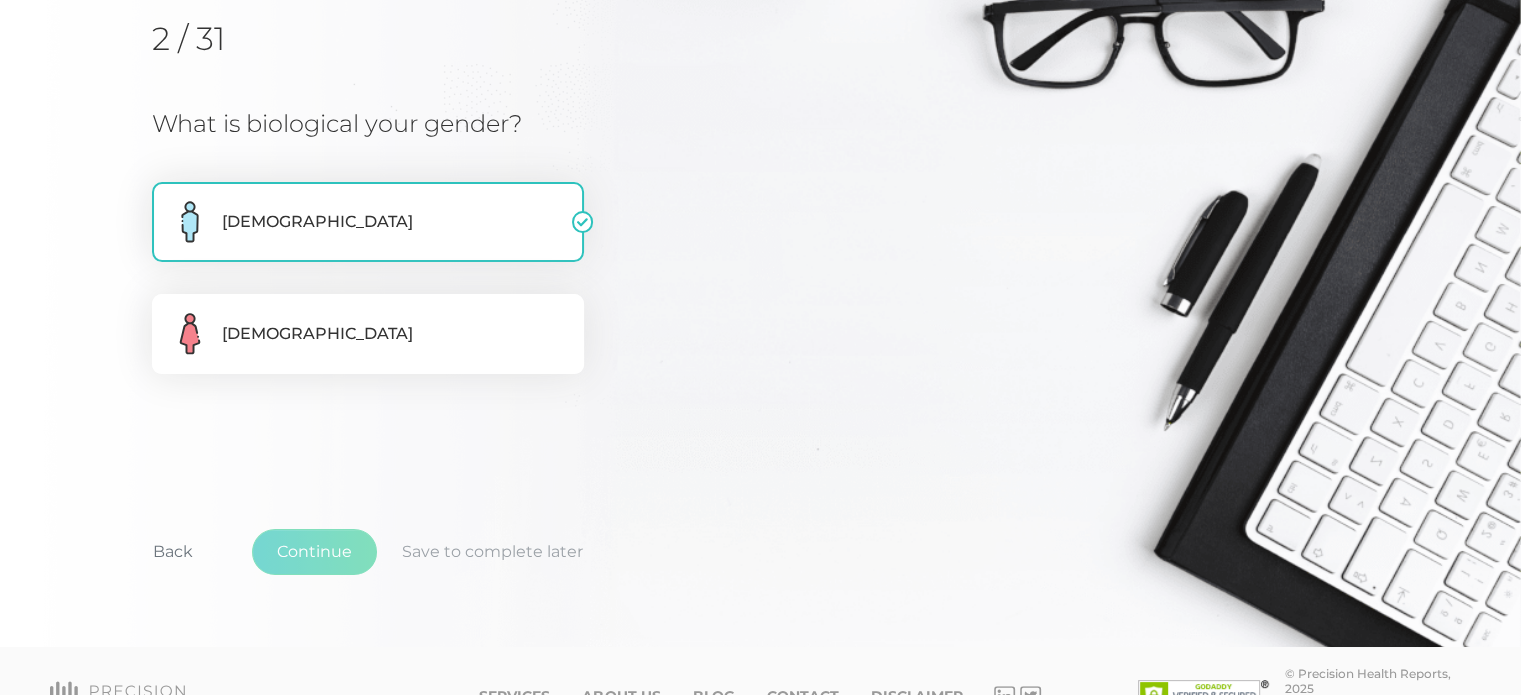 scroll, scrollTop: 255, scrollLeft: 0, axis: vertical 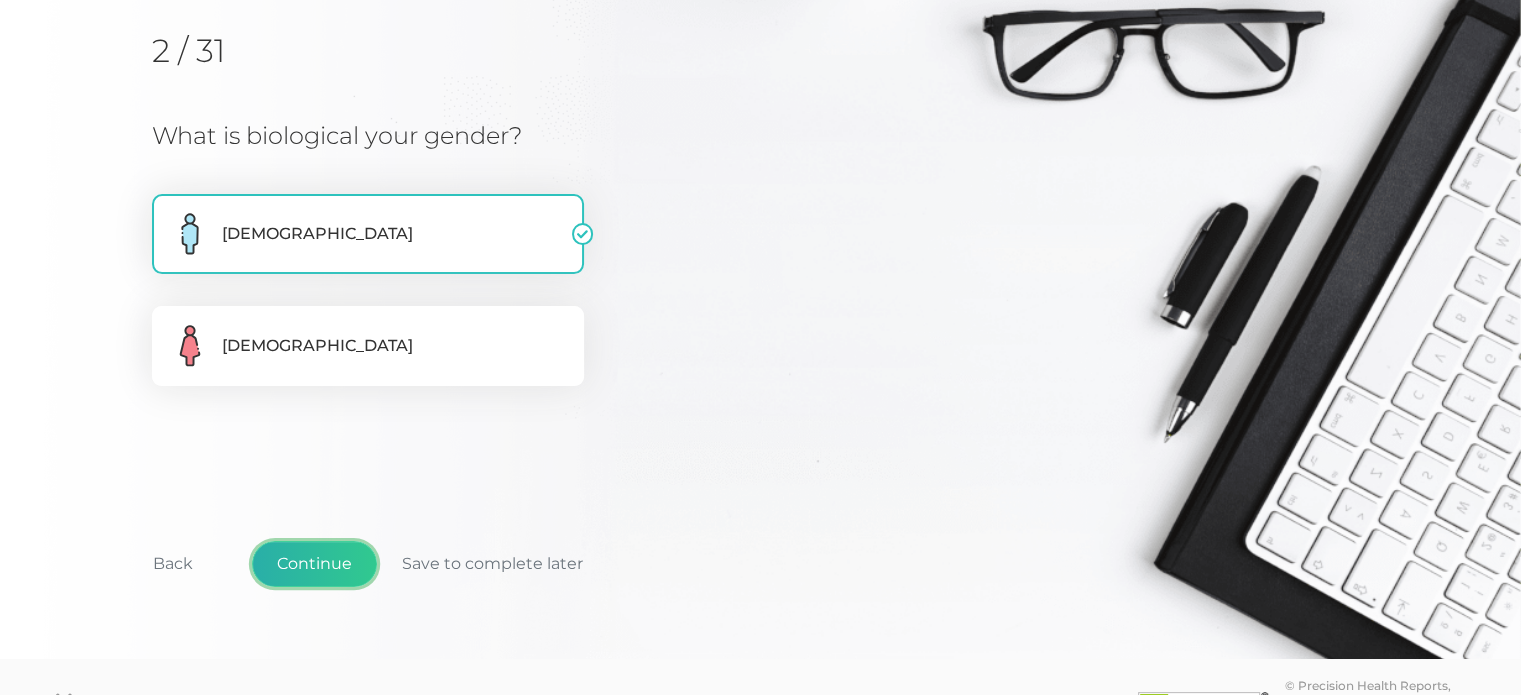 click on "Continue" at bounding box center (314, 564) 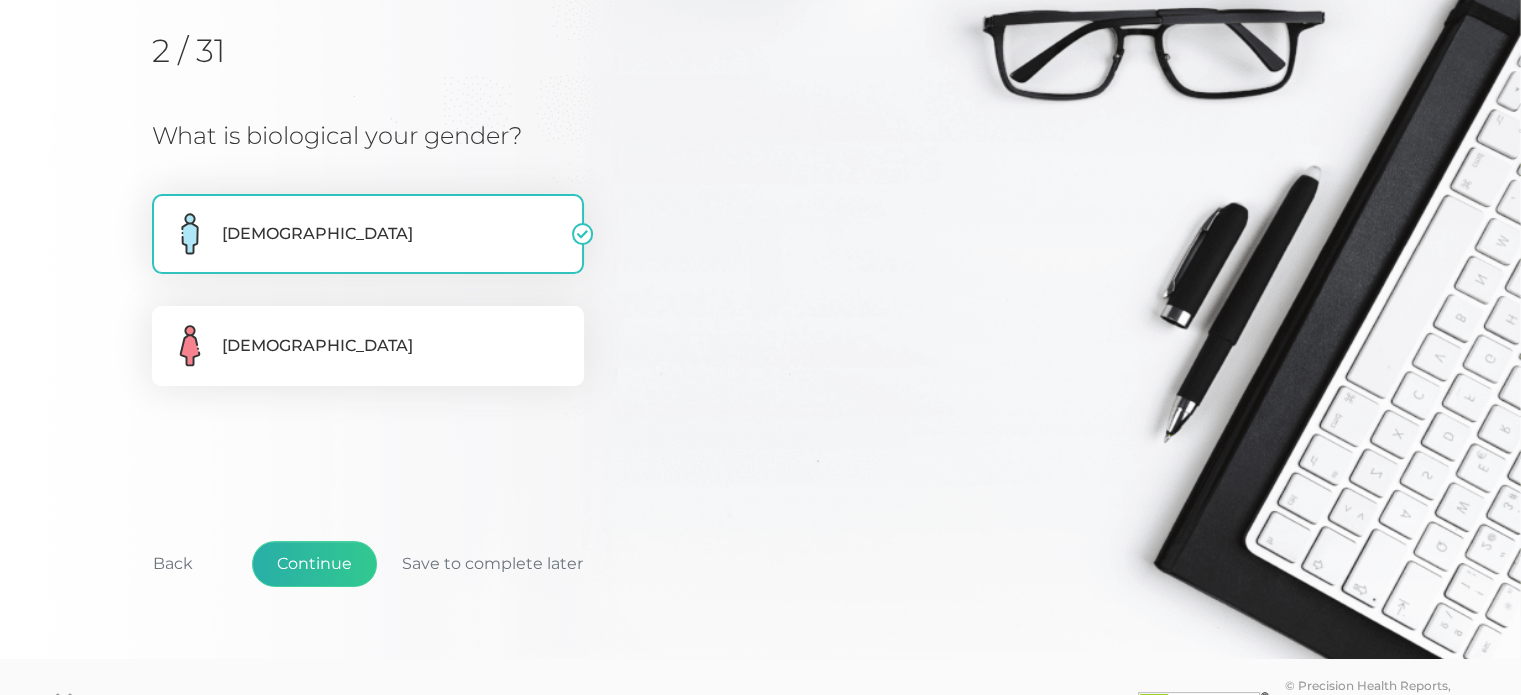 scroll, scrollTop: 152, scrollLeft: 0, axis: vertical 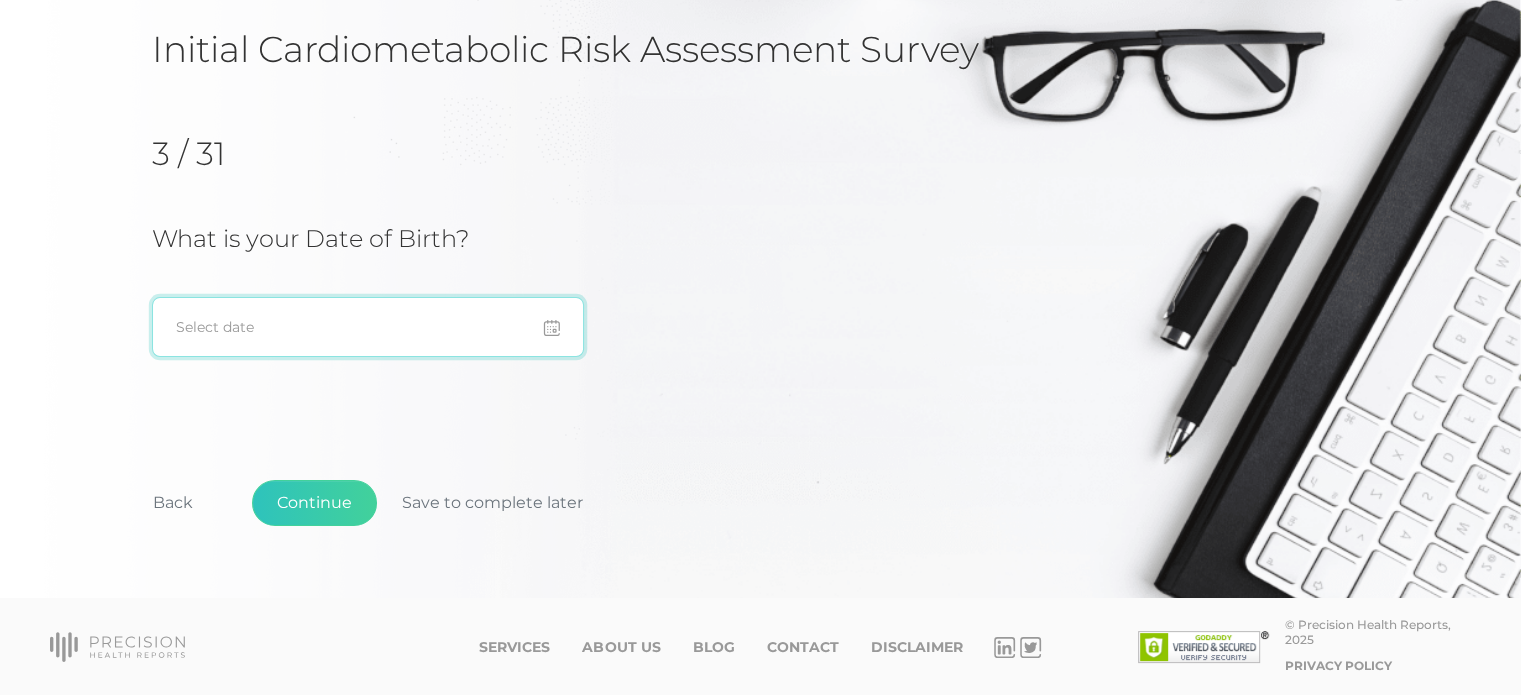 click at bounding box center (368, 327) 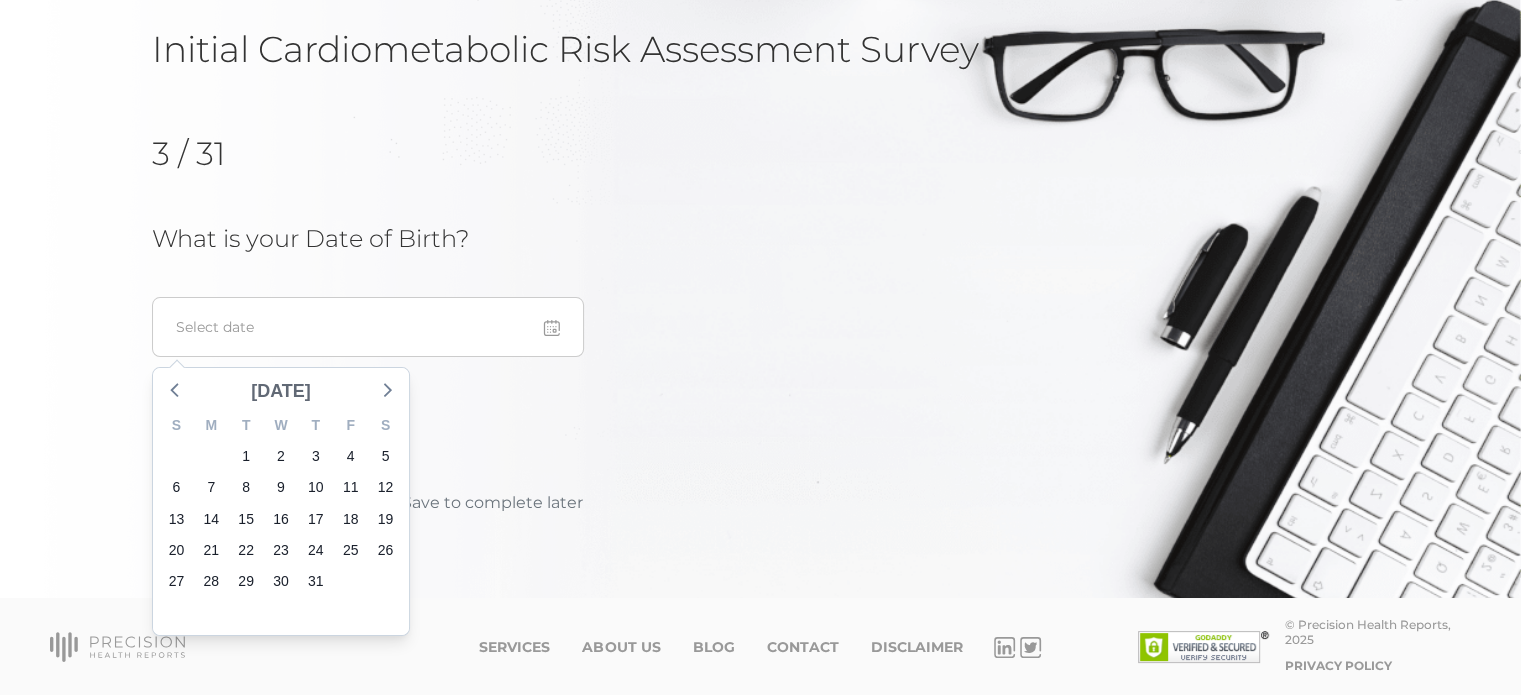click on "[DATE]" at bounding box center [281, 391] 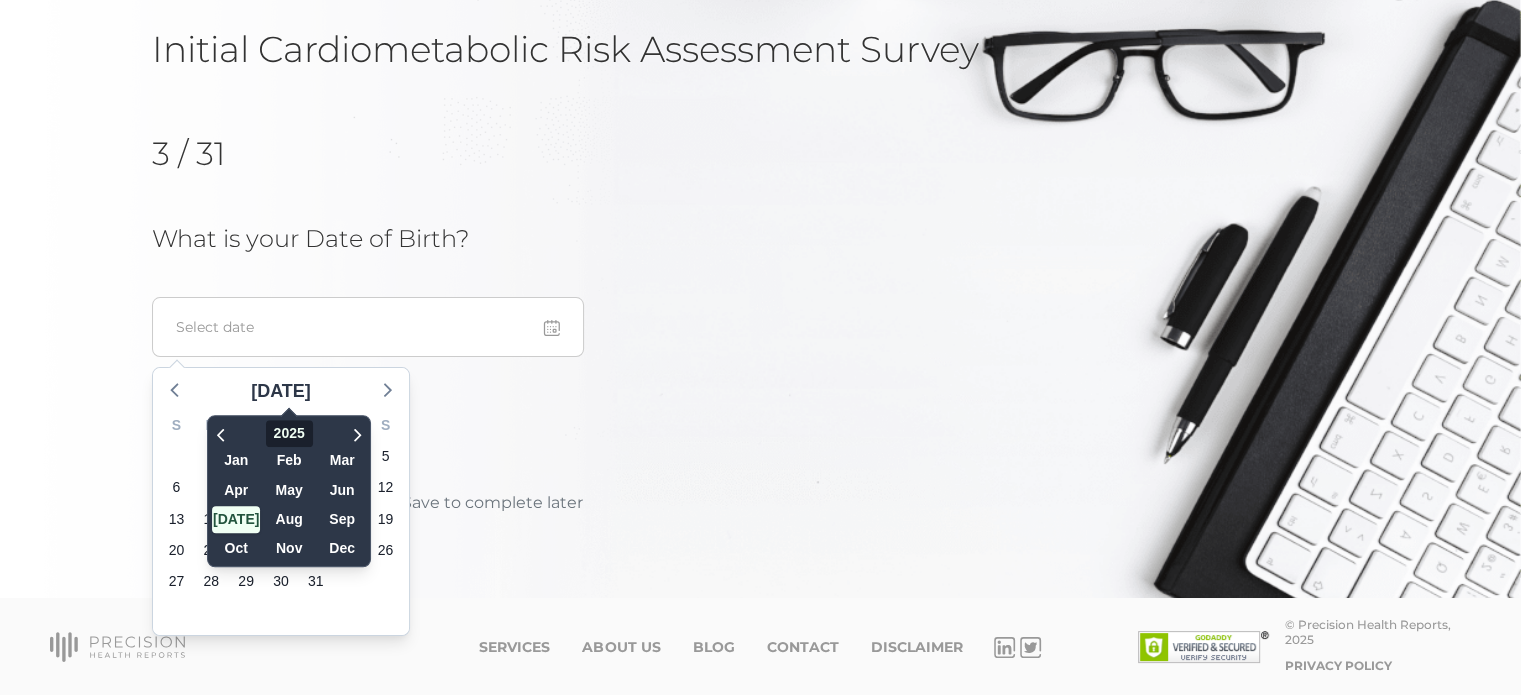 click on "2025" at bounding box center [289, 433] 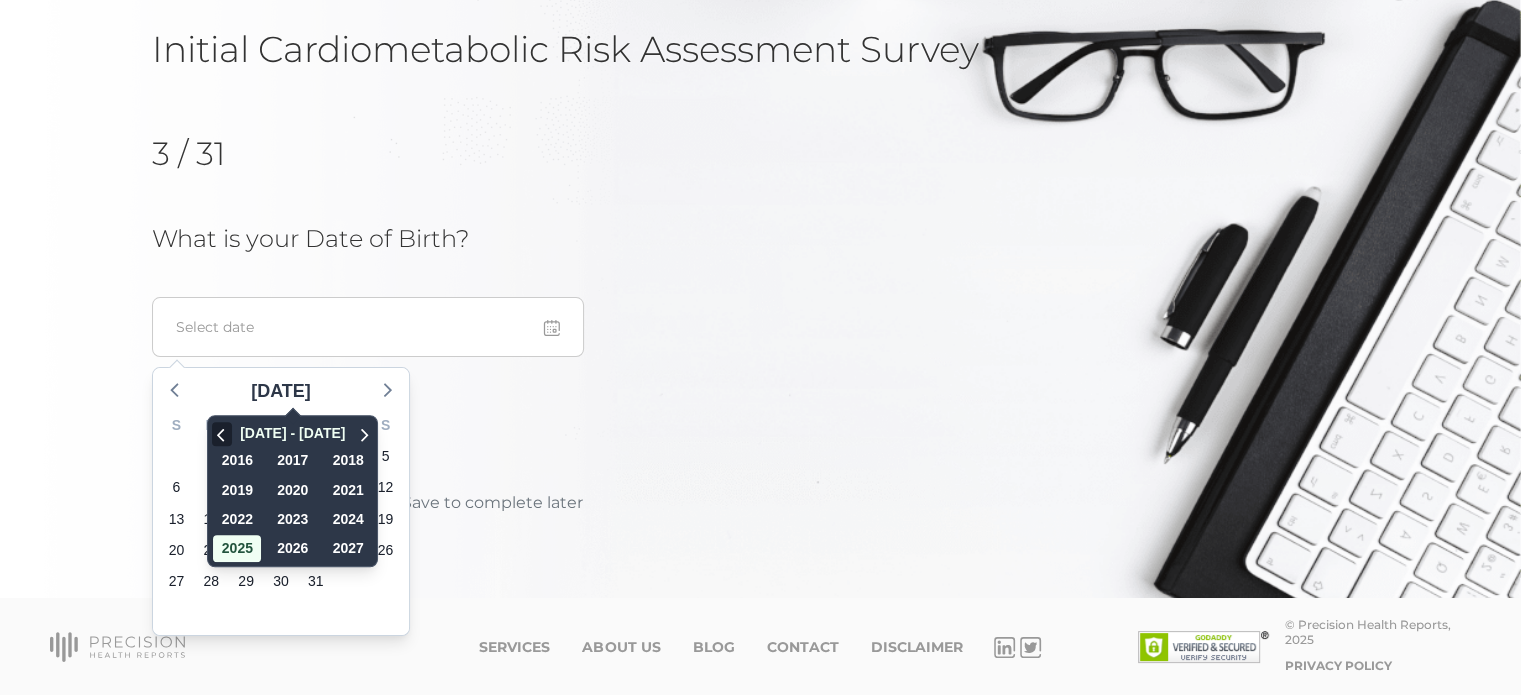 click 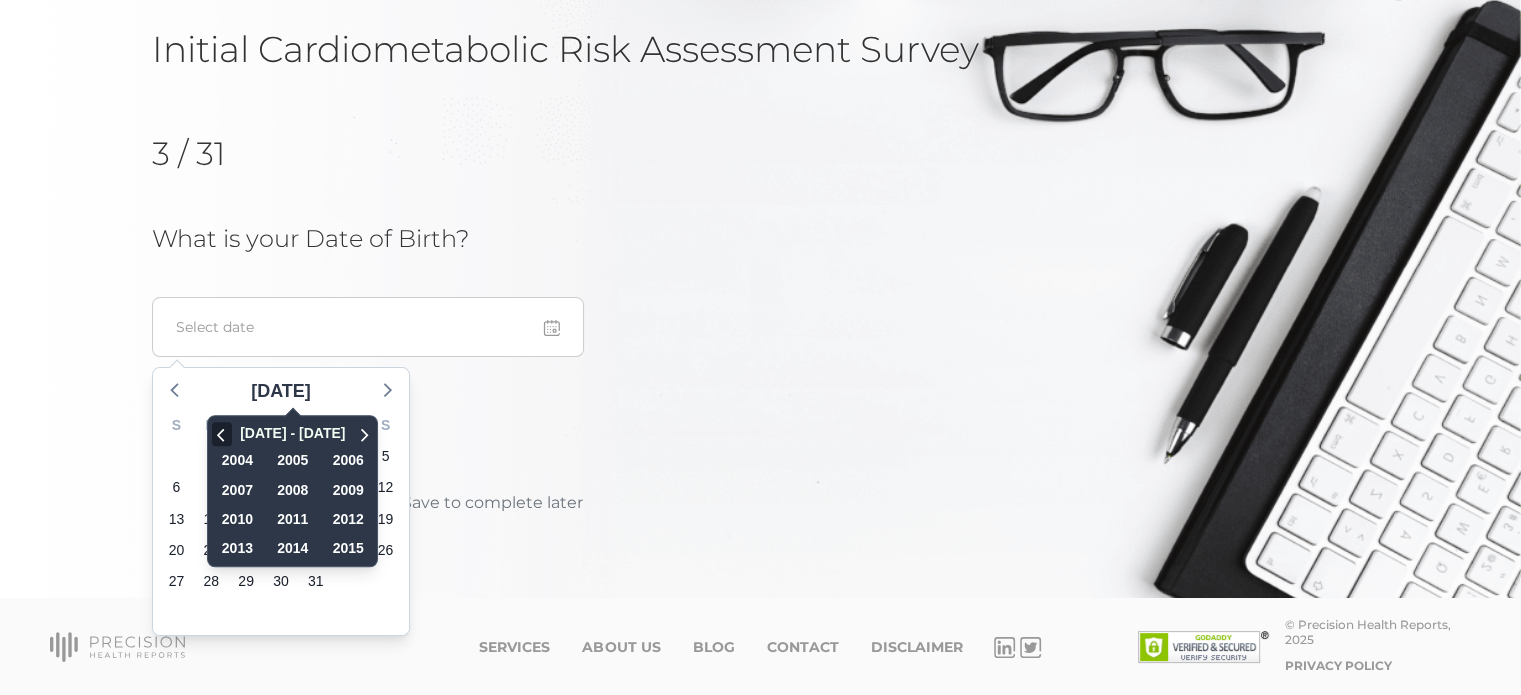 click 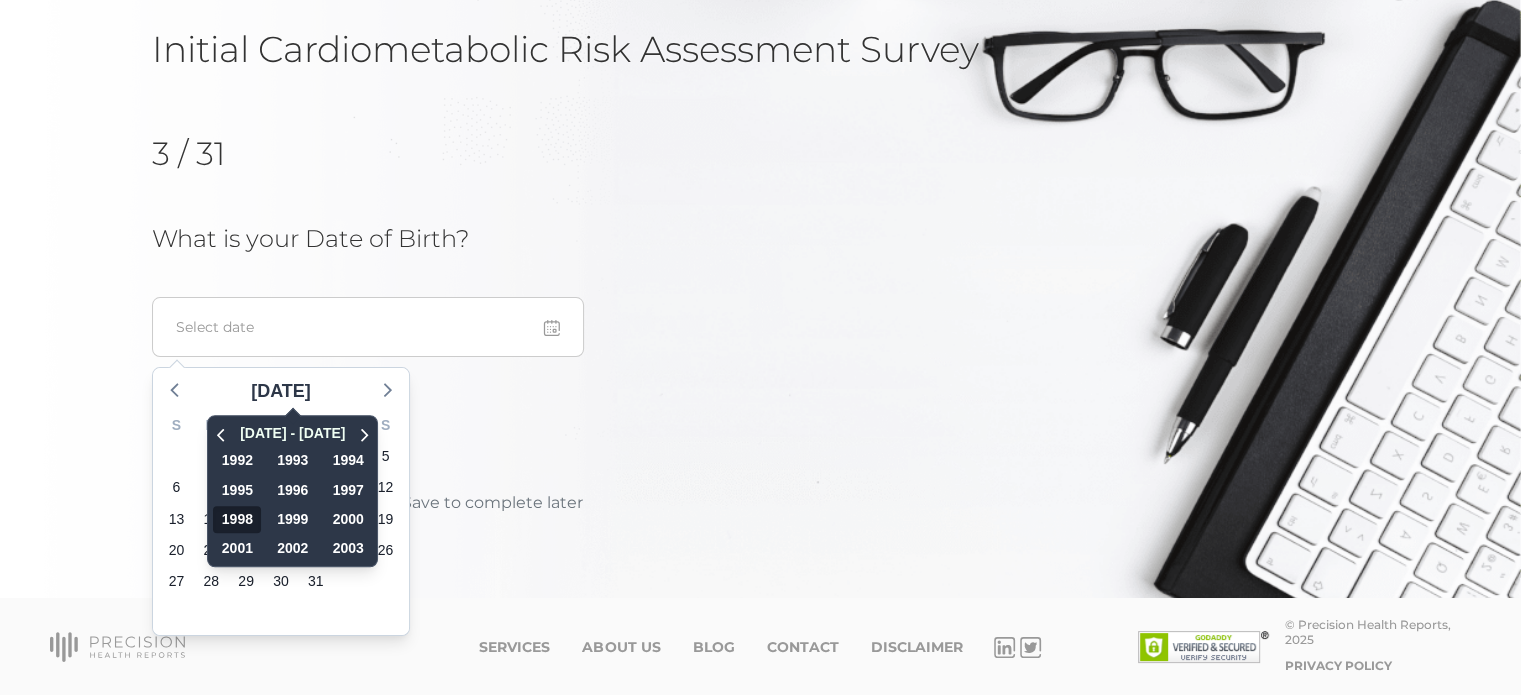 click on "1998" at bounding box center (237, 519) 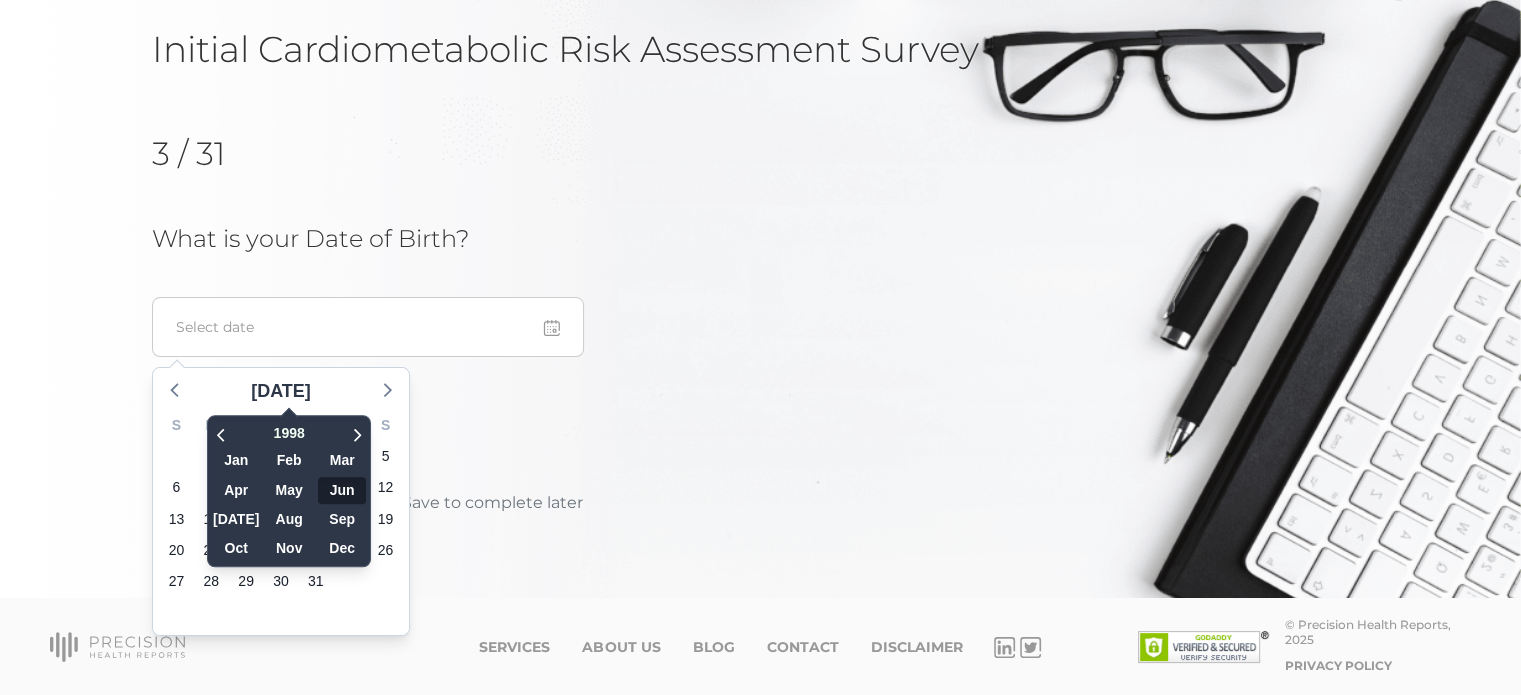 click on "Jun" at bounding box center (342, 490) 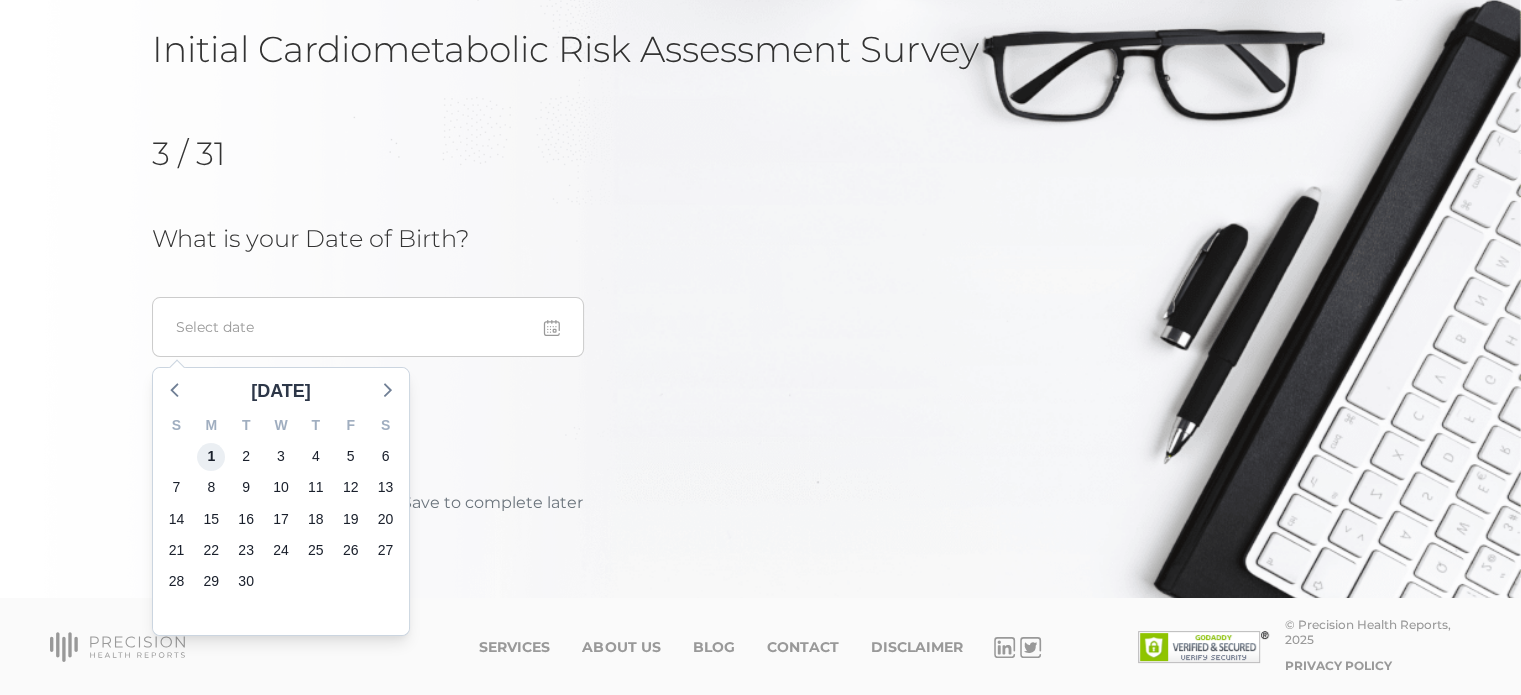 click on "1" at bounding box center (211, 457) 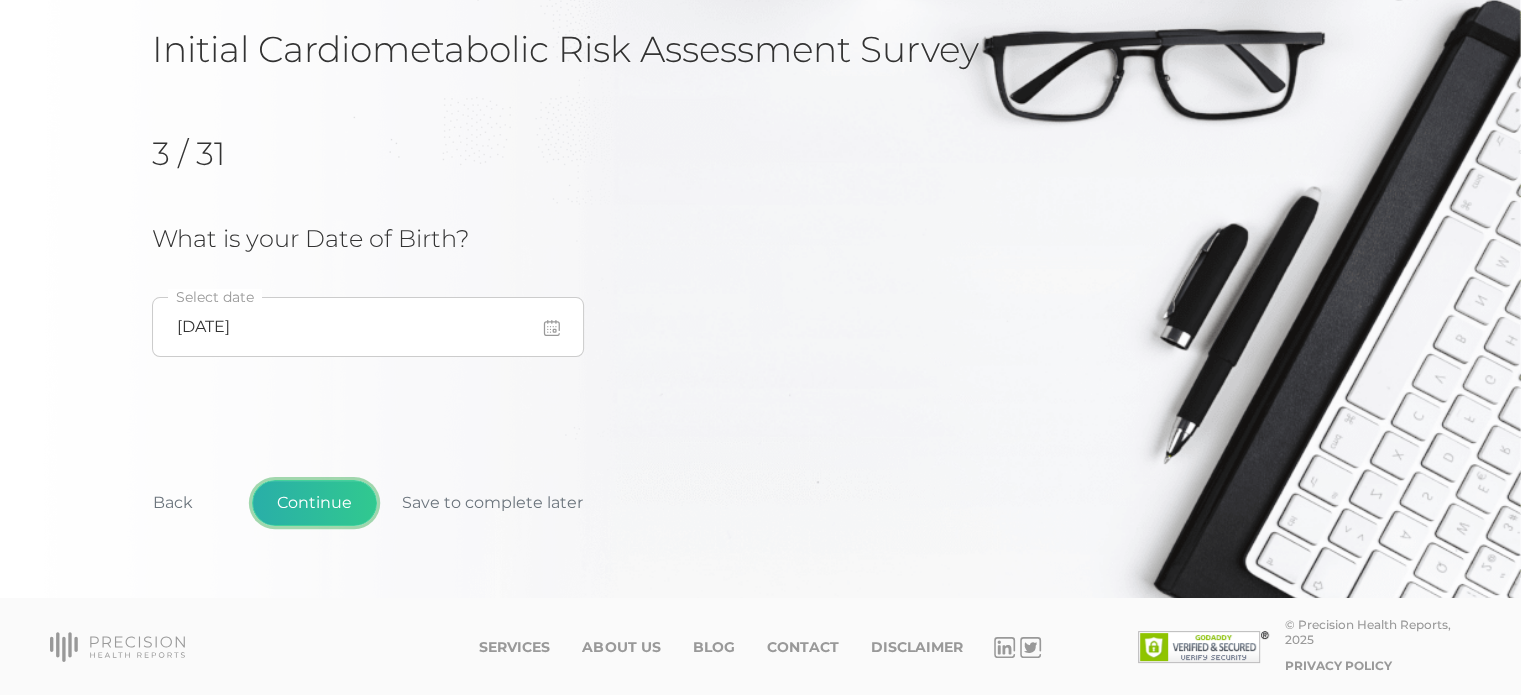 click on "Continue" at bounding box center (314, 503) 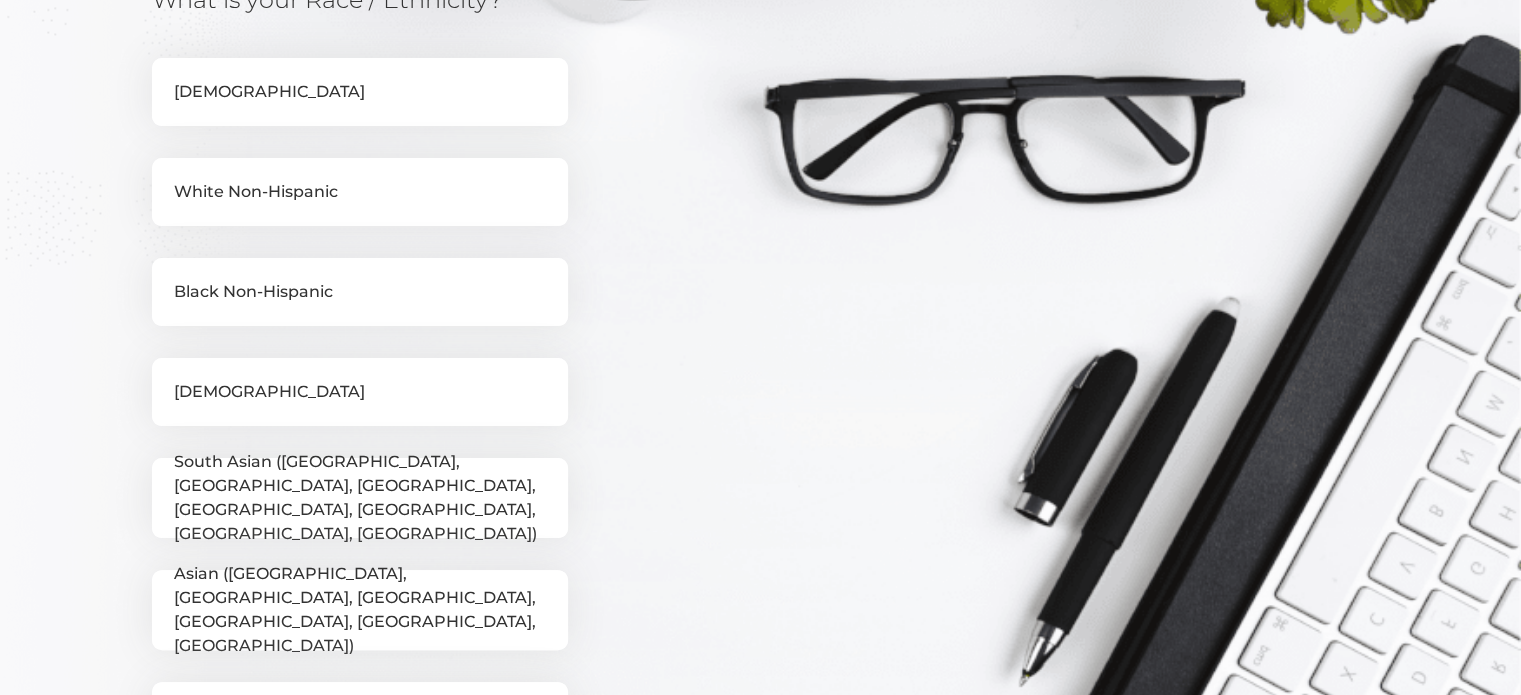 scroll, scrollTop: 389, scrollLeft: 0, axis: vertical 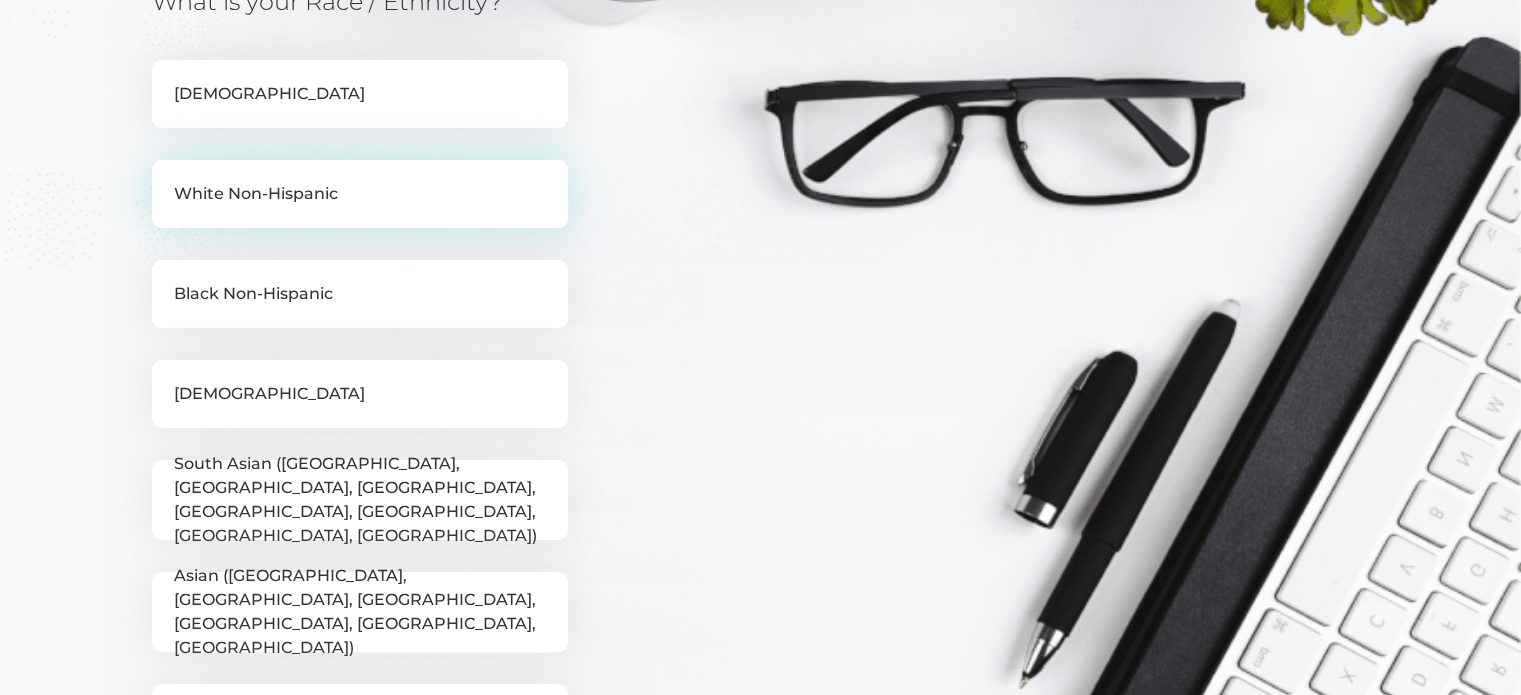 click on "White Non-Hispanic" at bounding box center (360, 194) 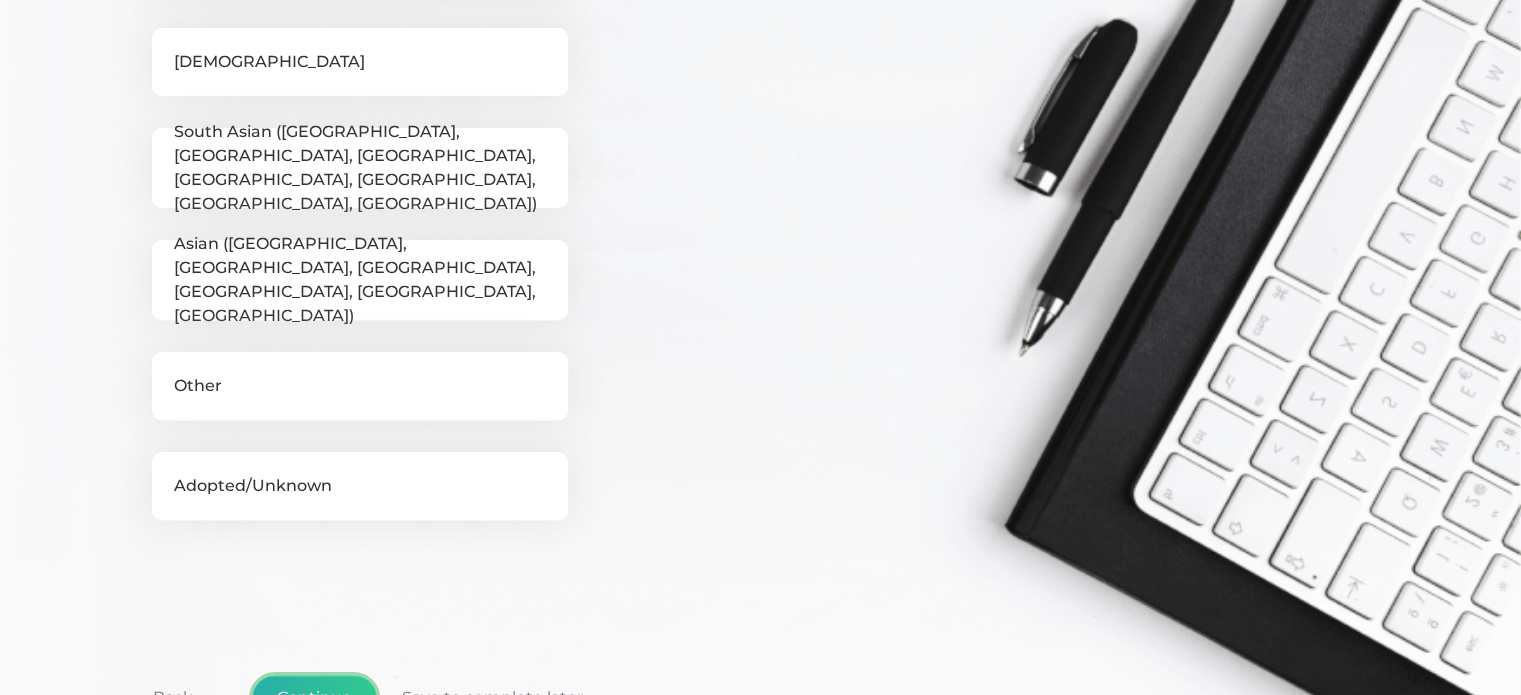 click on "Continue" at bounding box center [314, 698] 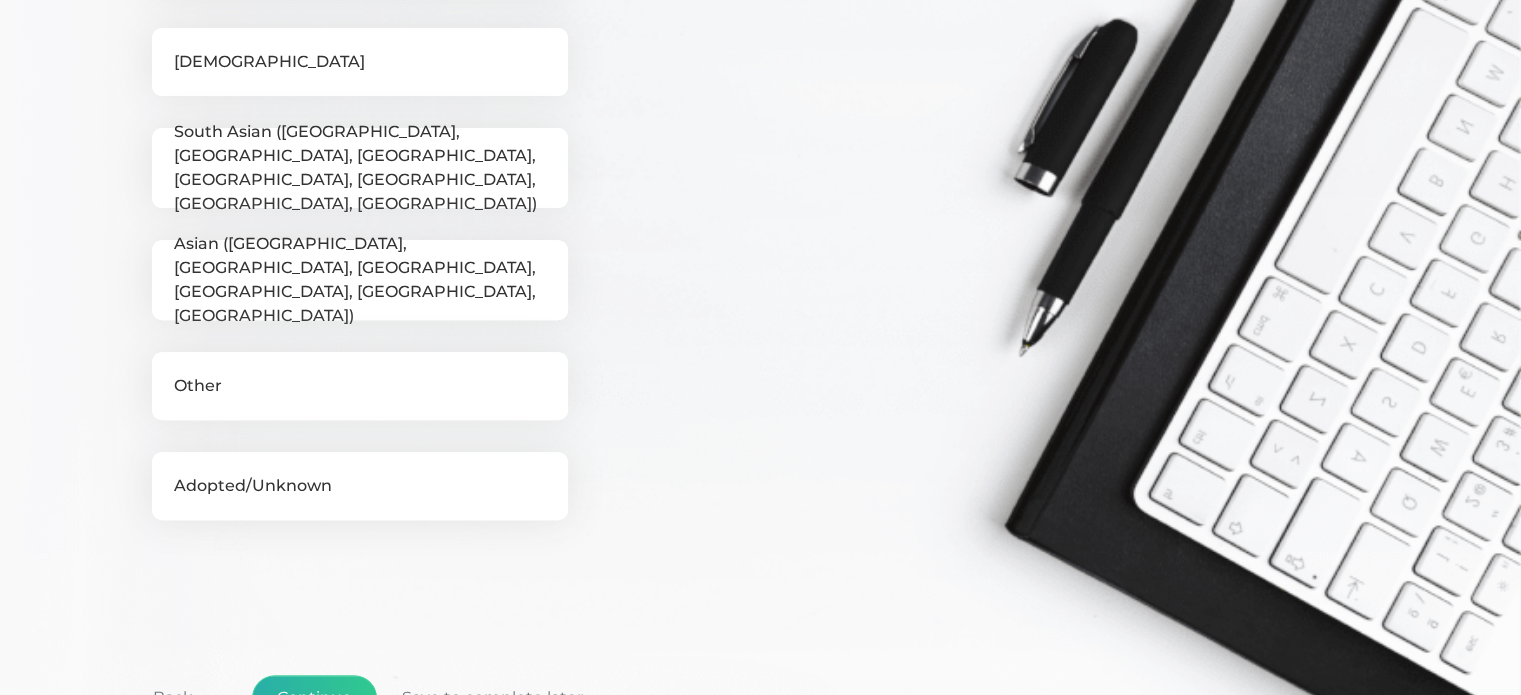 scroll, scrollTop: 152, scrollLeft: 0, axis: vertical 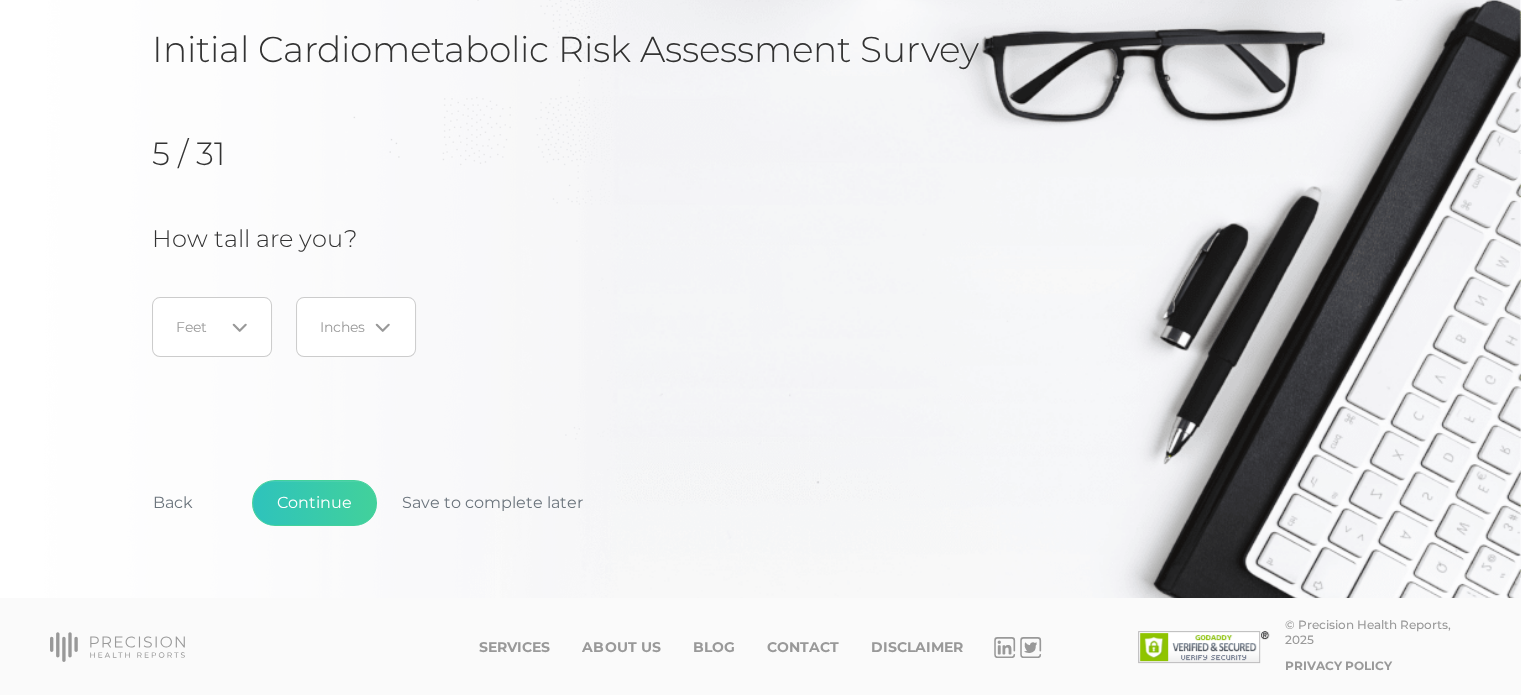 click on "Loading..." at bounding box center (212, 327) 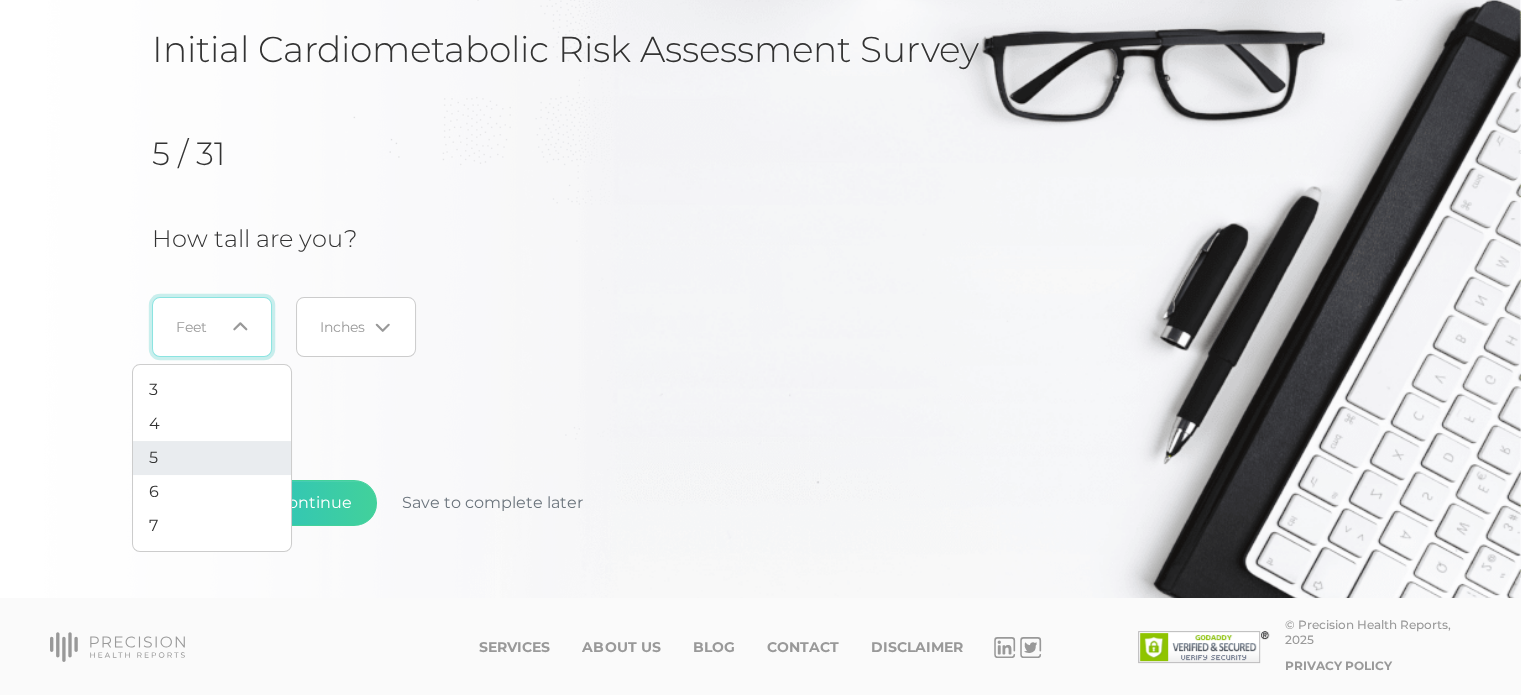 click on "5" at bounding box center (212, 458) 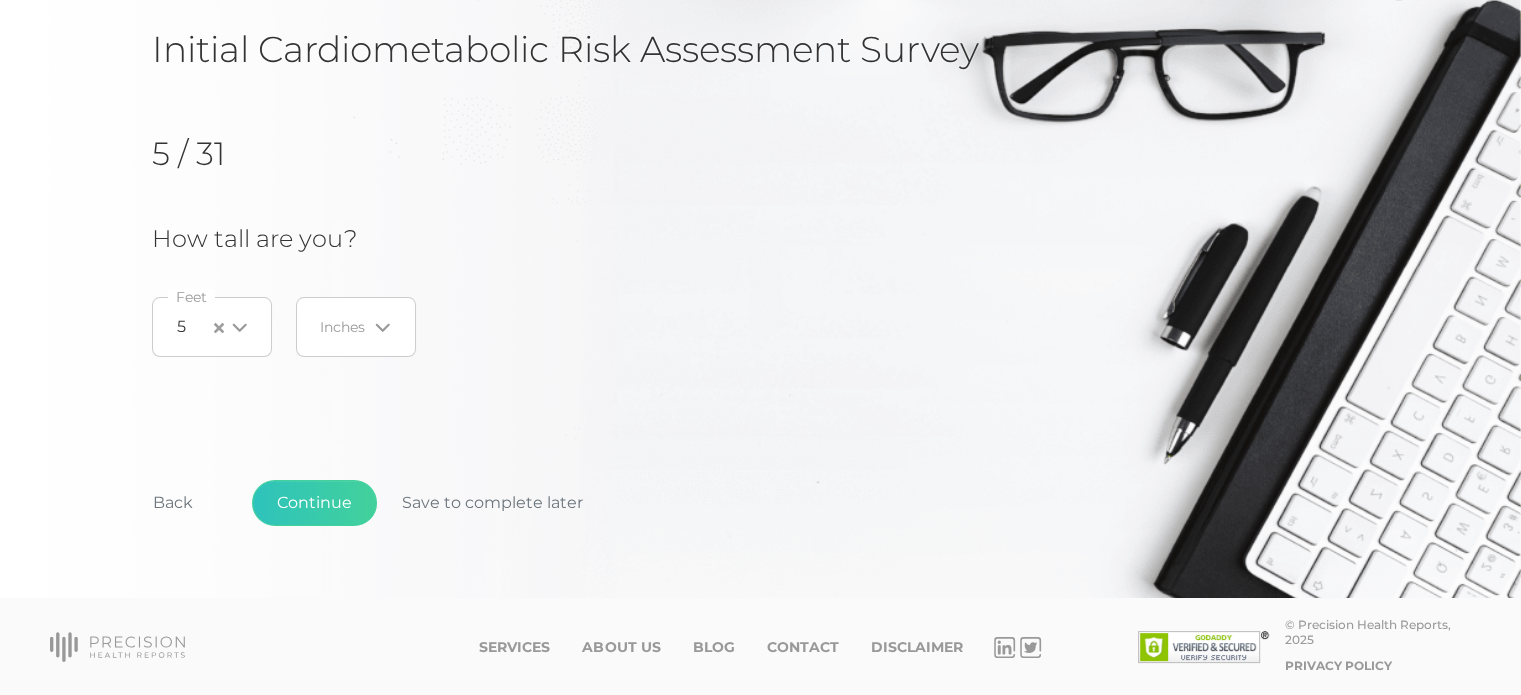 click at bounding box center (343, 327) 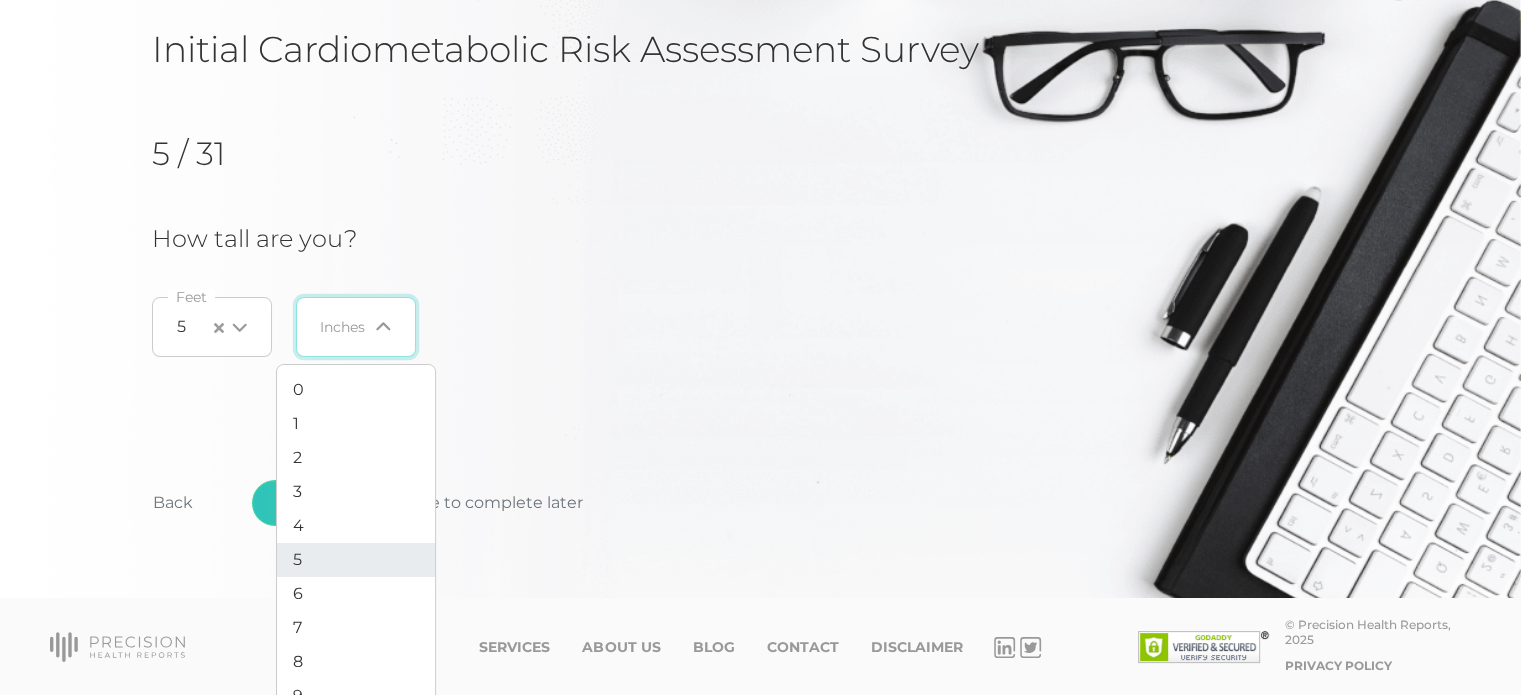 scroll, scrollTop: 76, scrollLeft: 0, axis: vertical 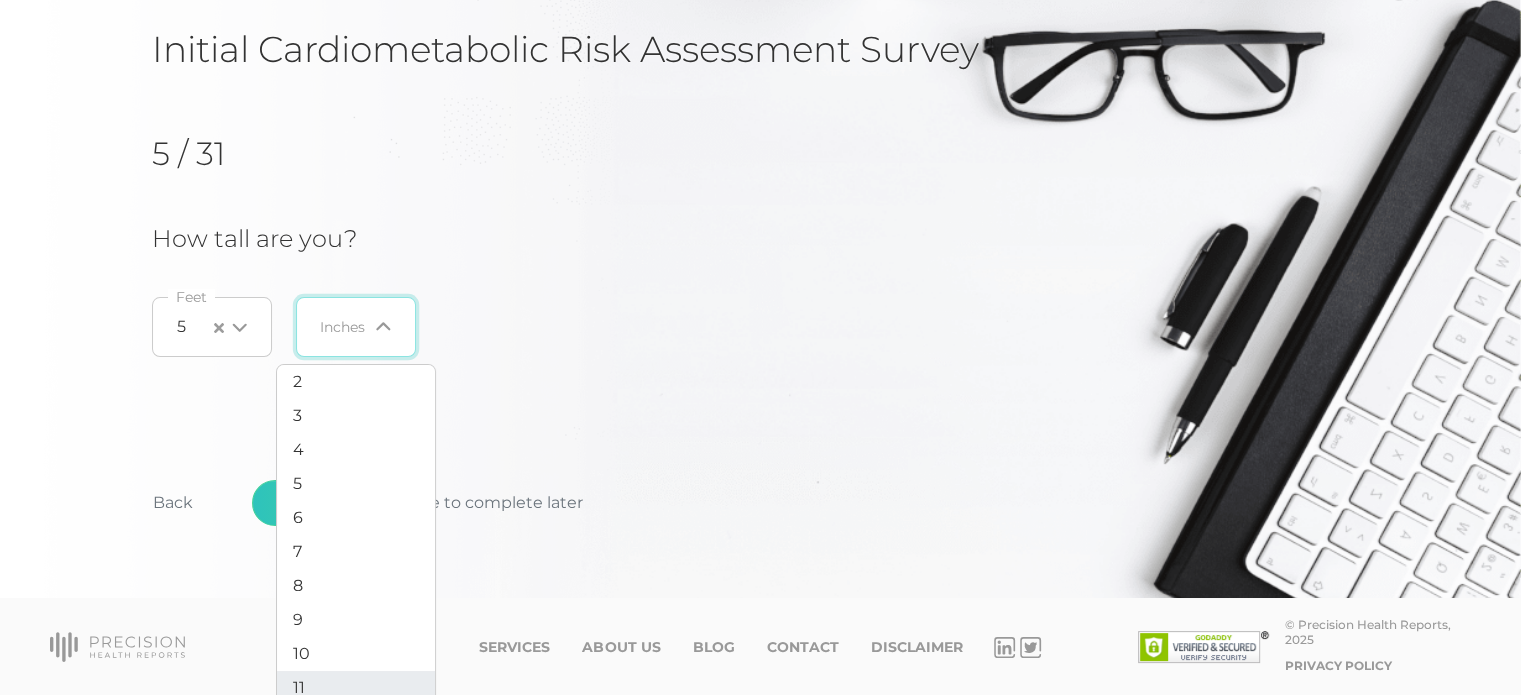 click on "11" at bounding box center (356, 688) 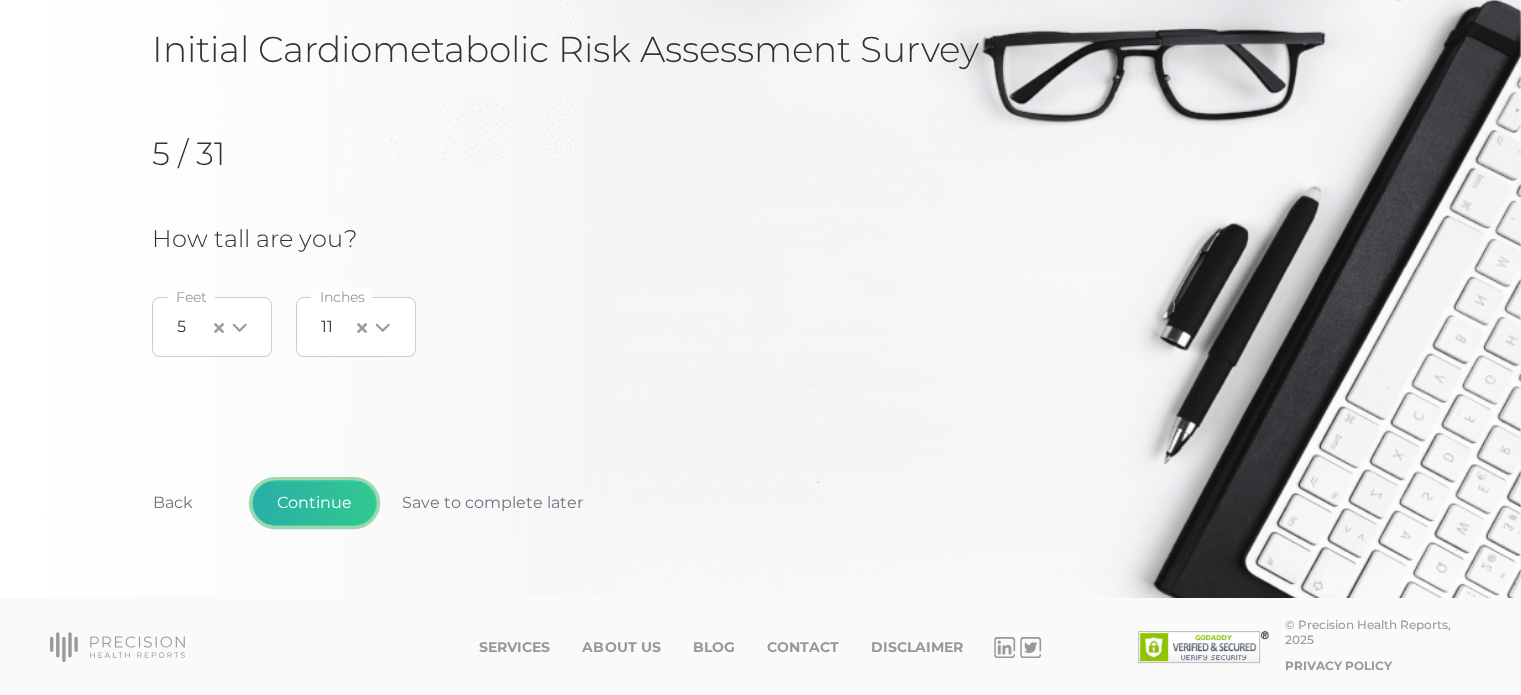 click on "Continue" at bounding box center [314, 503] 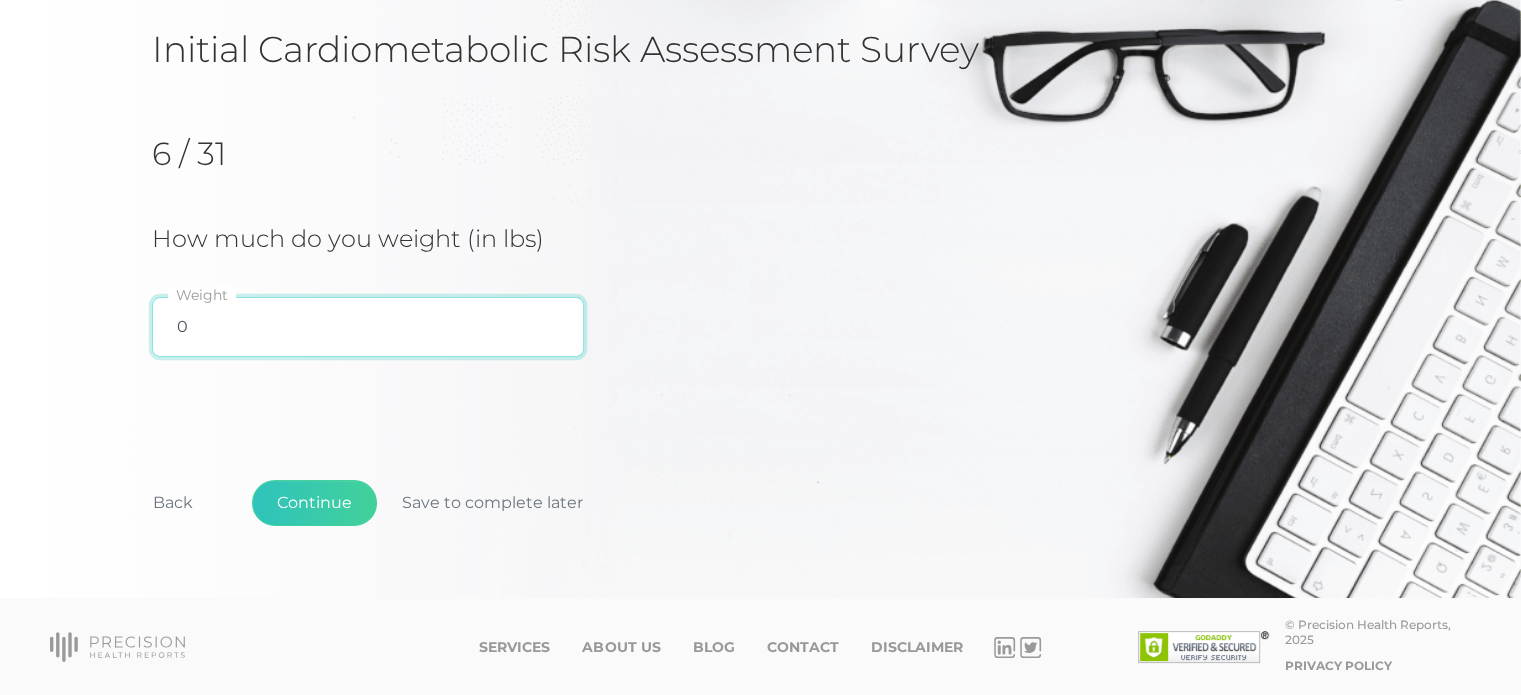 click on "0" at bounding box center (368, 327) 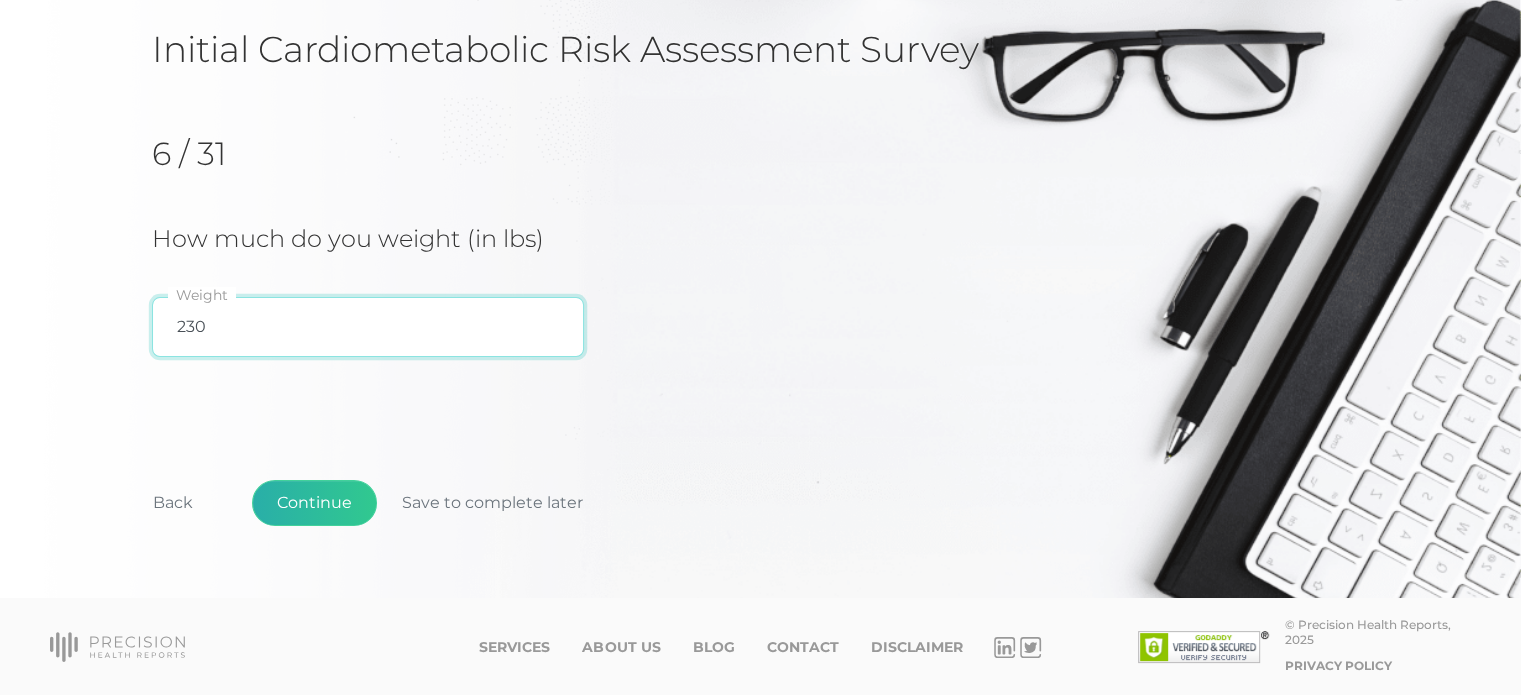 type on "230" 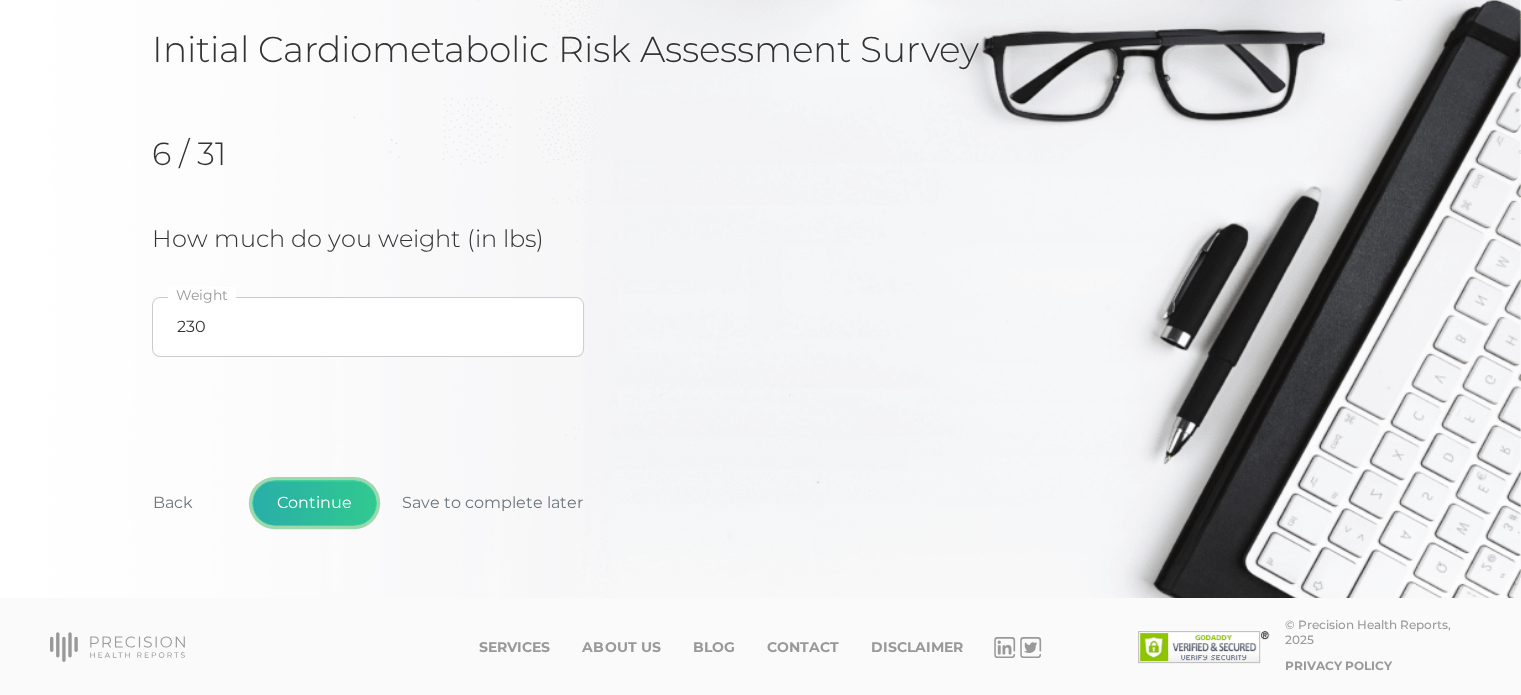 click on "Continue" at bounding box center (314, 503) 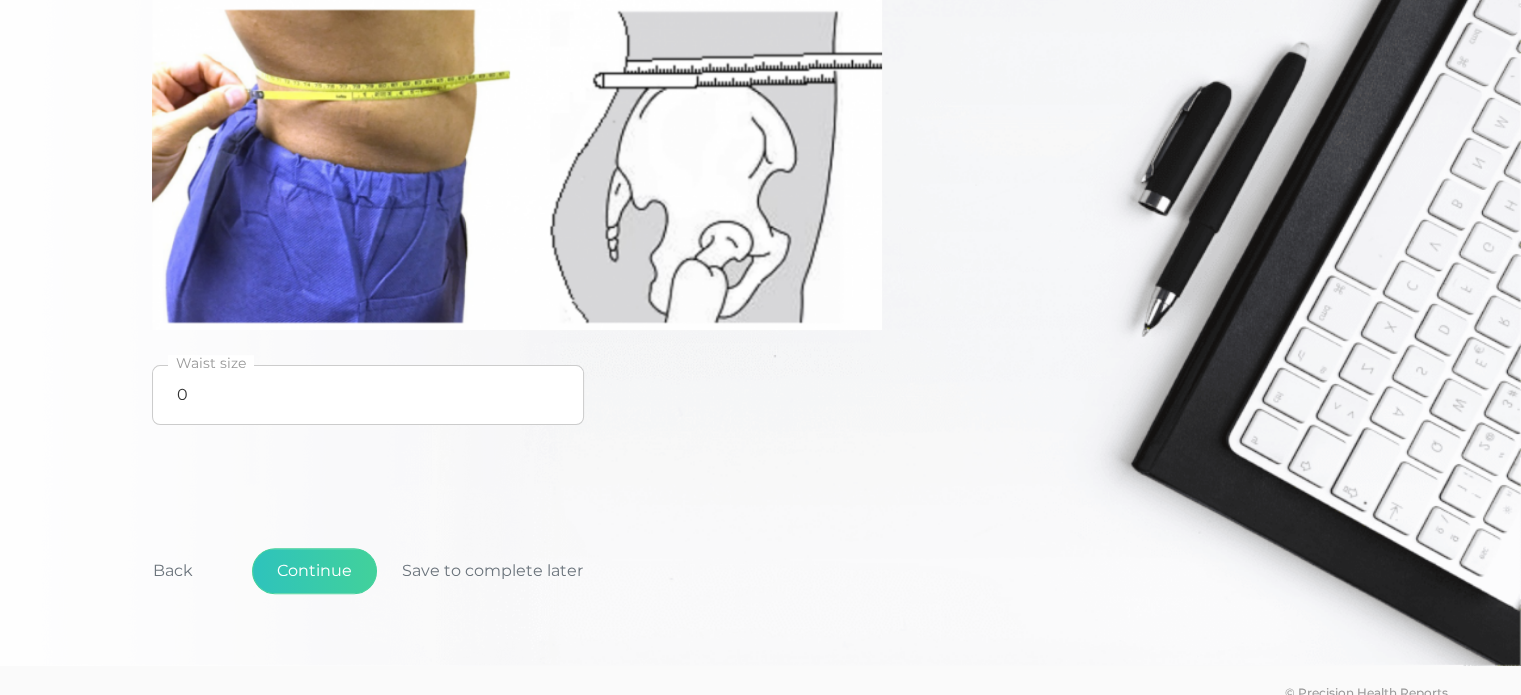 scroll, scrollTop: 500, scrollLeft: 0, axis: vertical 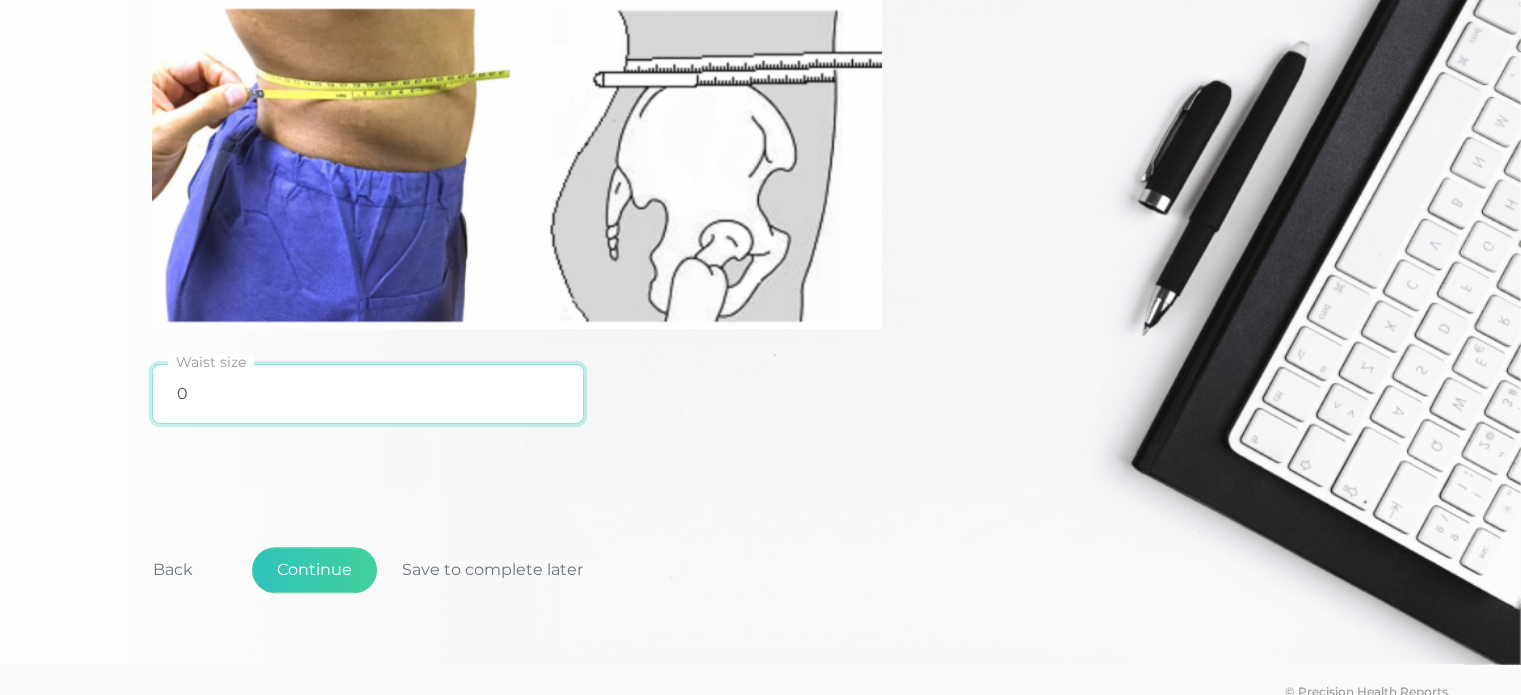 click on "0" at bounding box center (368, 394) 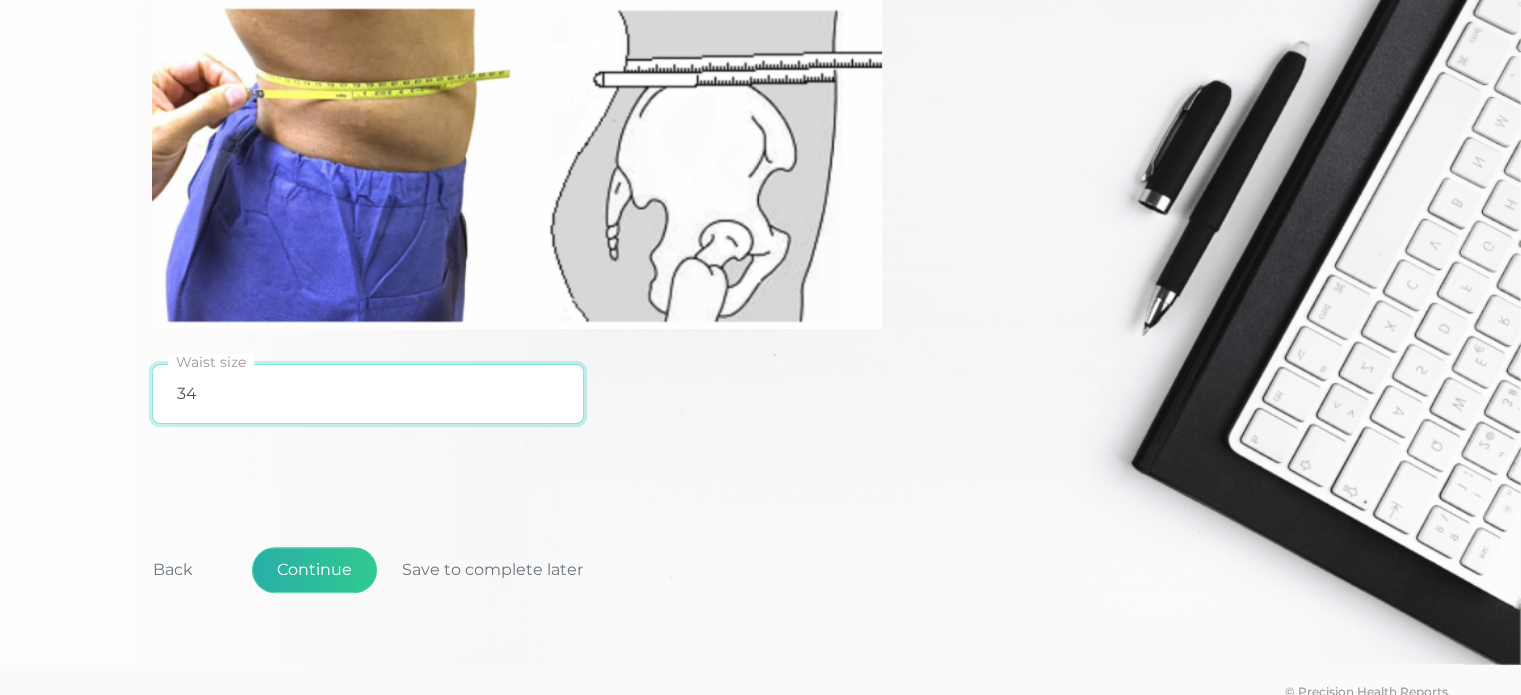type on "34" 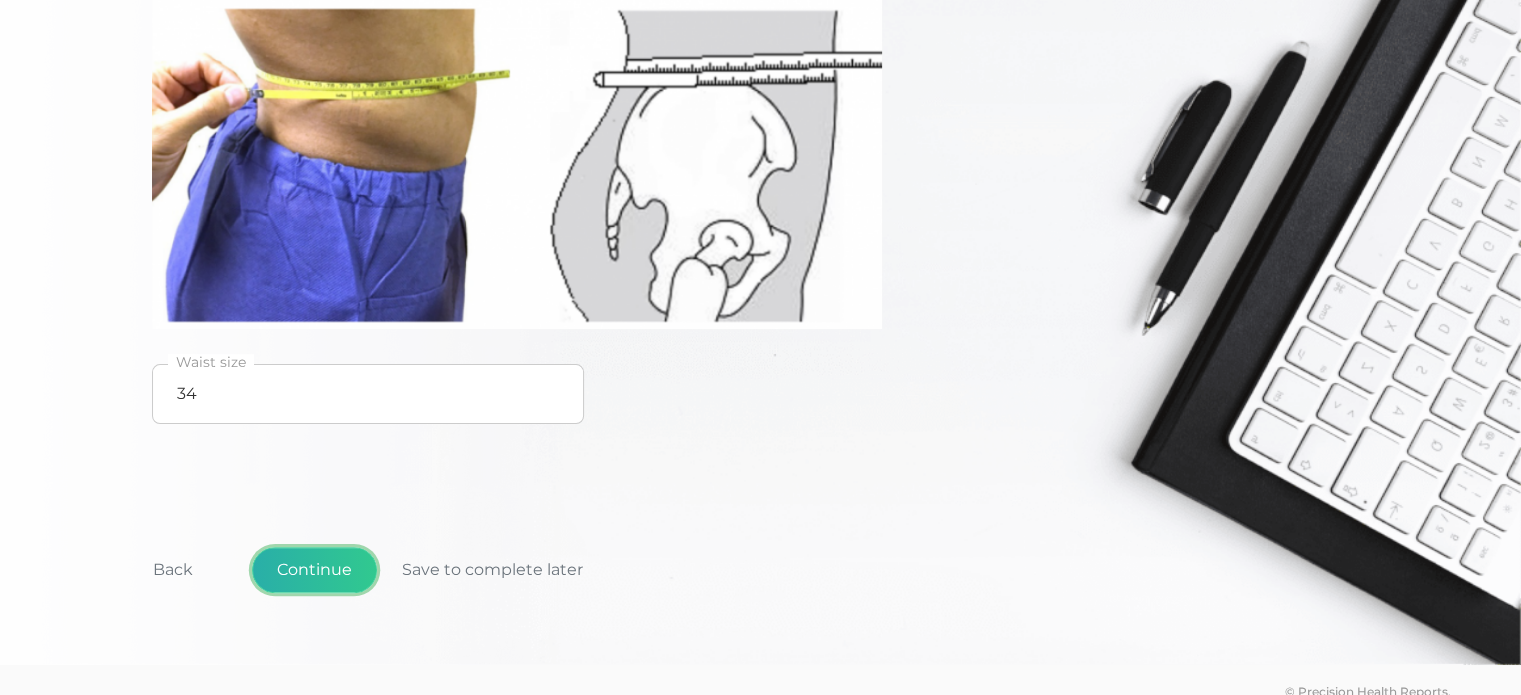 click on "Continue" at bounding box center (314, 570) 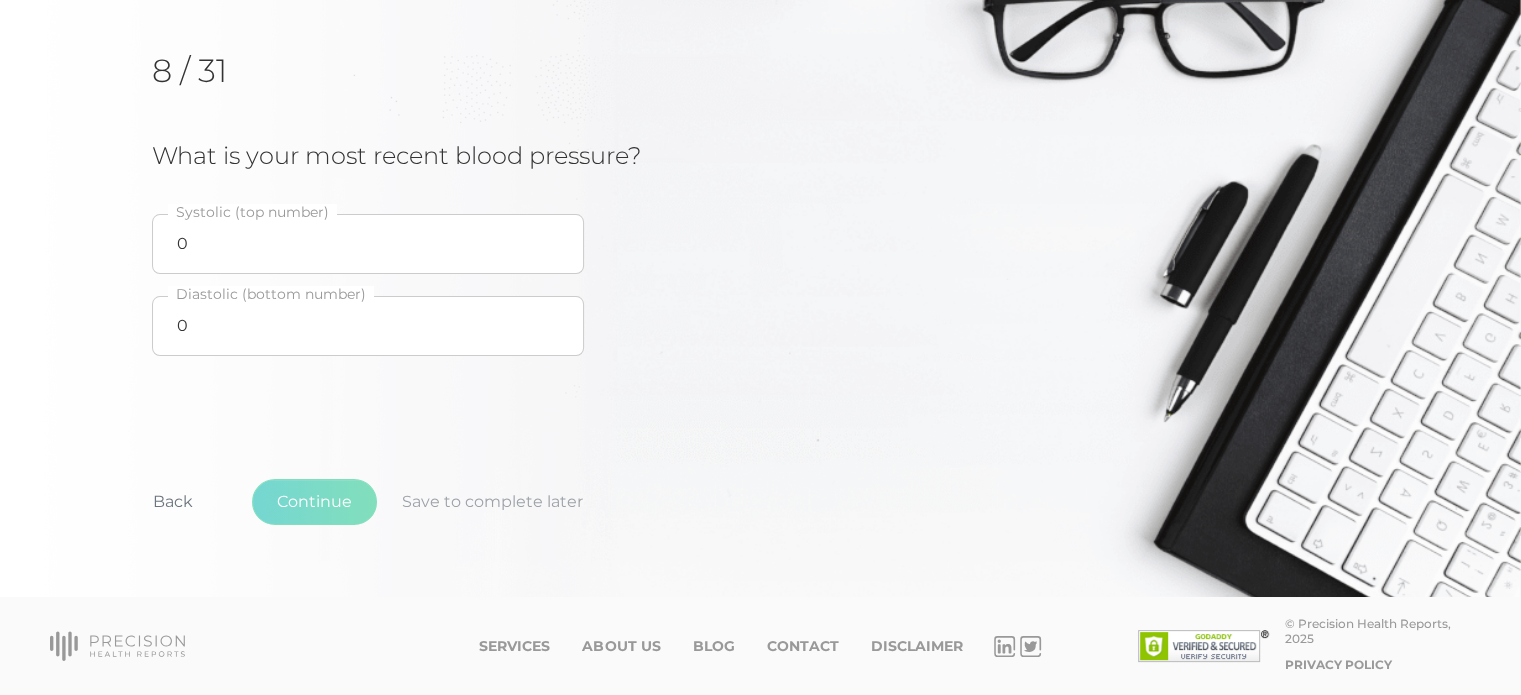 scroll, scrollTop: 233, scrollLeft: 0, axis: vertical 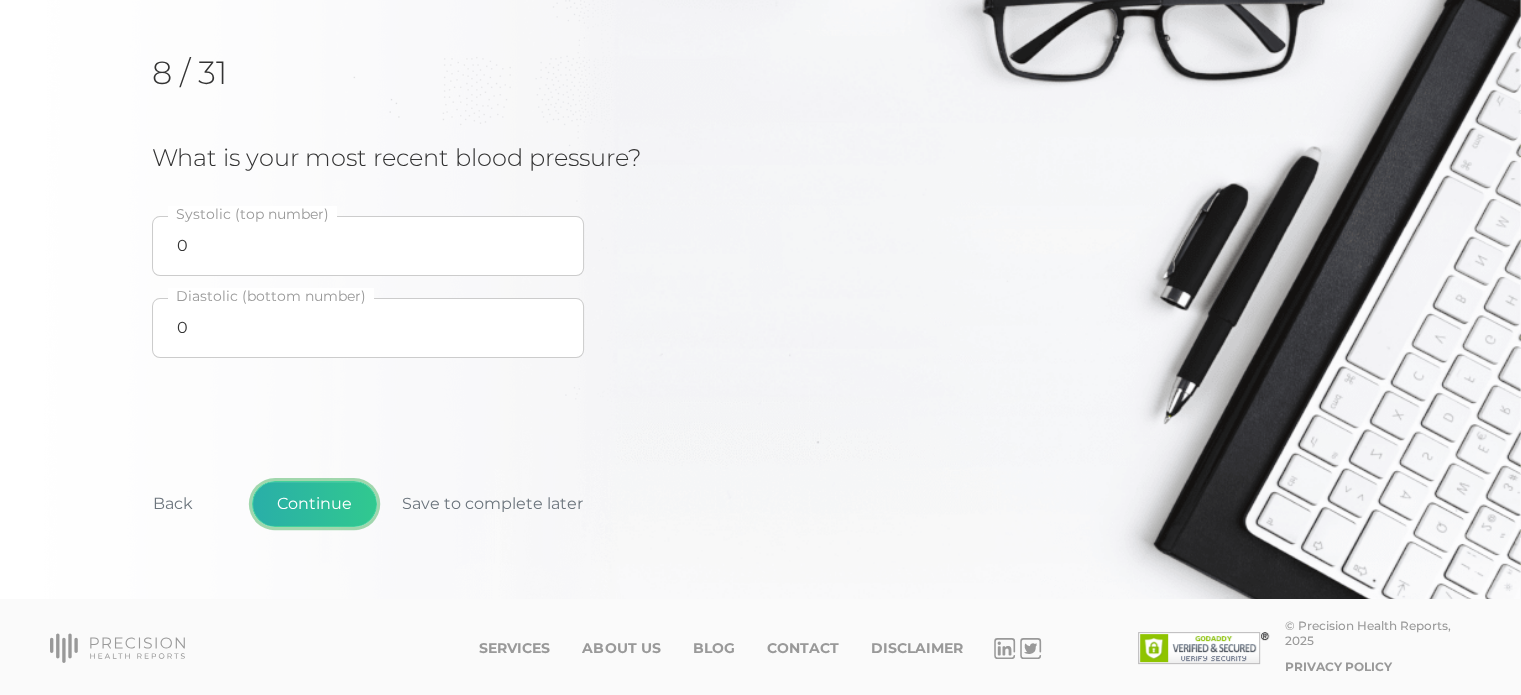 click on "Continue" at bounding box center [314, 504] 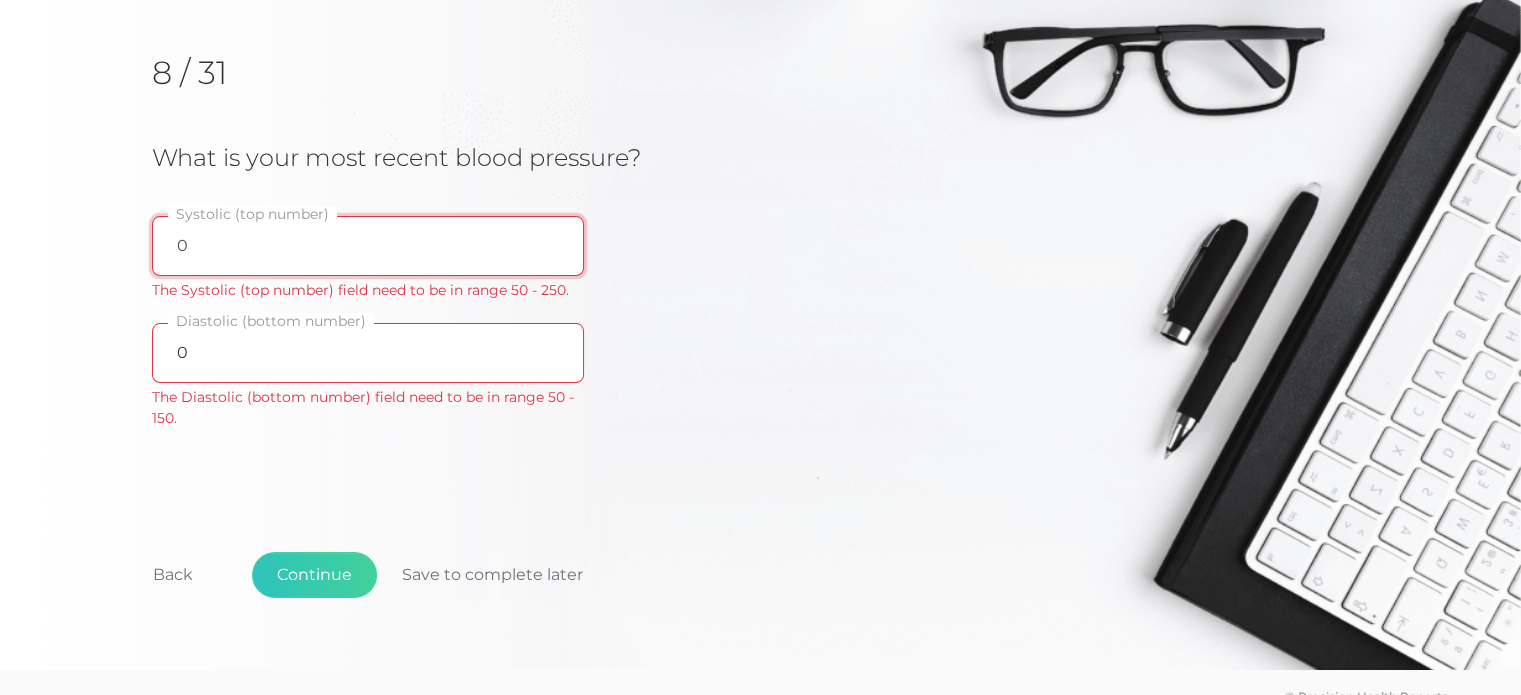 click on "0" at bounding box center (368, 246) 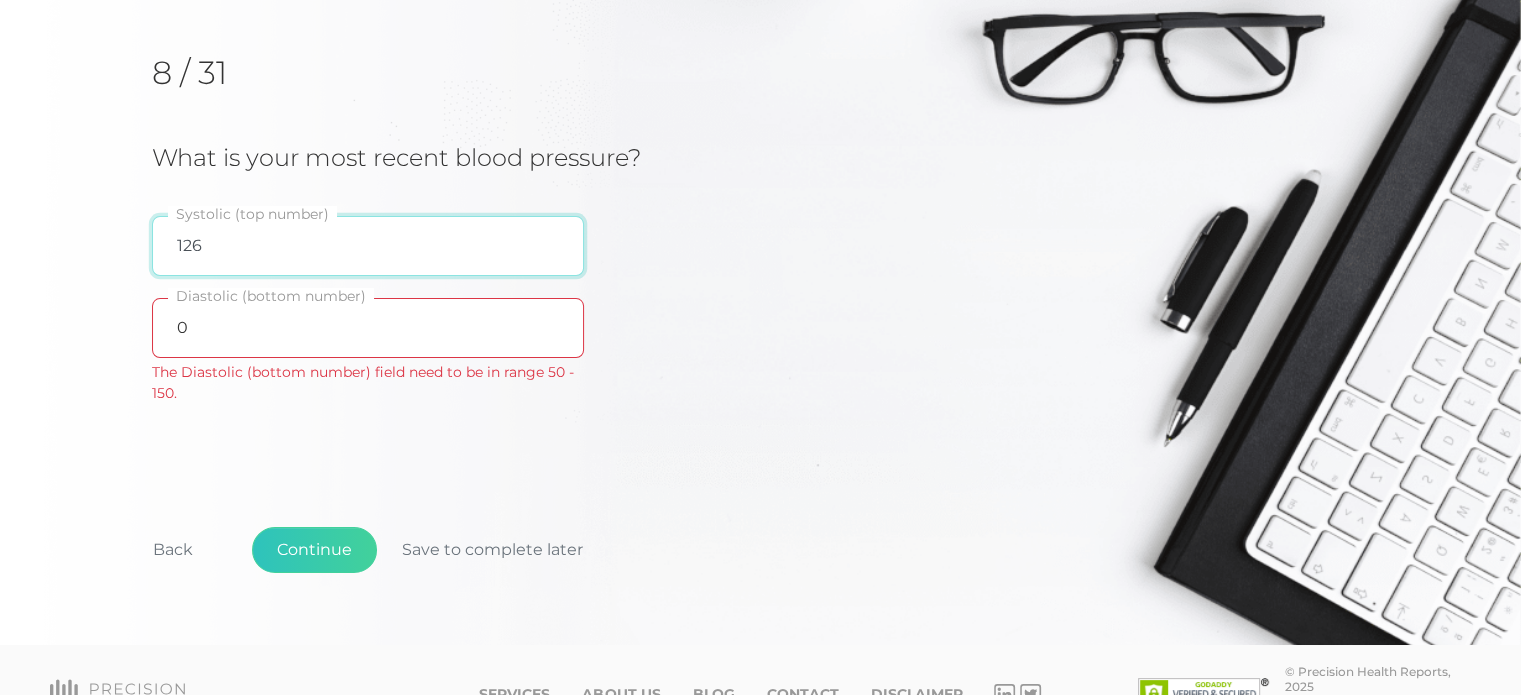 type on "126" 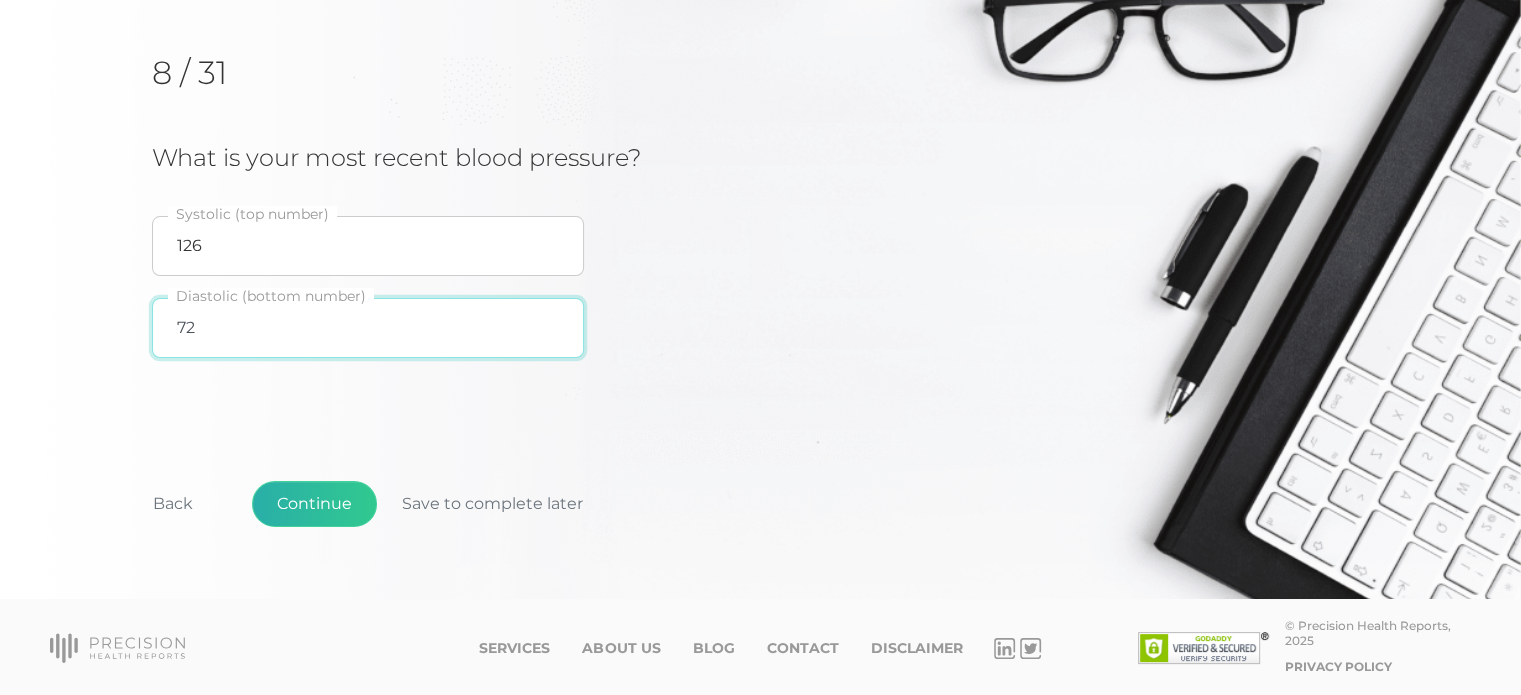 type on "72" 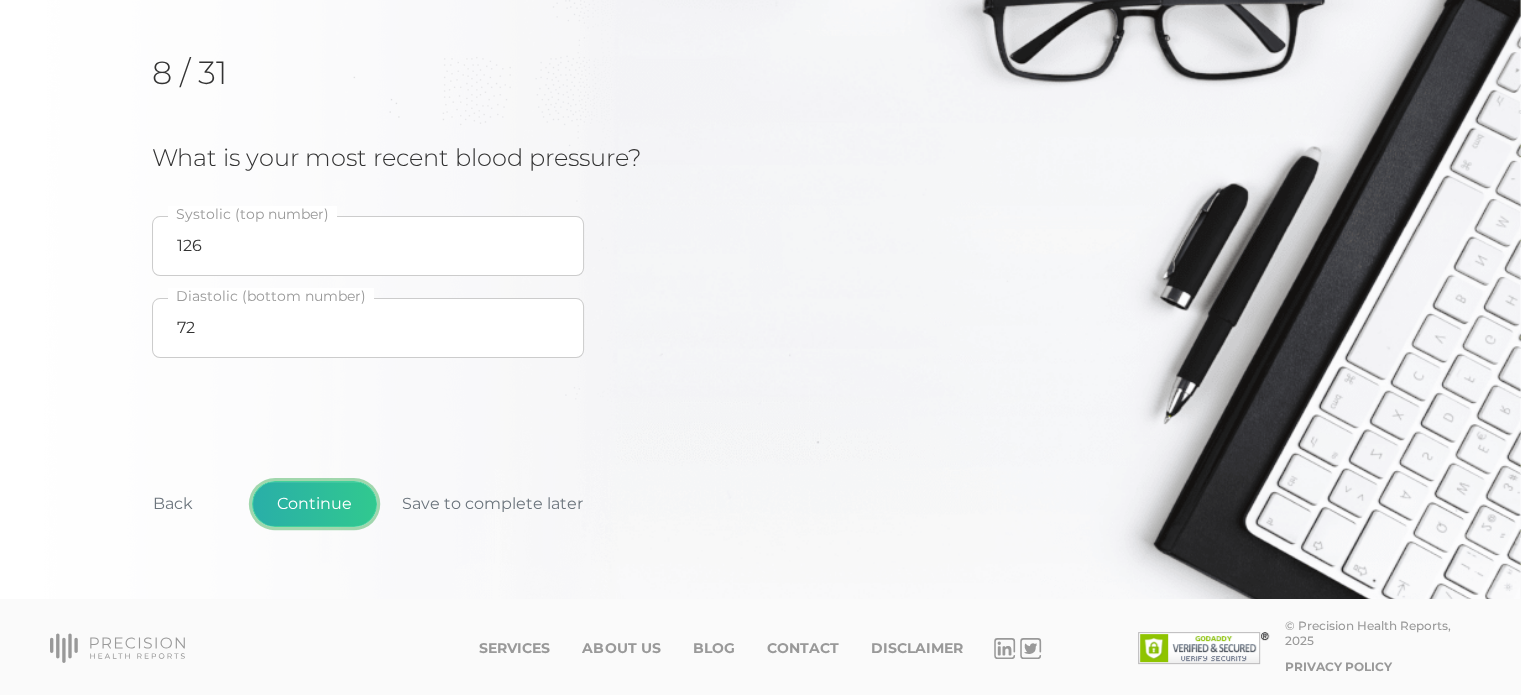 click on "Continue" at bounding box center (314, 504) 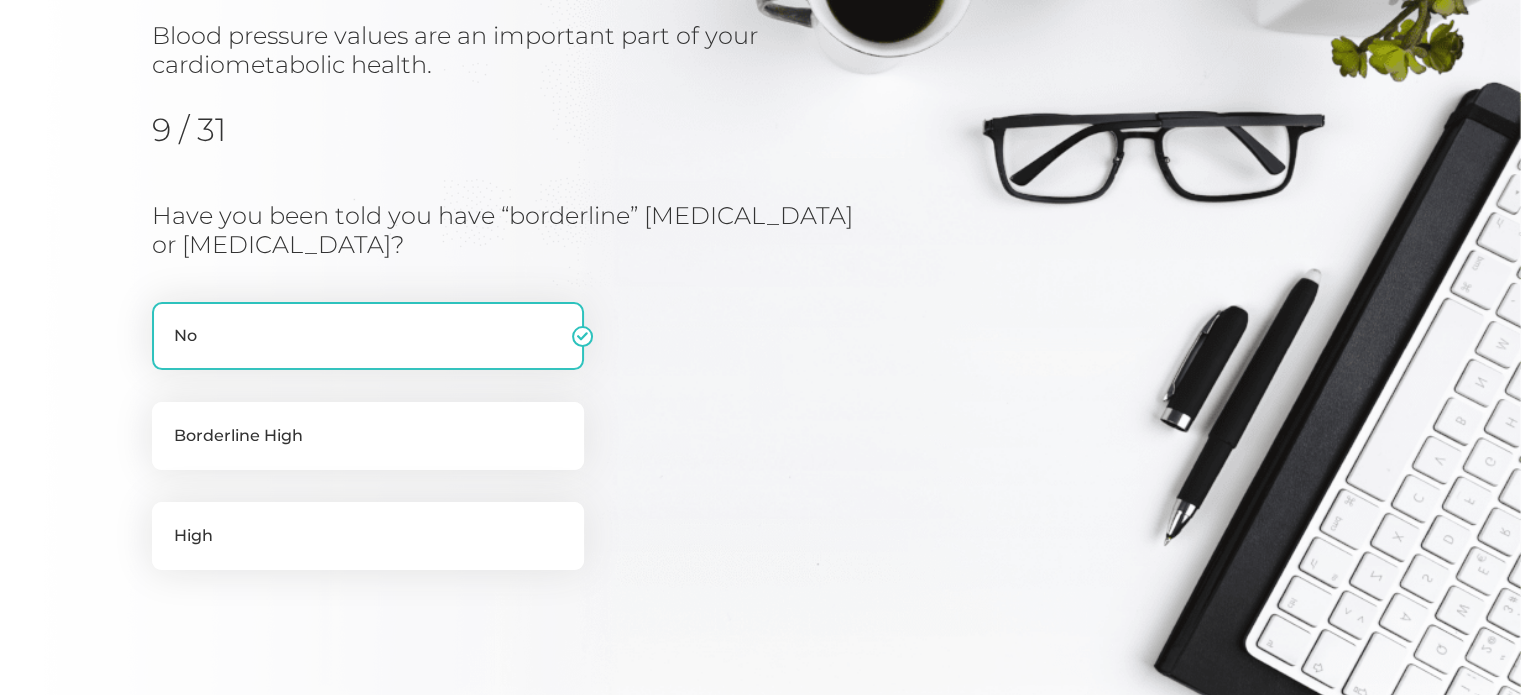scroll, scrollTop: 255, scrollLeft: 0, axis: vertical 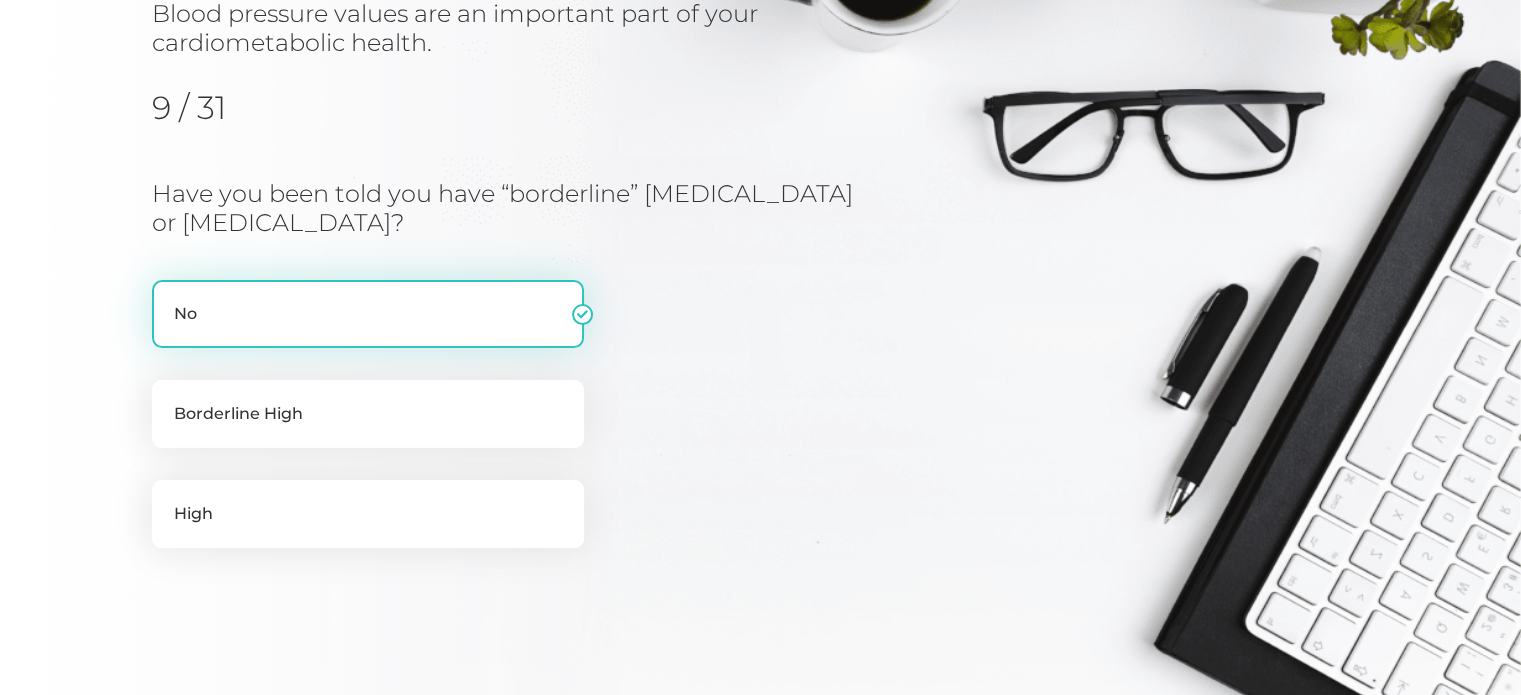 click on "No" at bounding box center (368, 314) 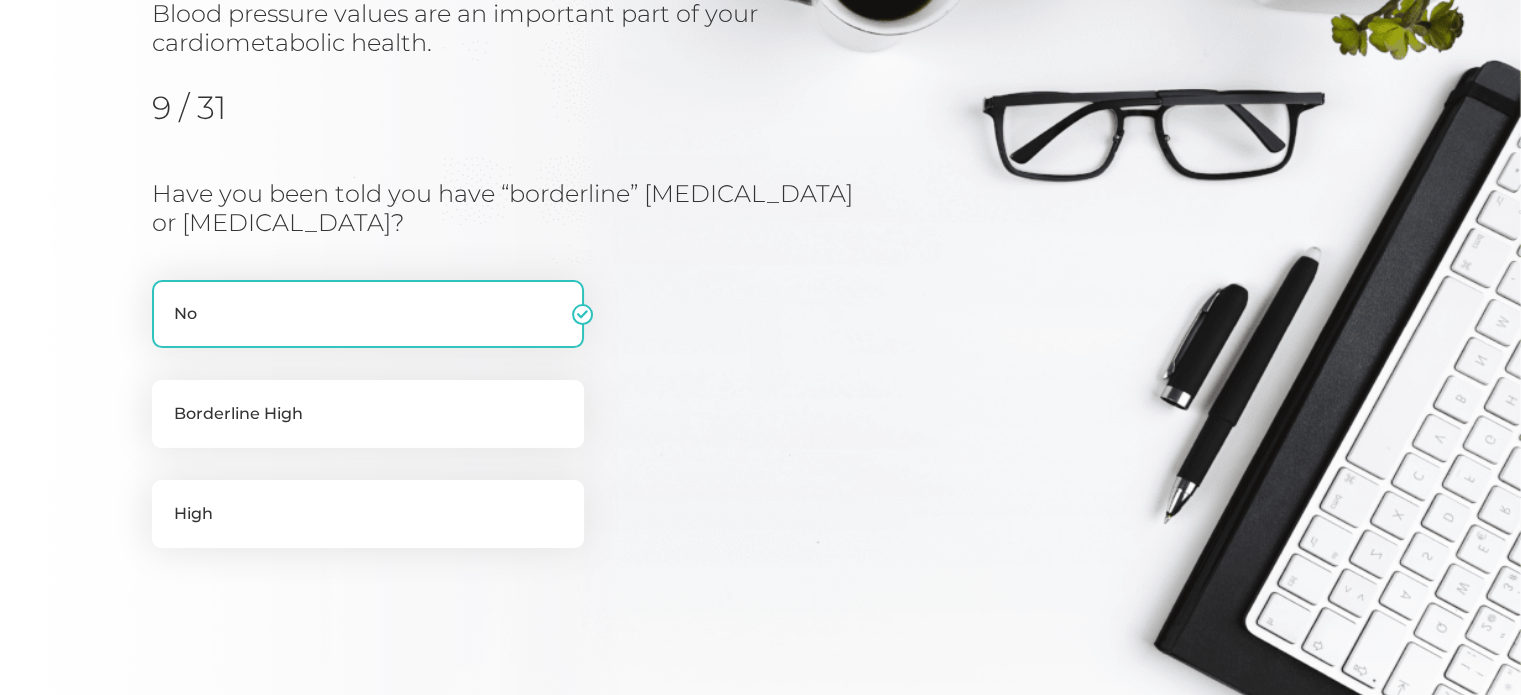 scroll, scrollTop: 476, scrollLeft: 0, axis: vertical 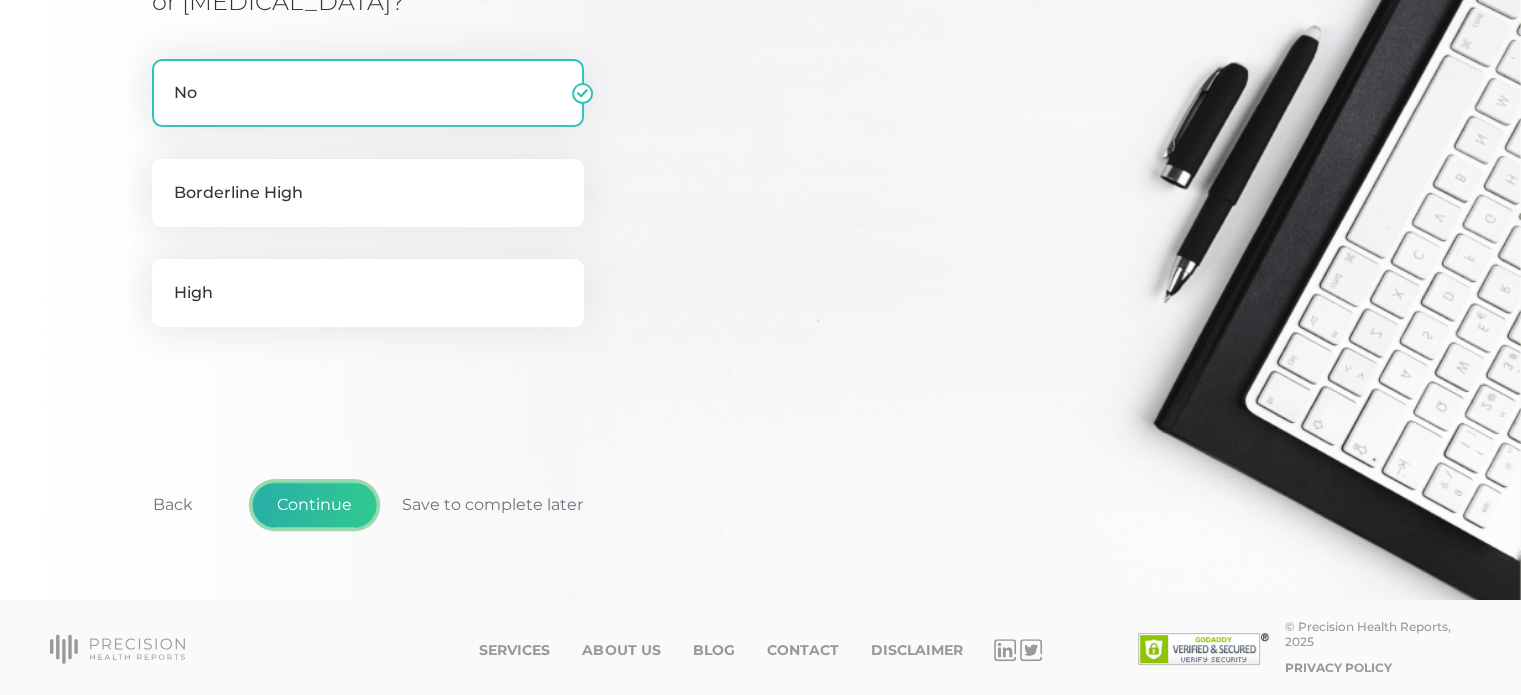 click on "Continue" at bounding box center (314, 505) 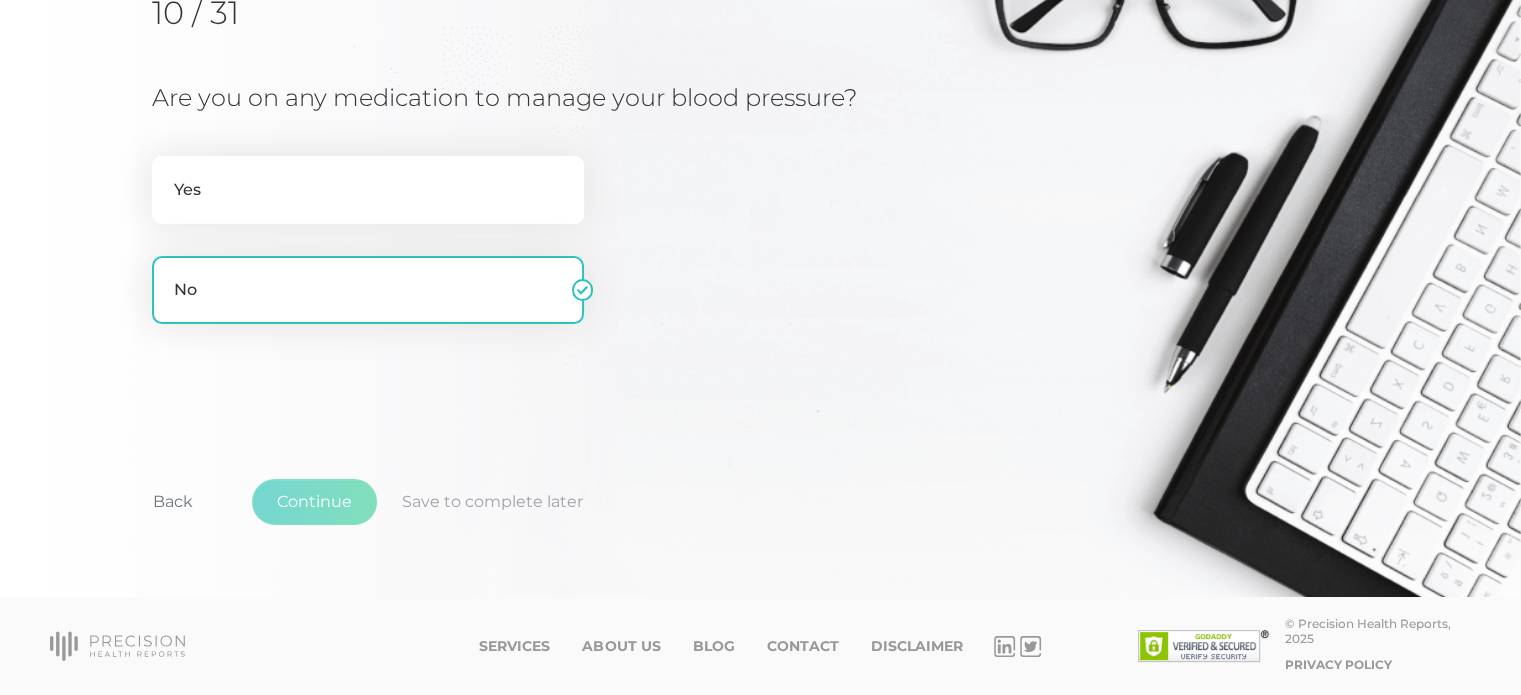 scroll, scrollTop: 255, scrollLeft: 0, axis: vertical 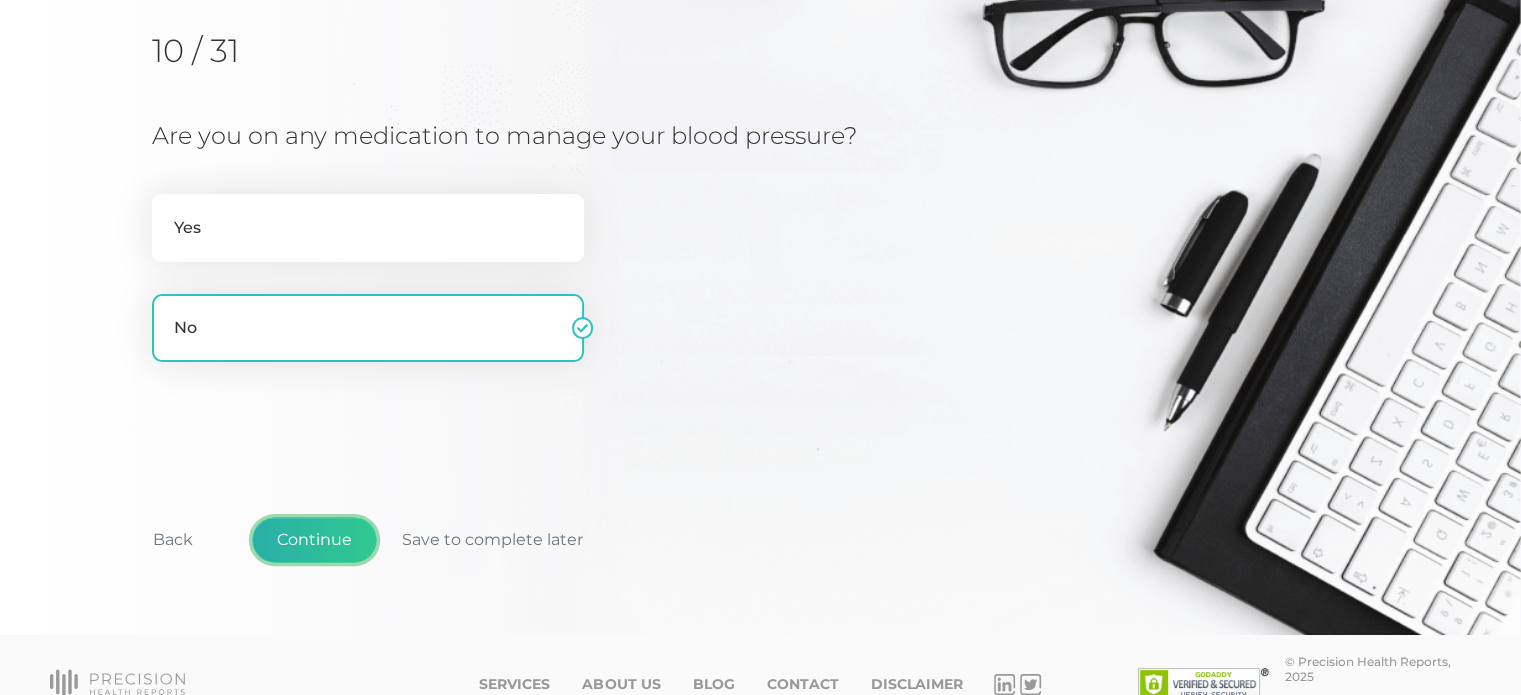 click on "Continue" at bounding box center [314, 540] 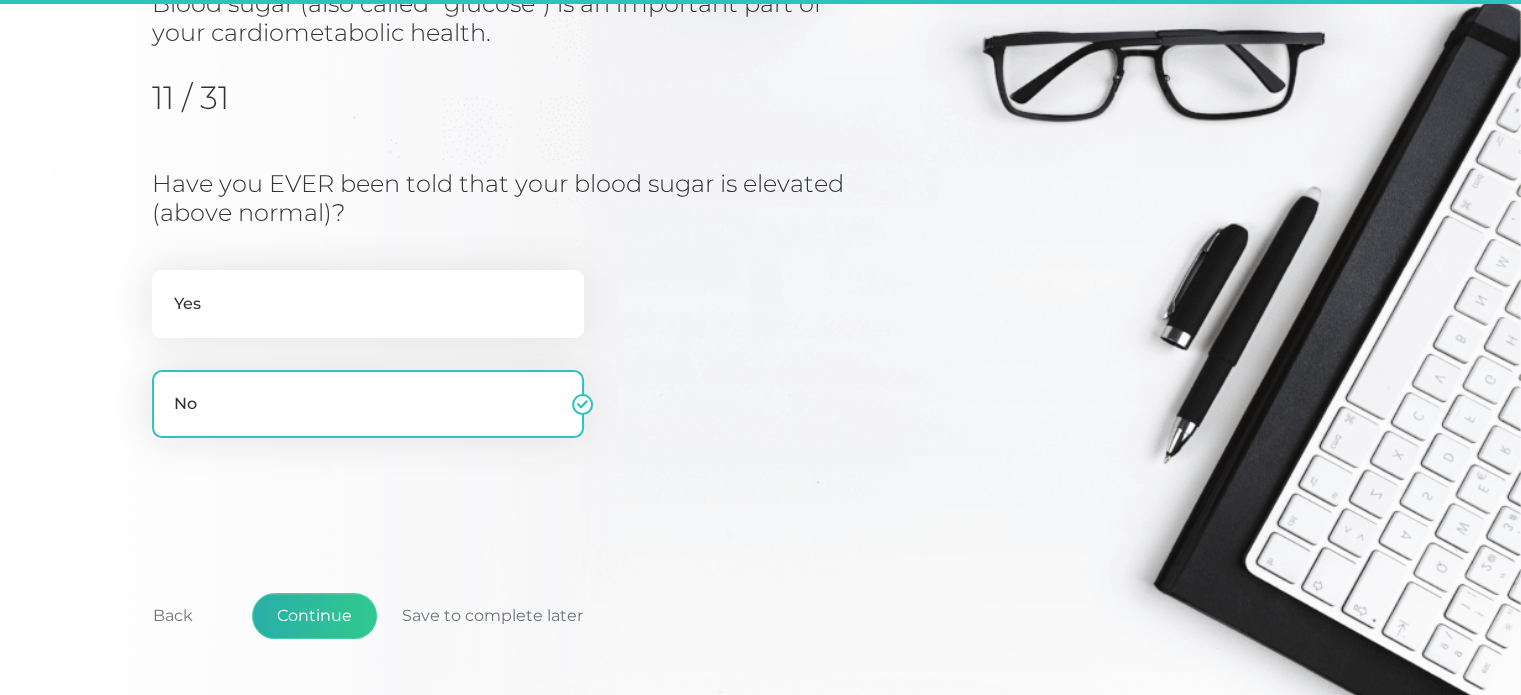 scroll, scrollTop: 255, scrollLeft: 0, axis: vertical 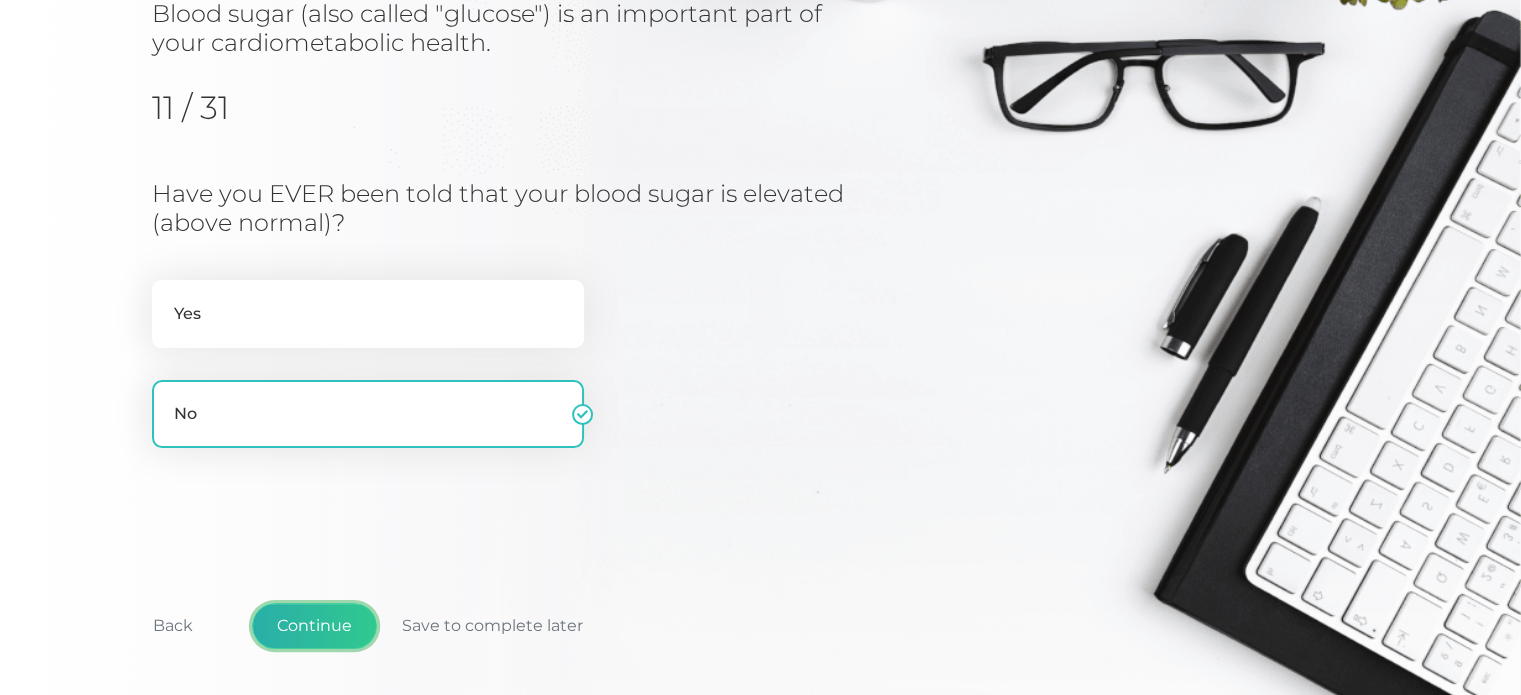 click on "Continue" at bounding box center (314, 626) 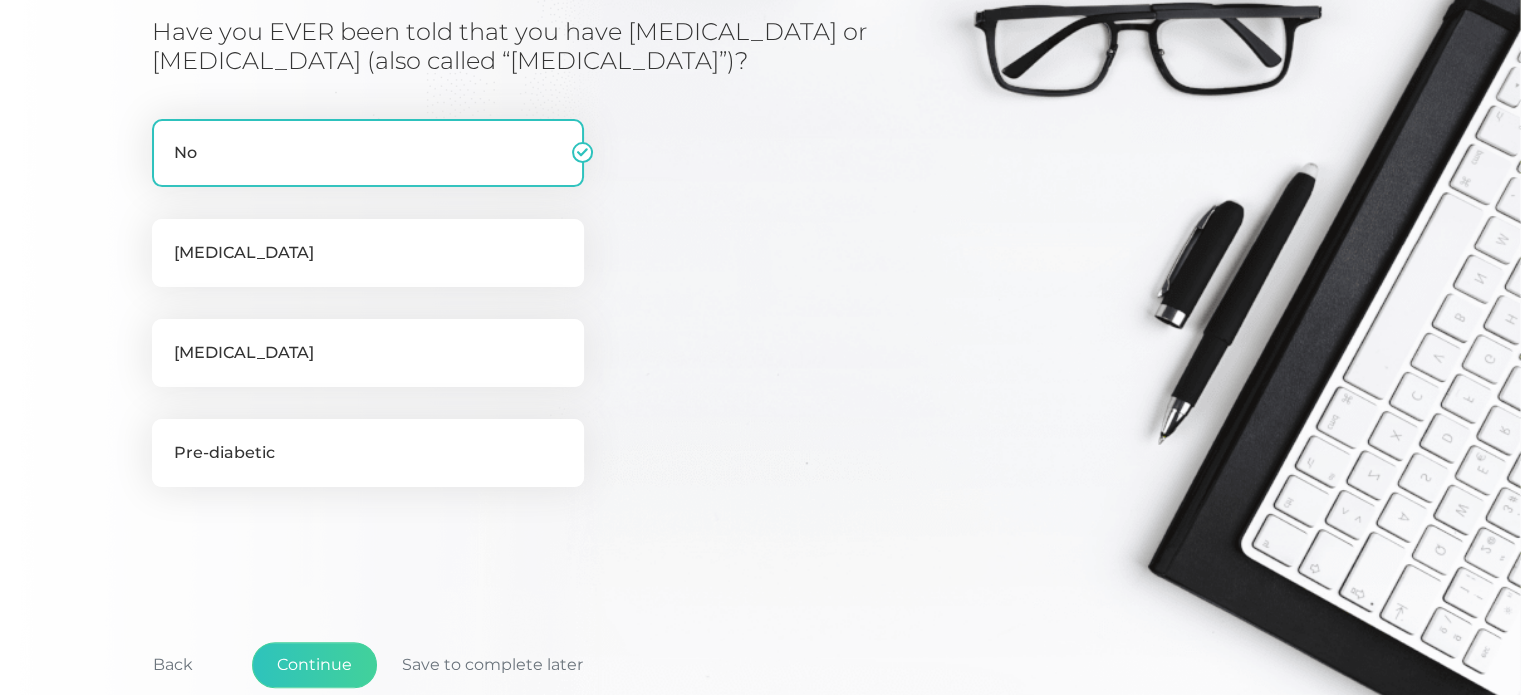 scroll, scrollTop: 367, scrollLeft: 0, axis: vertical 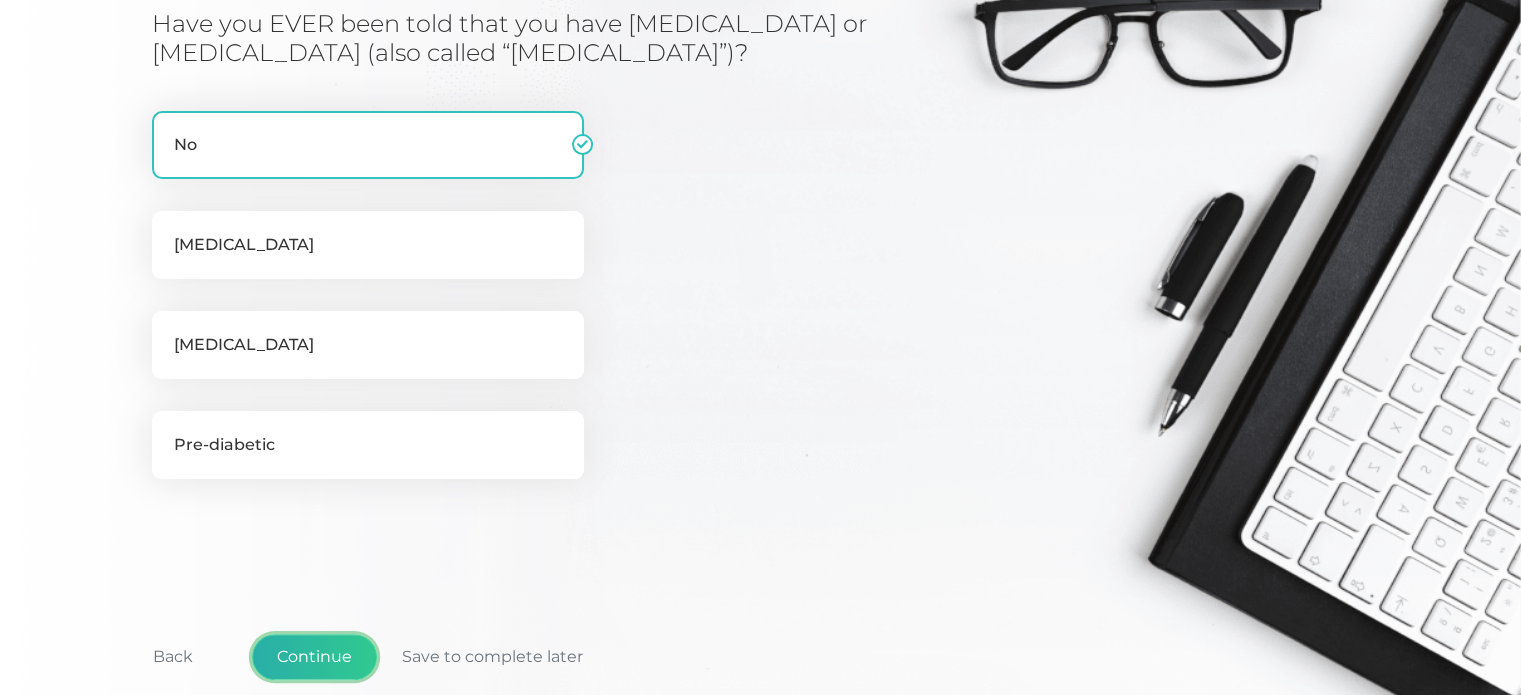 click on "Continue" at bounding box center [314, 657] 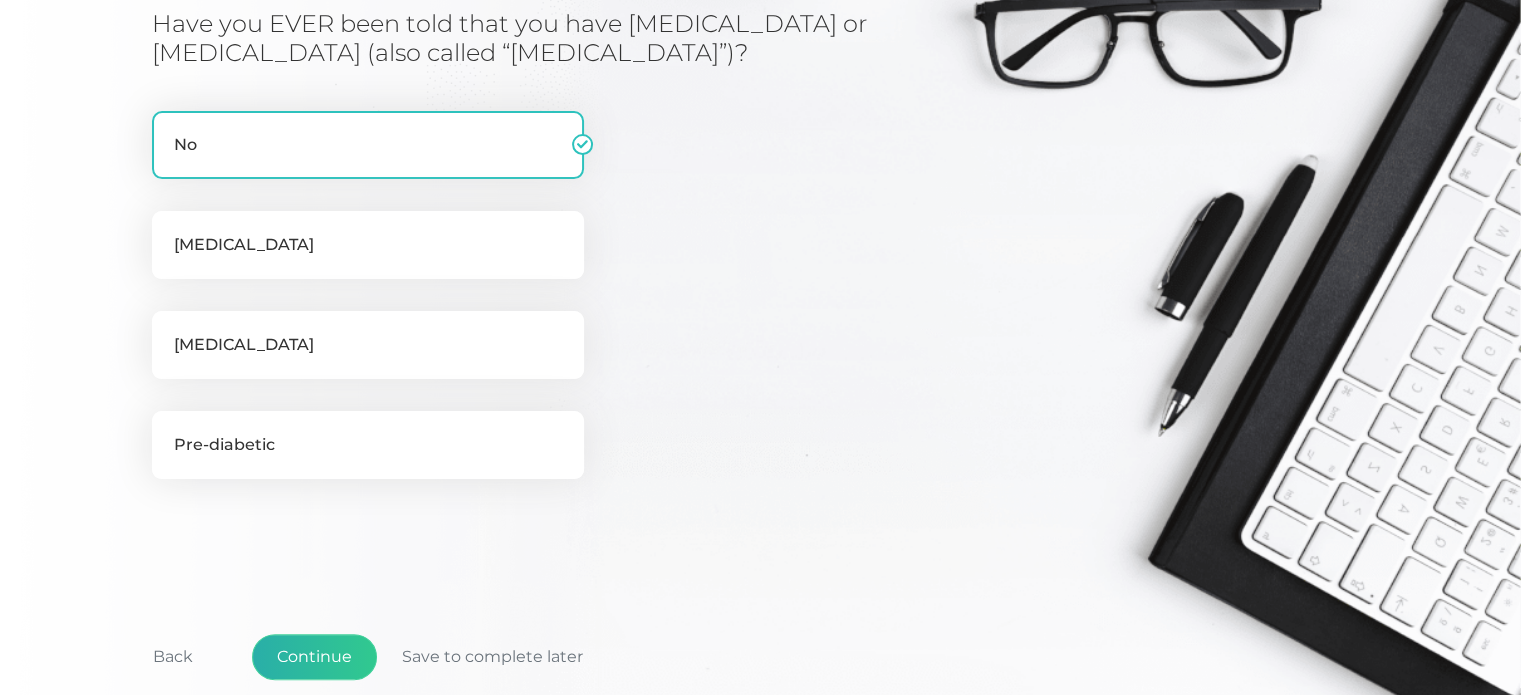 scroll, scrollTop: 255, scrollLeft: 0, axis: vertical 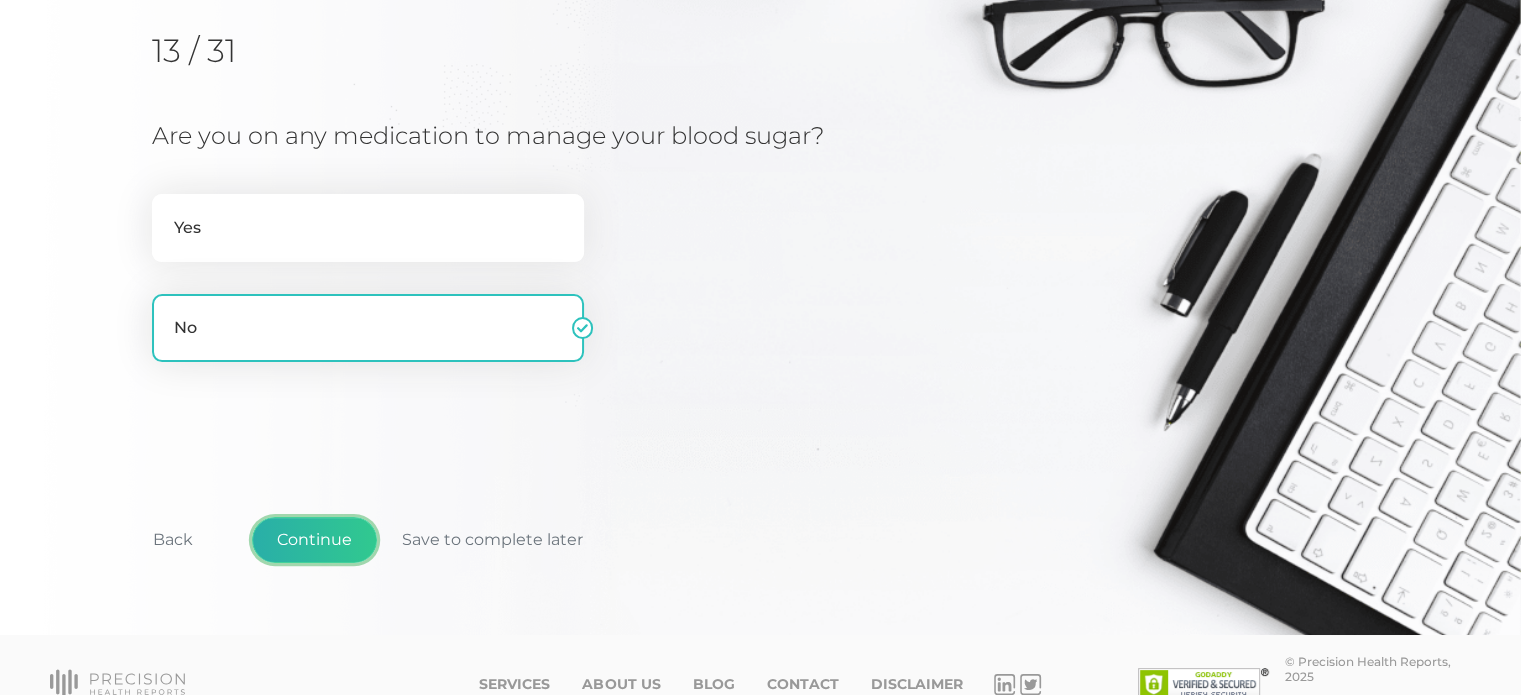 click on "Continue" at bounding box center (314, 540) 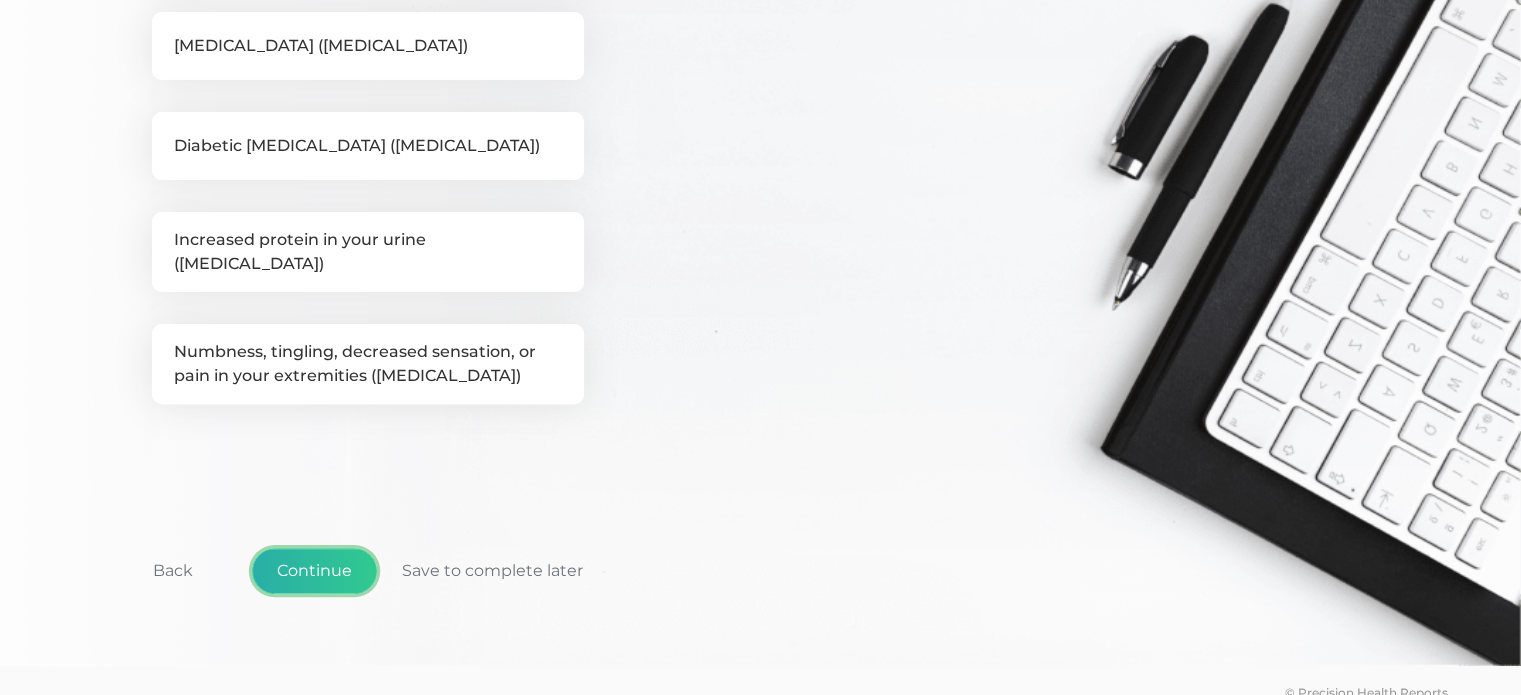 click on "Continue" at bounding box center [314, 571] 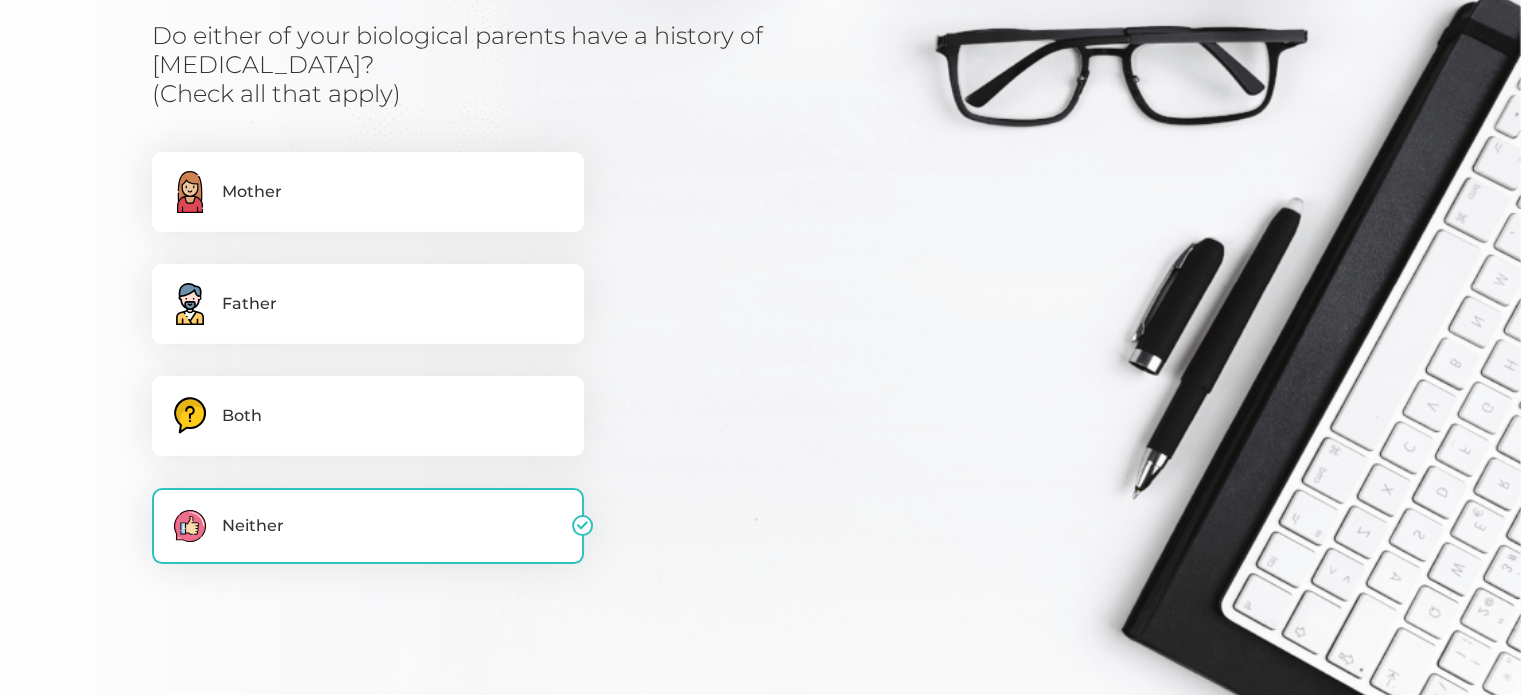 scroll, scrollTop: 356, scrollLeft: 0, axis: vertical 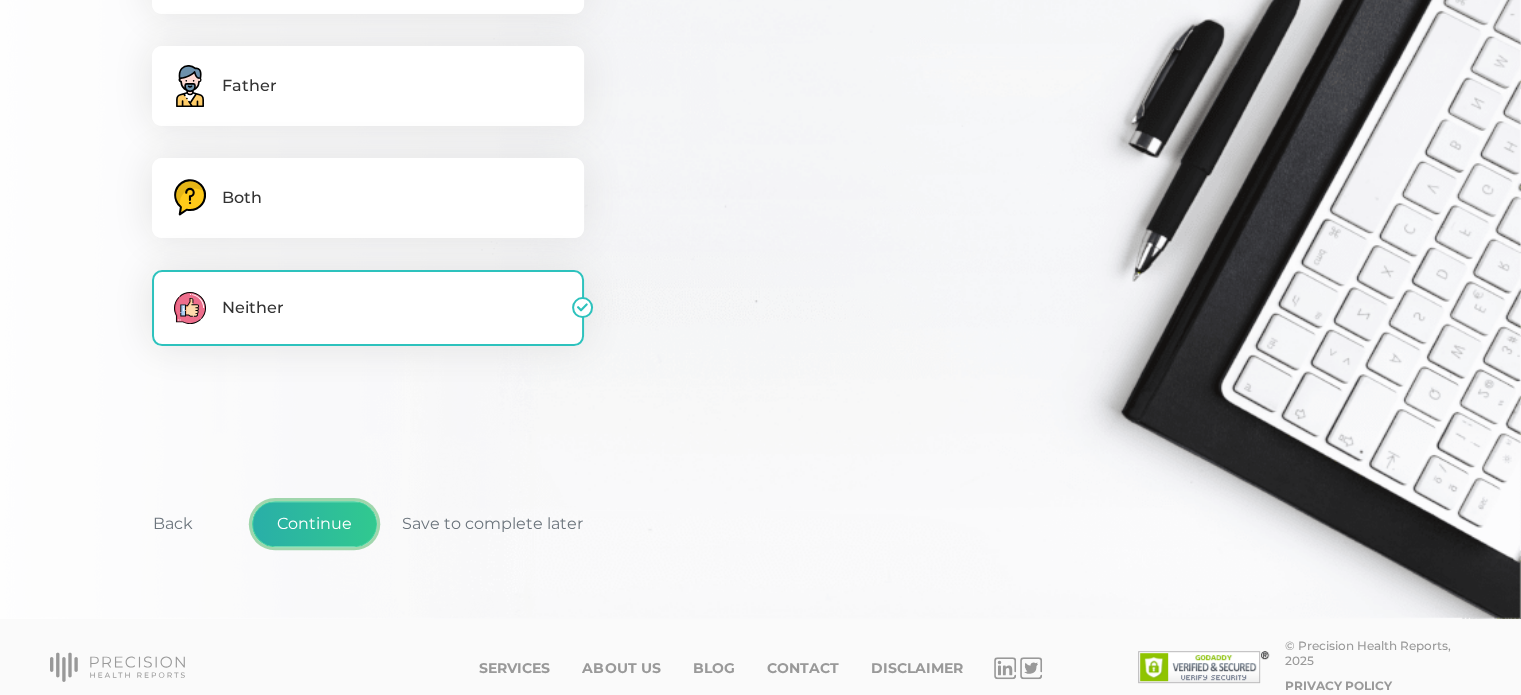 click on "Continue" at bounding box center (314, 524) 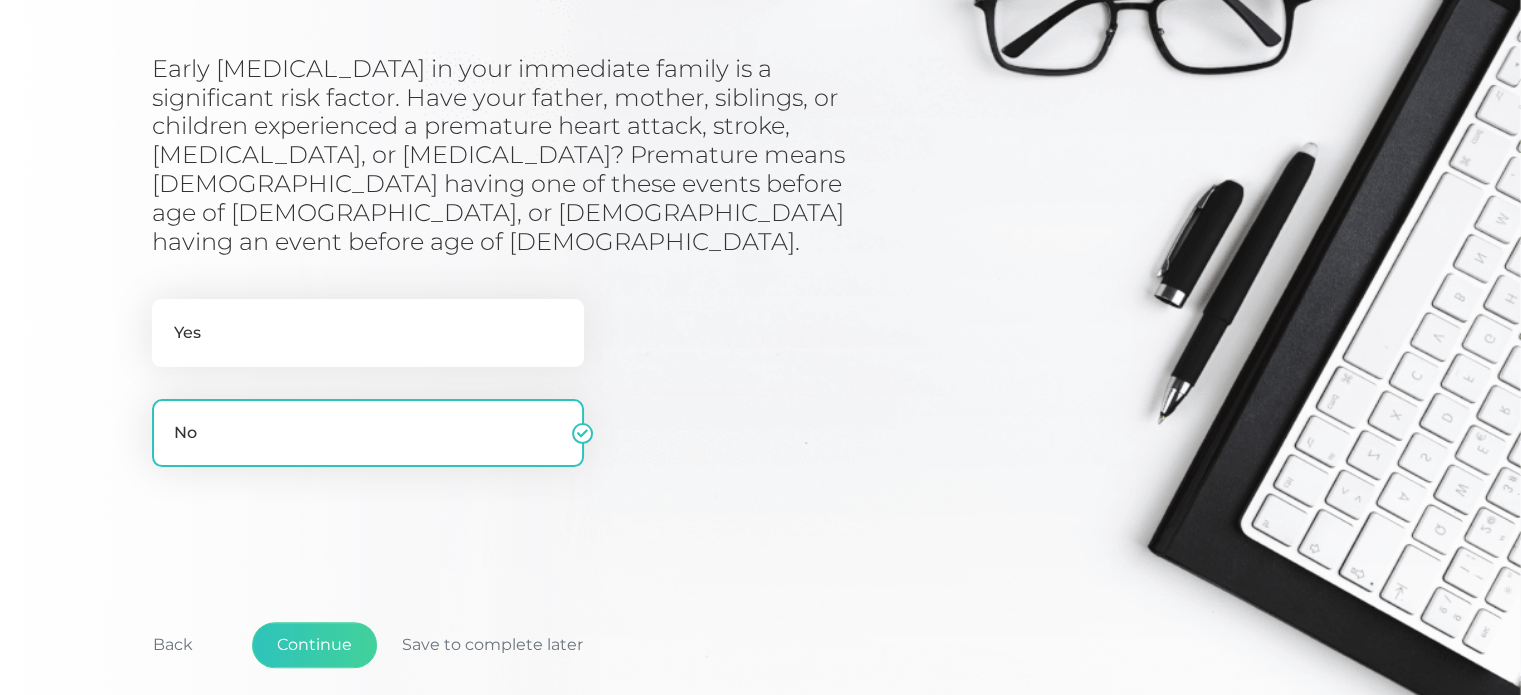scroll, scrollTop: 381, scrollLeft: 0, axis: vertical 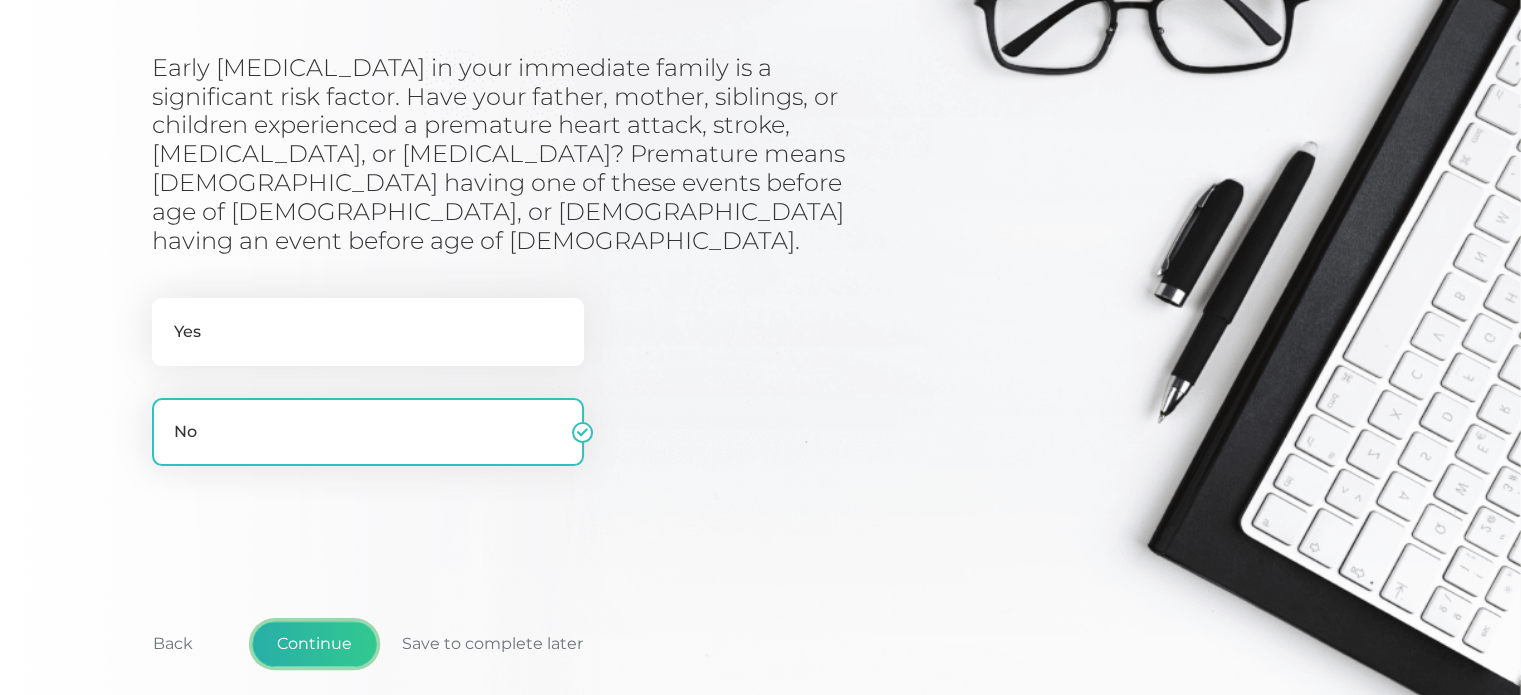 click on "Continue" at bounding box center [314, 644] 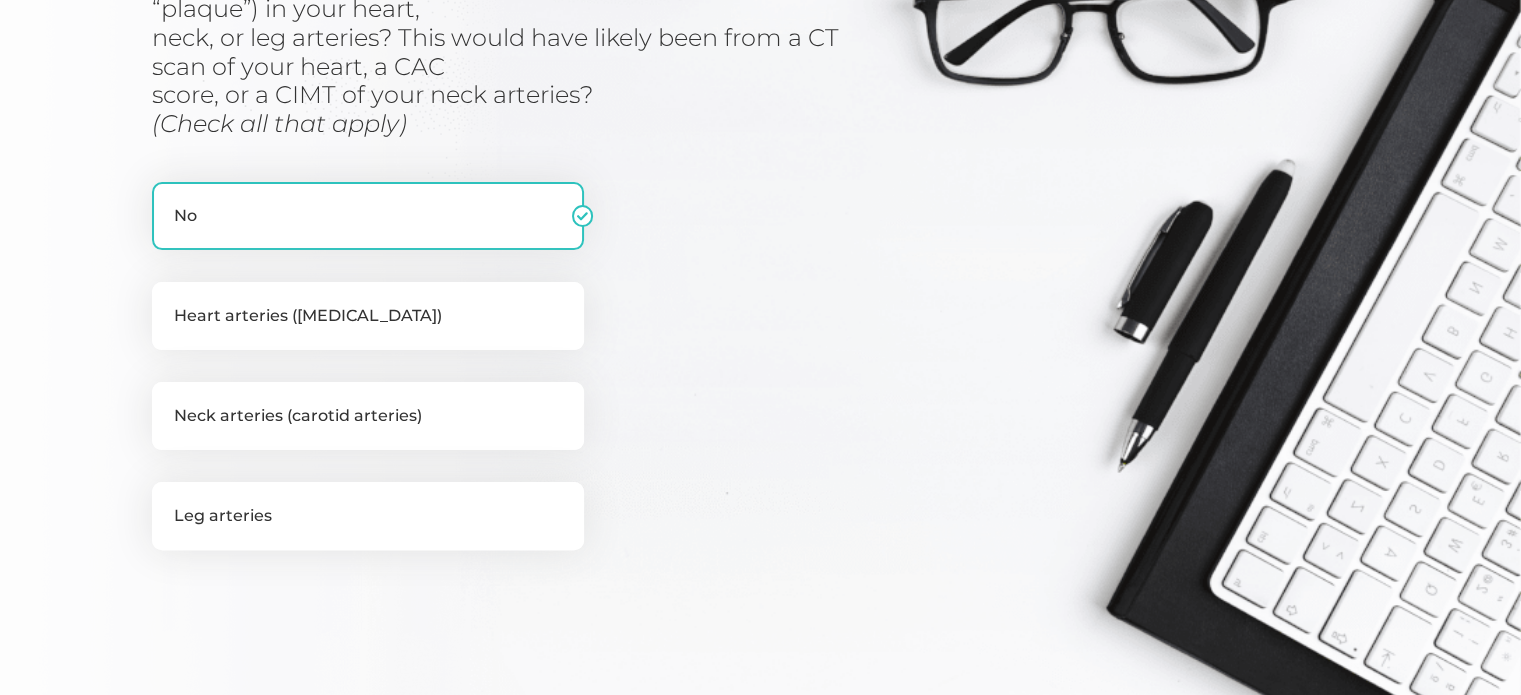 scroll, scrollTop: 419, scrollLeft: 0, axis: vertical 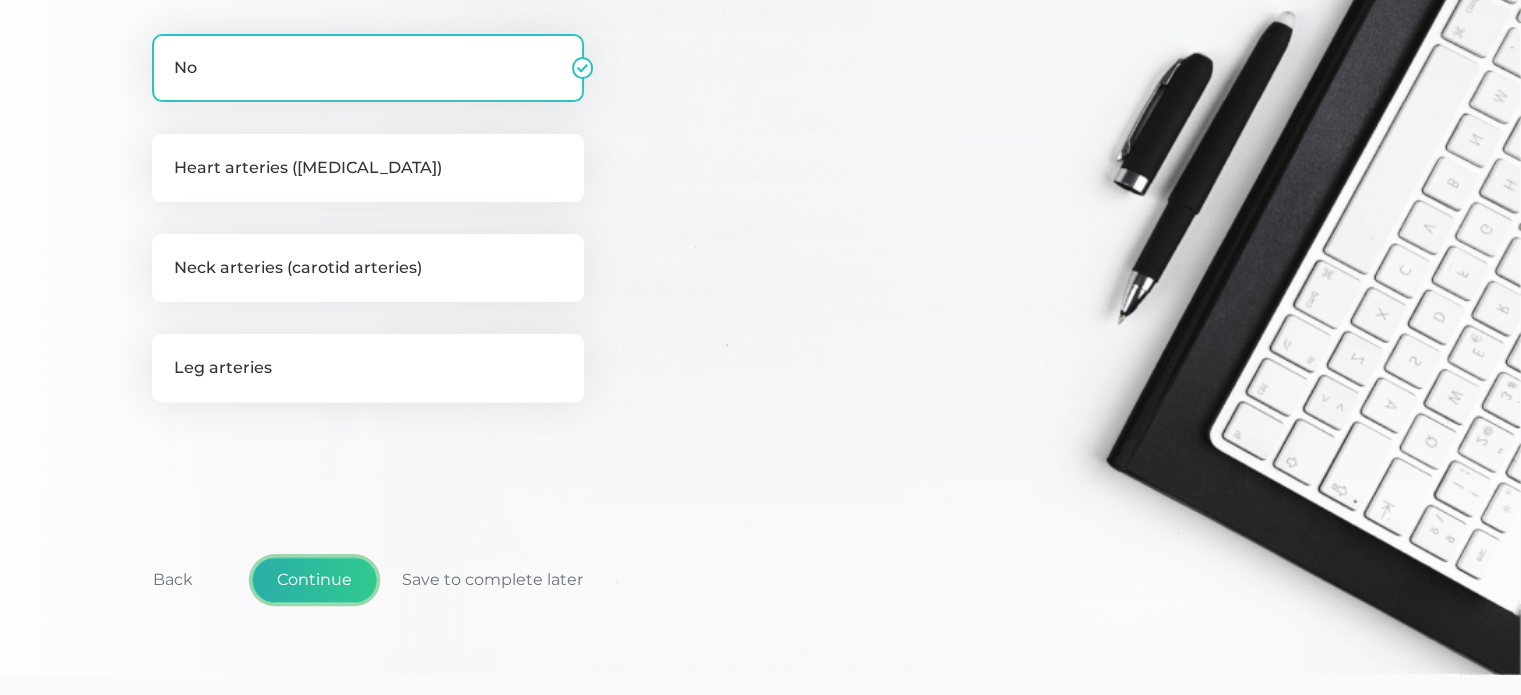 click on "Continue" at bounding box center (314, 580) 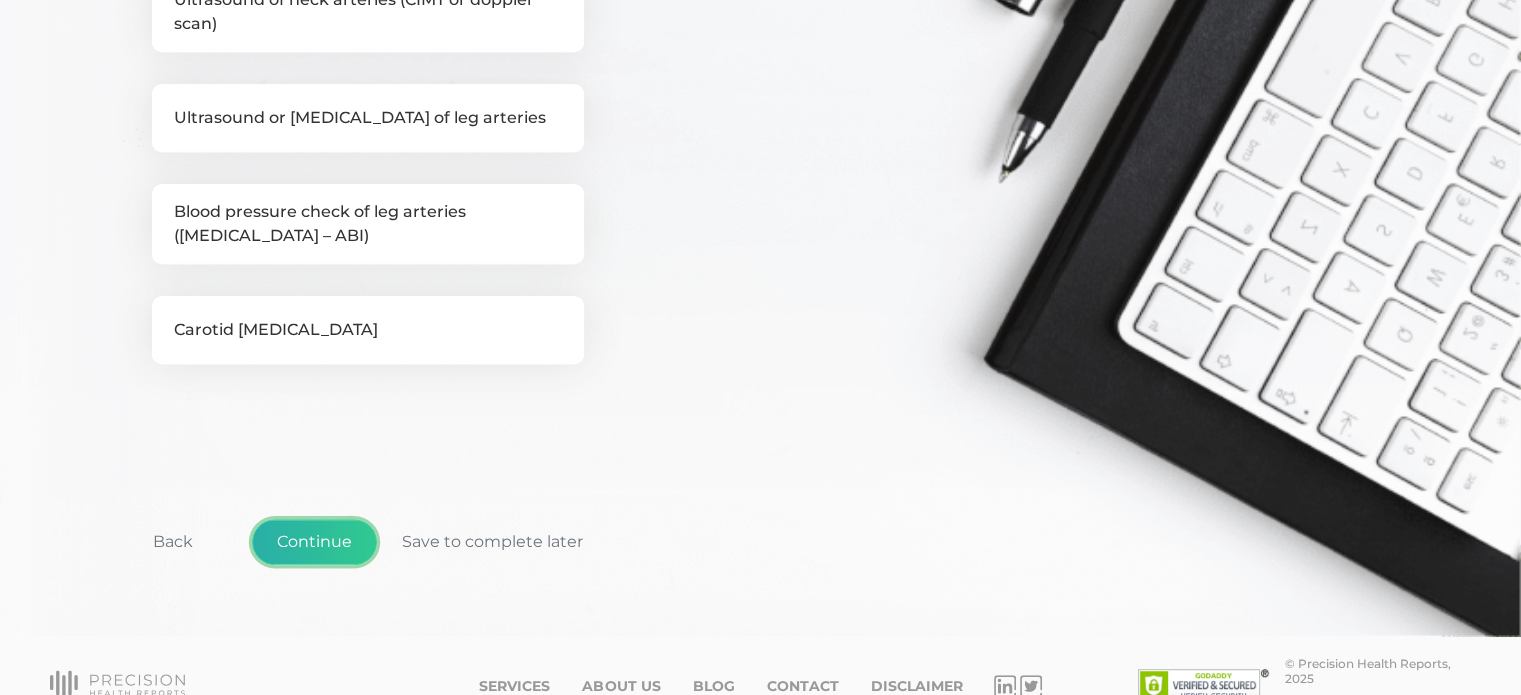 click on "Continue" at bounding box center [314, 542] 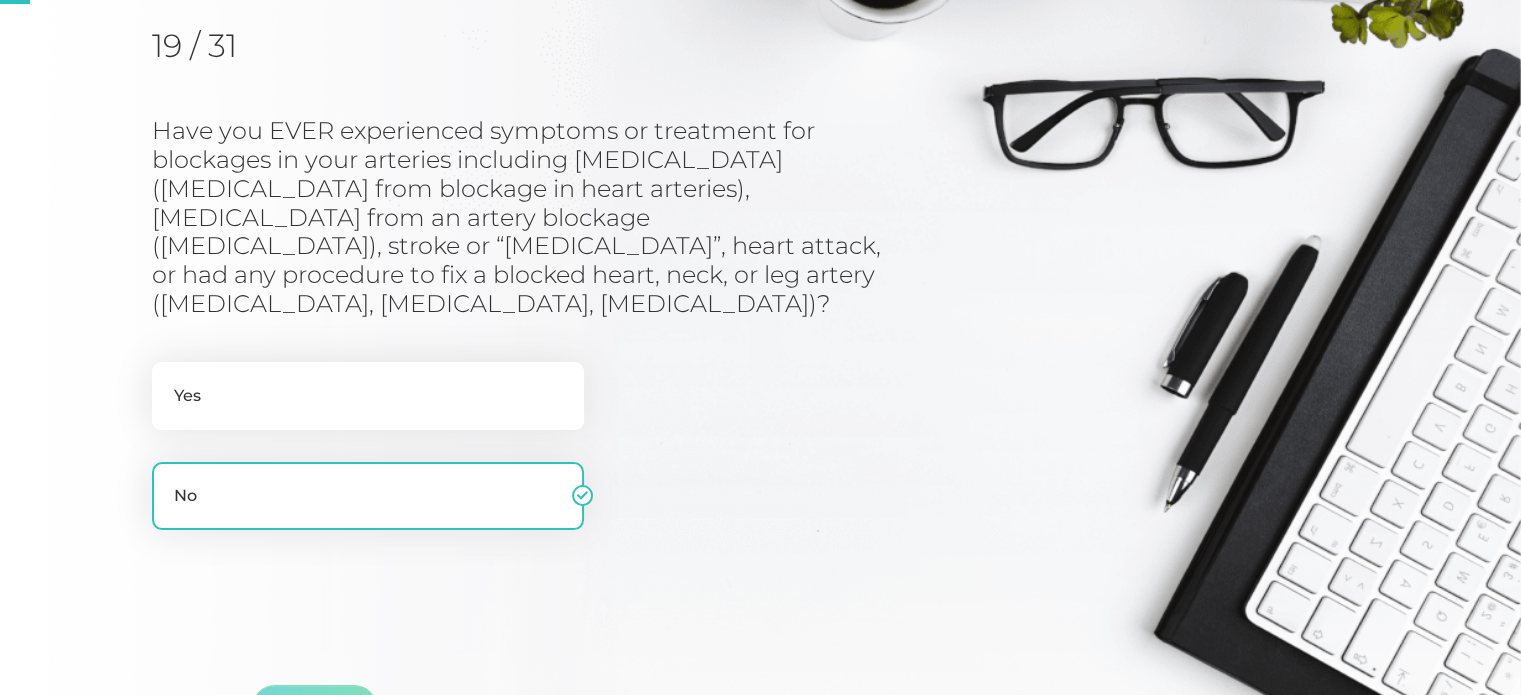 scroll, scrollTop: 255, scrollLeft: 0, axis: vertical 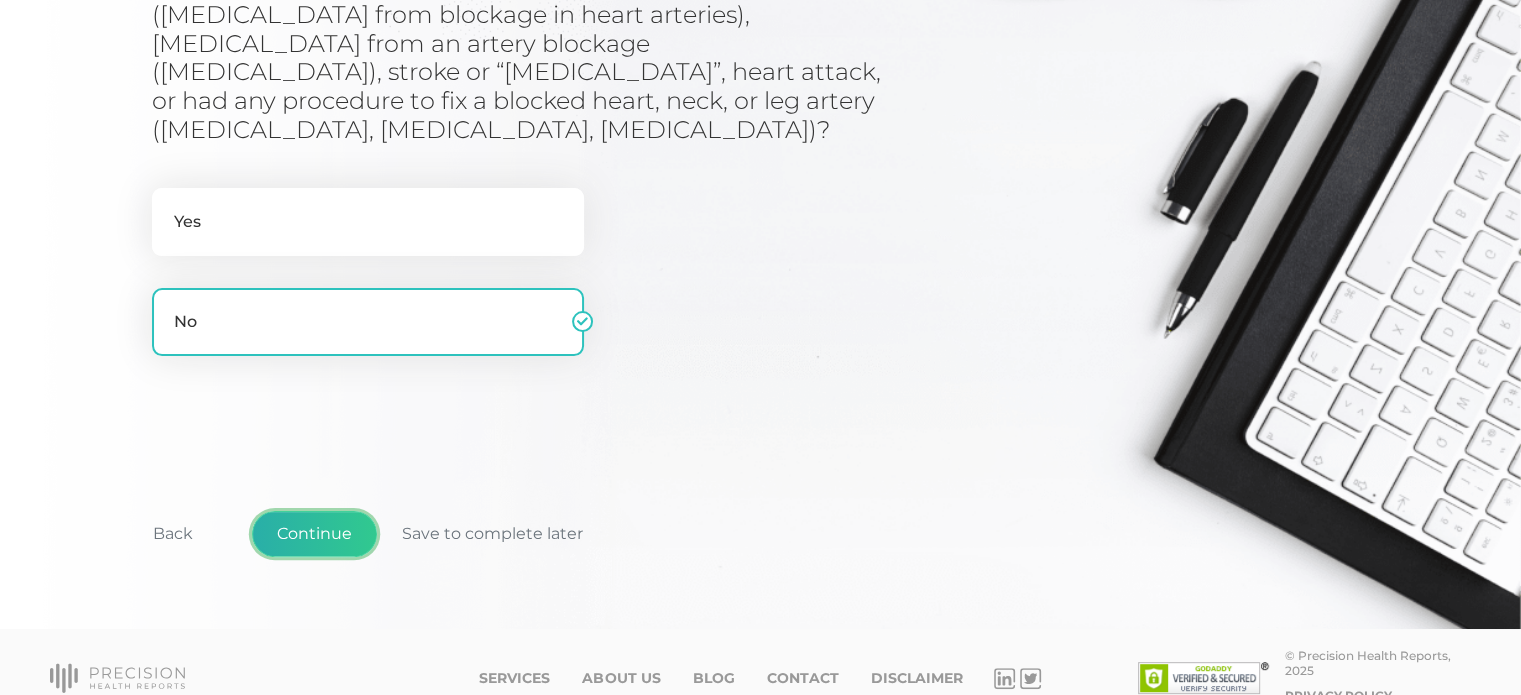 click on "Continue" at bounding box center [314, 534] 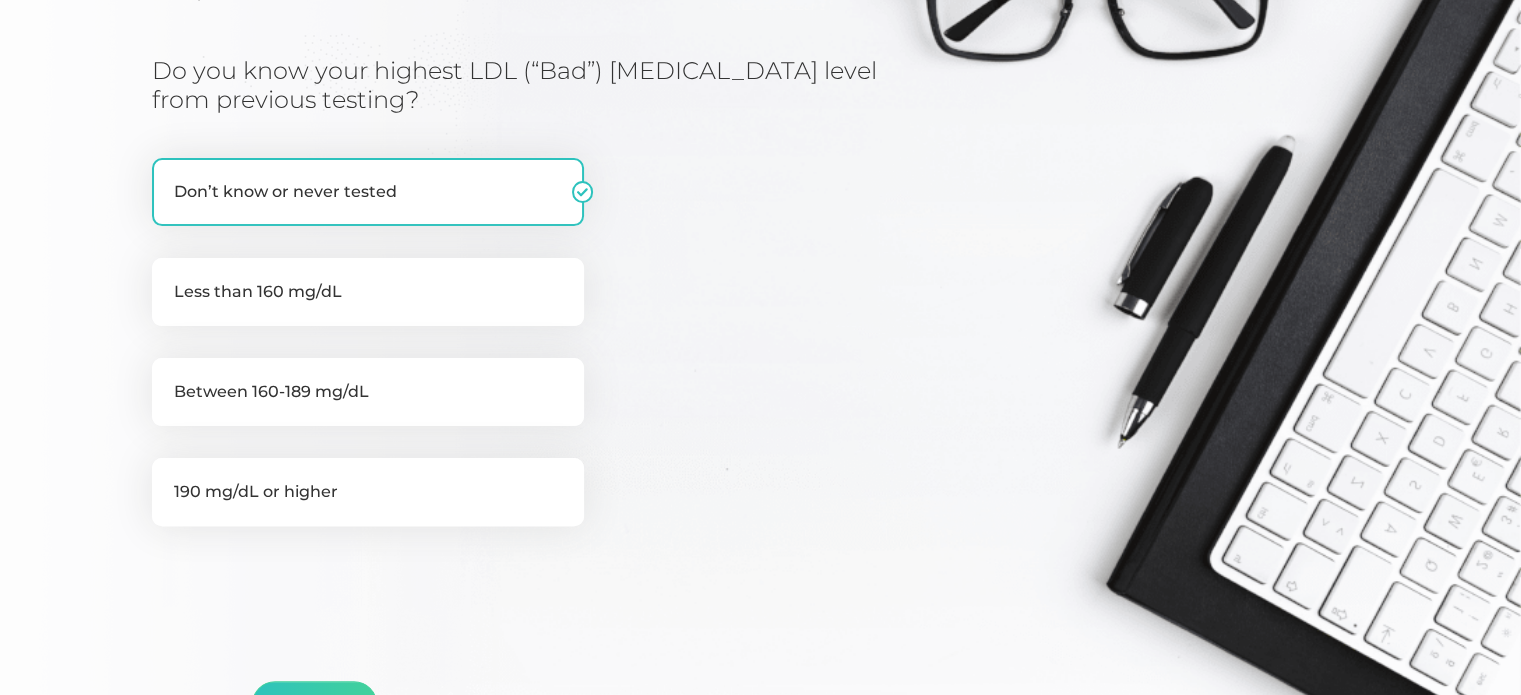 scroll, scrollTop: 436, scrollLeft: 0, axis: vertical 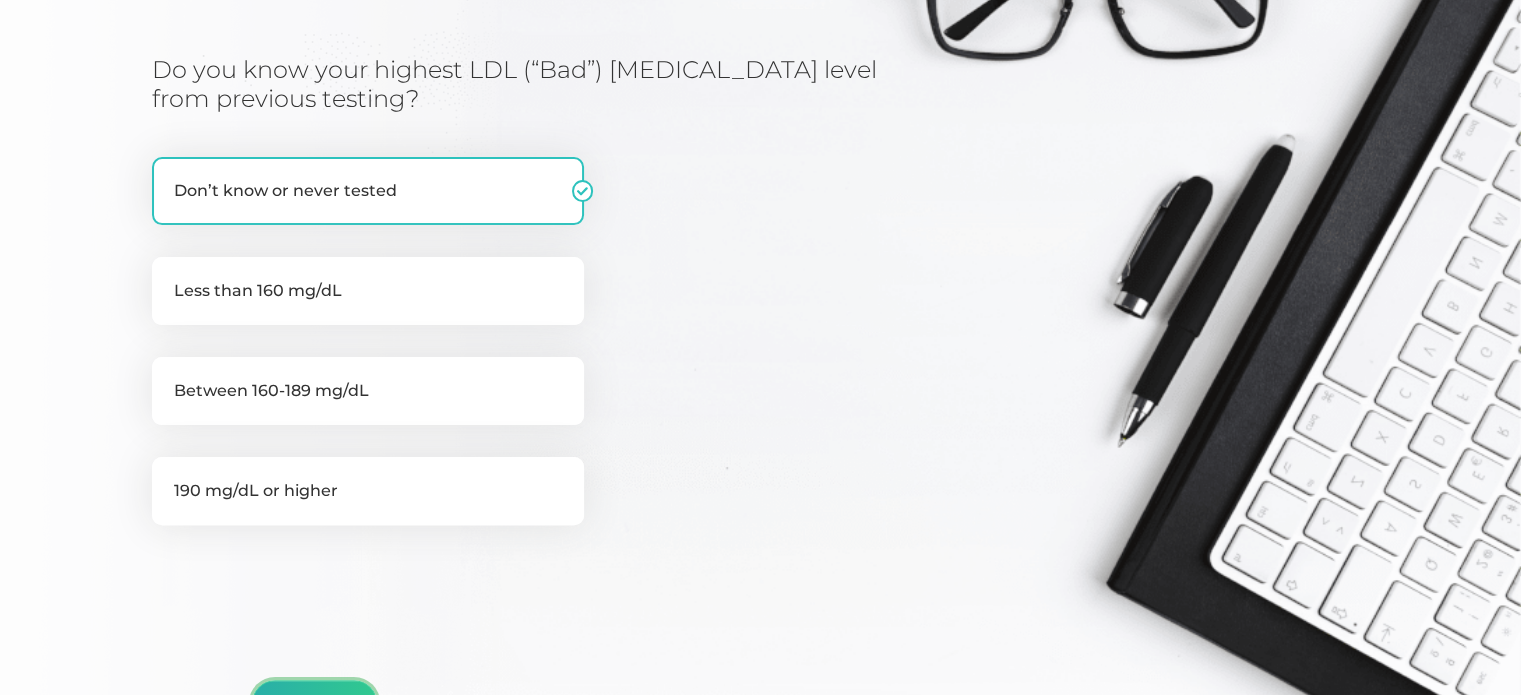 click on "Continue" at bounding box center (314, 703) 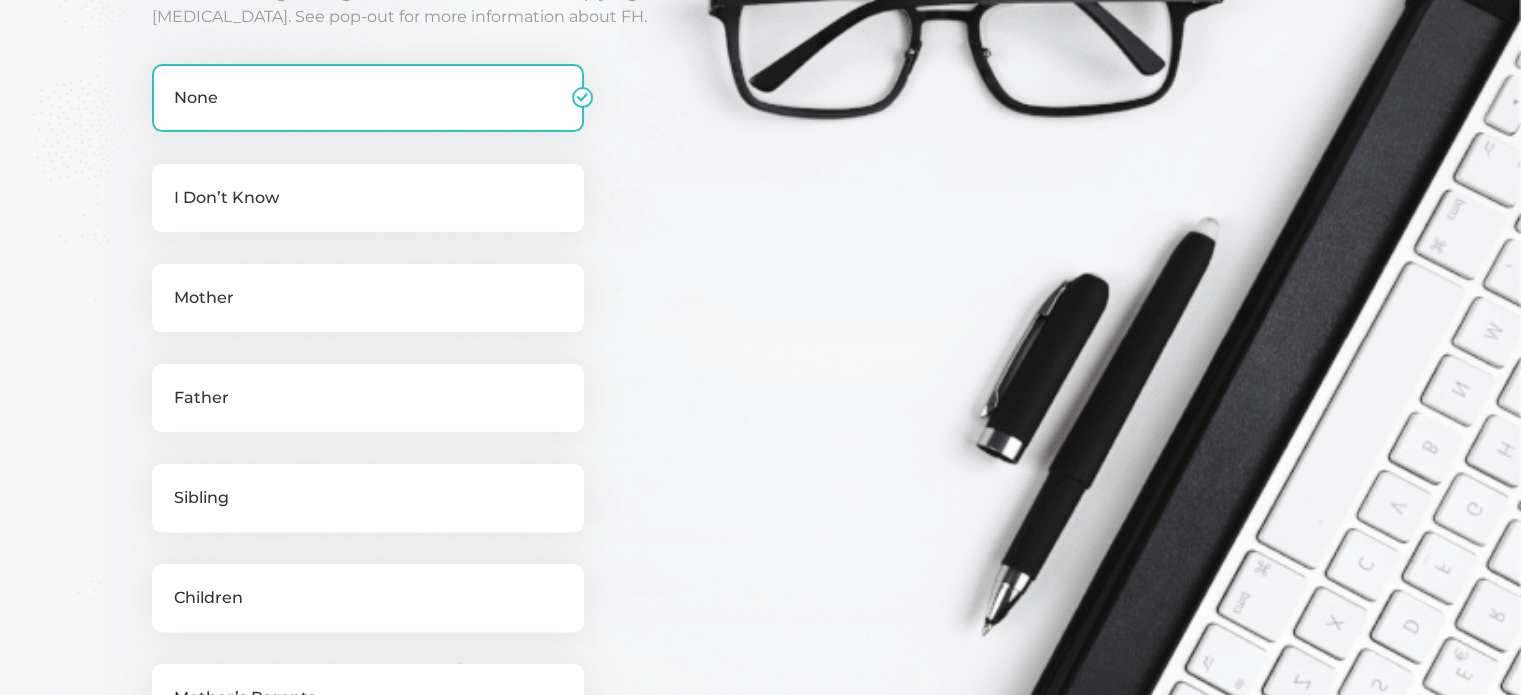 scroll, scrollTop: 524, scrollLeft: 0, axis: vertical 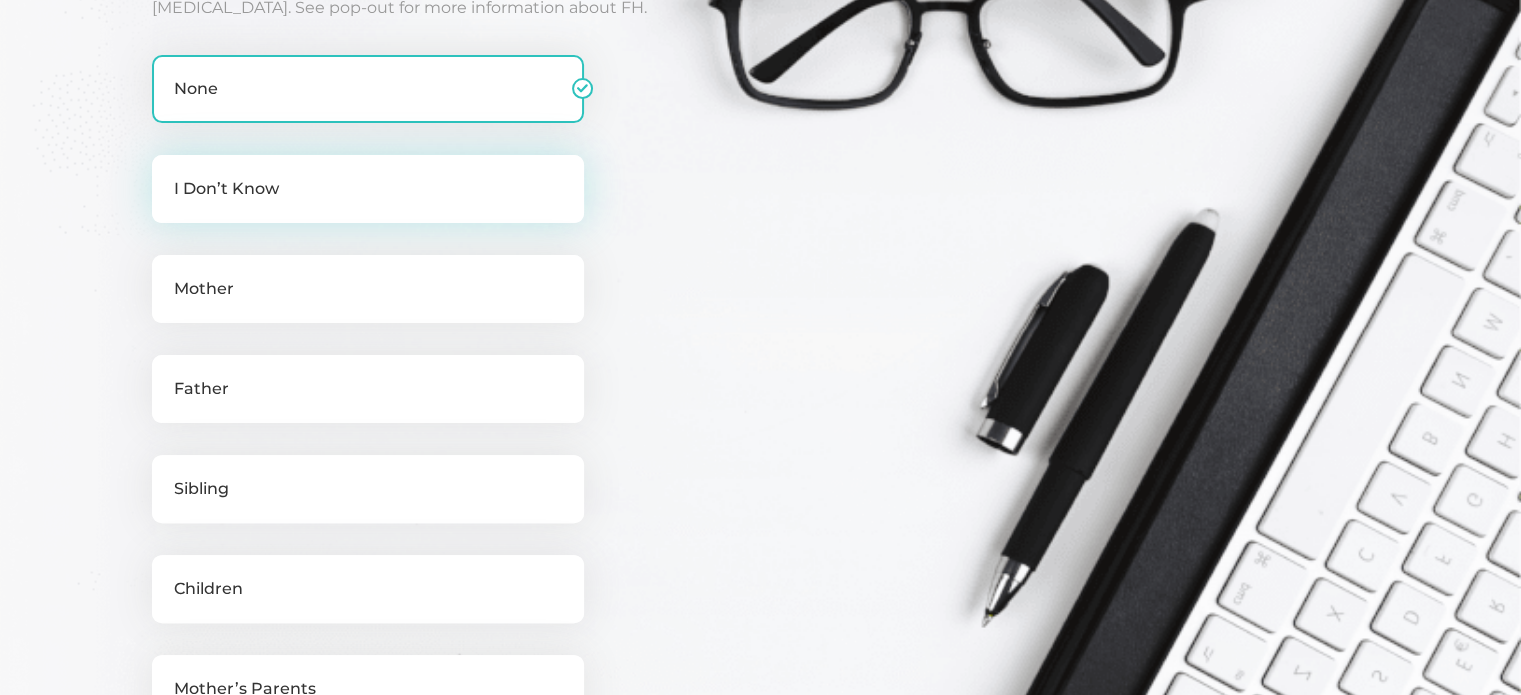 click on "I Don’t Know" at bounding box center (368, 189) 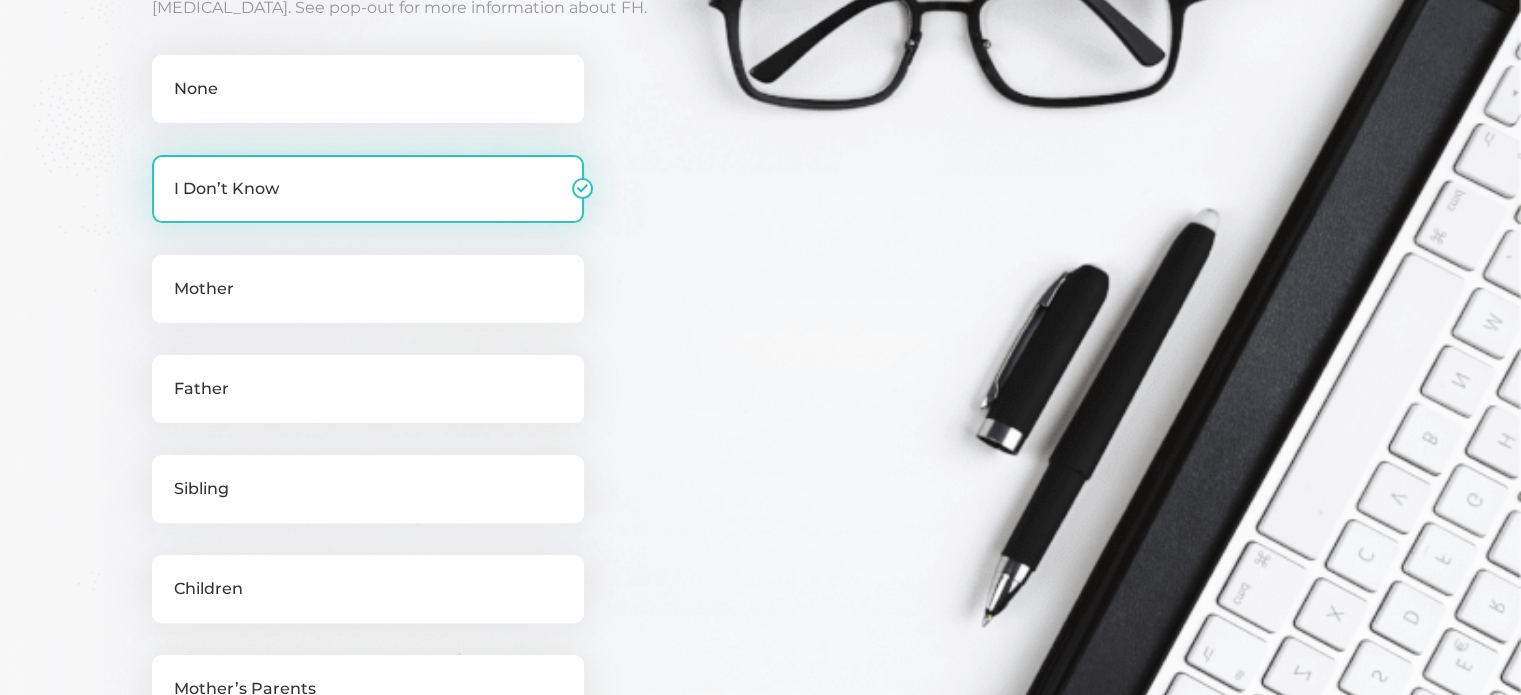 checkbox on "false" 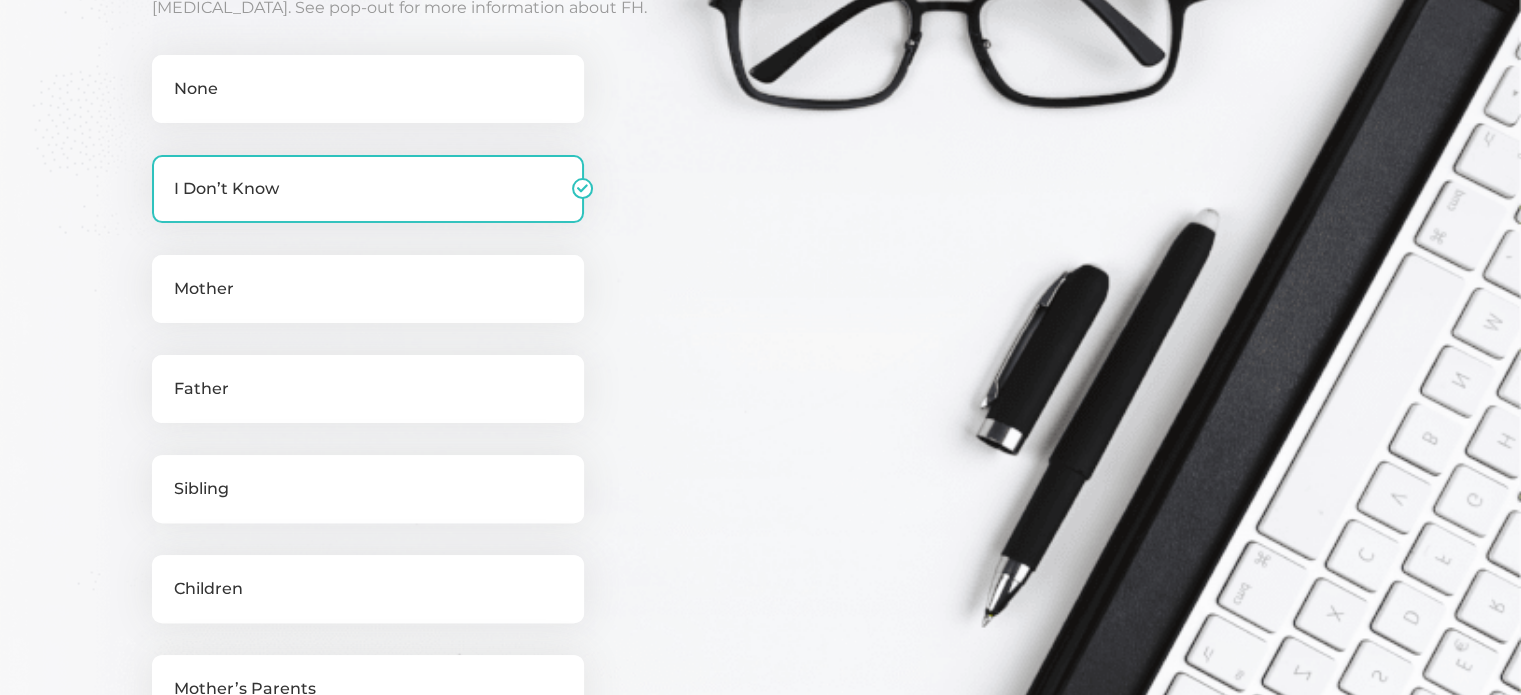 scroll, scrollTop: 1015, scrollLeft: 0, axis: vertical 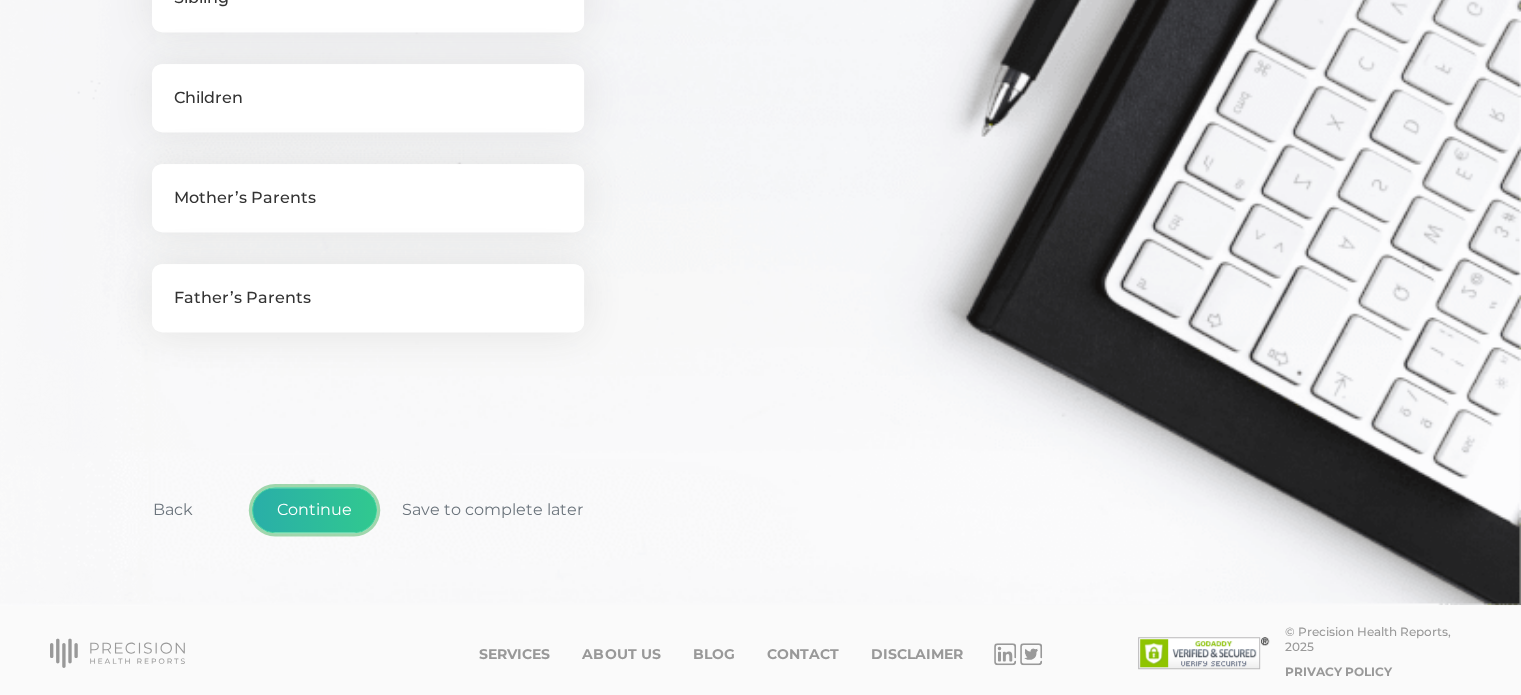 click on "Continue" at bounding box center [314, 510] 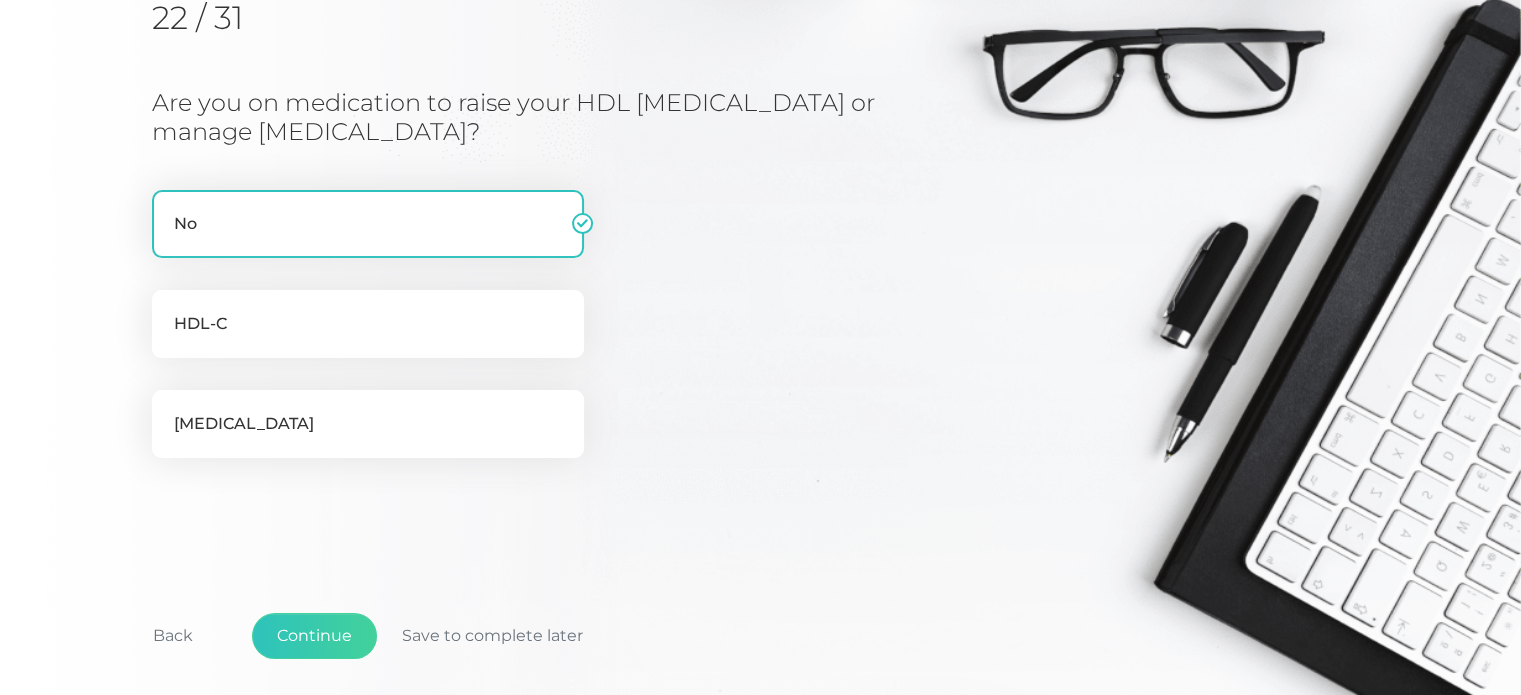 scroll, scrollTop: 287, scrollLeft: 0, axis: vertical 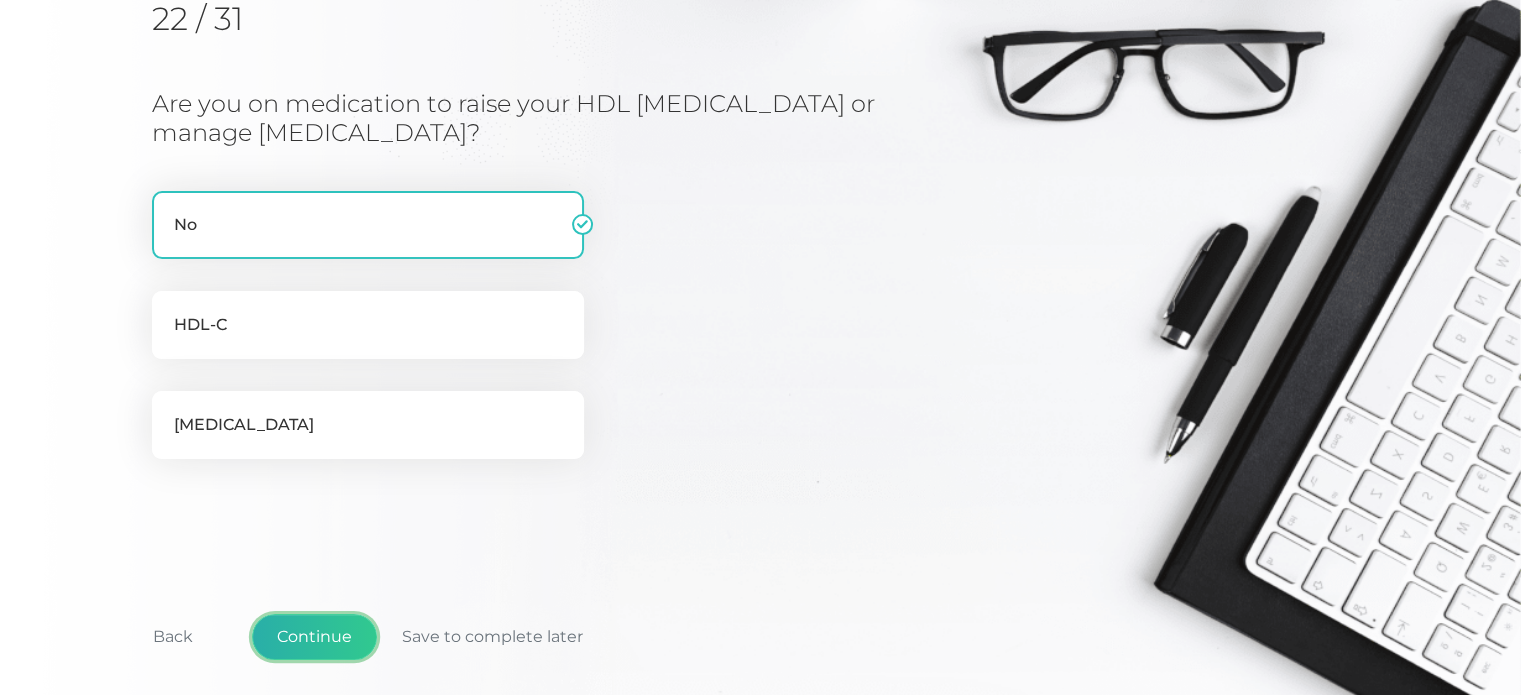 click on "Continue" at bounding box center [314, 637] 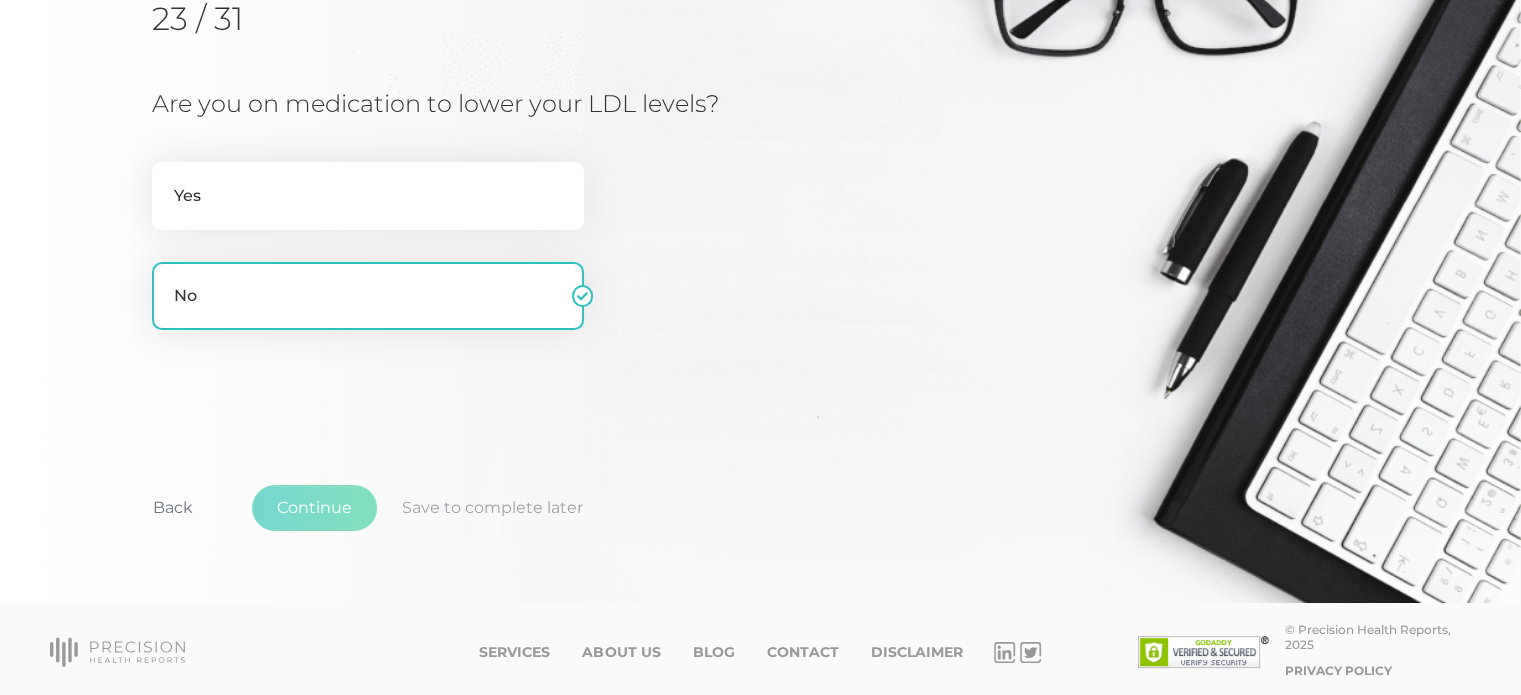 scroll, scrollTop: 255, scrollLeft: 0, axis: vertical 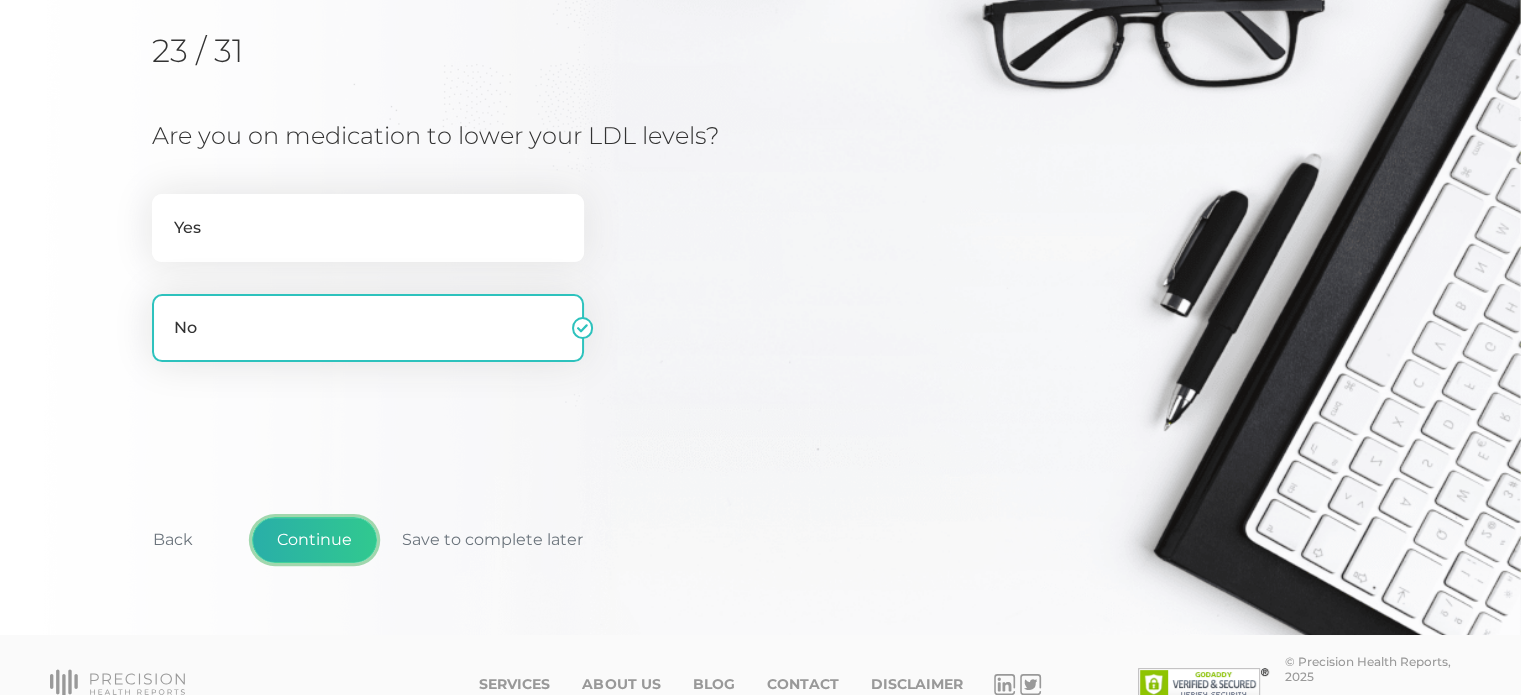 click on "Continue" at bounding box center (314, 540) 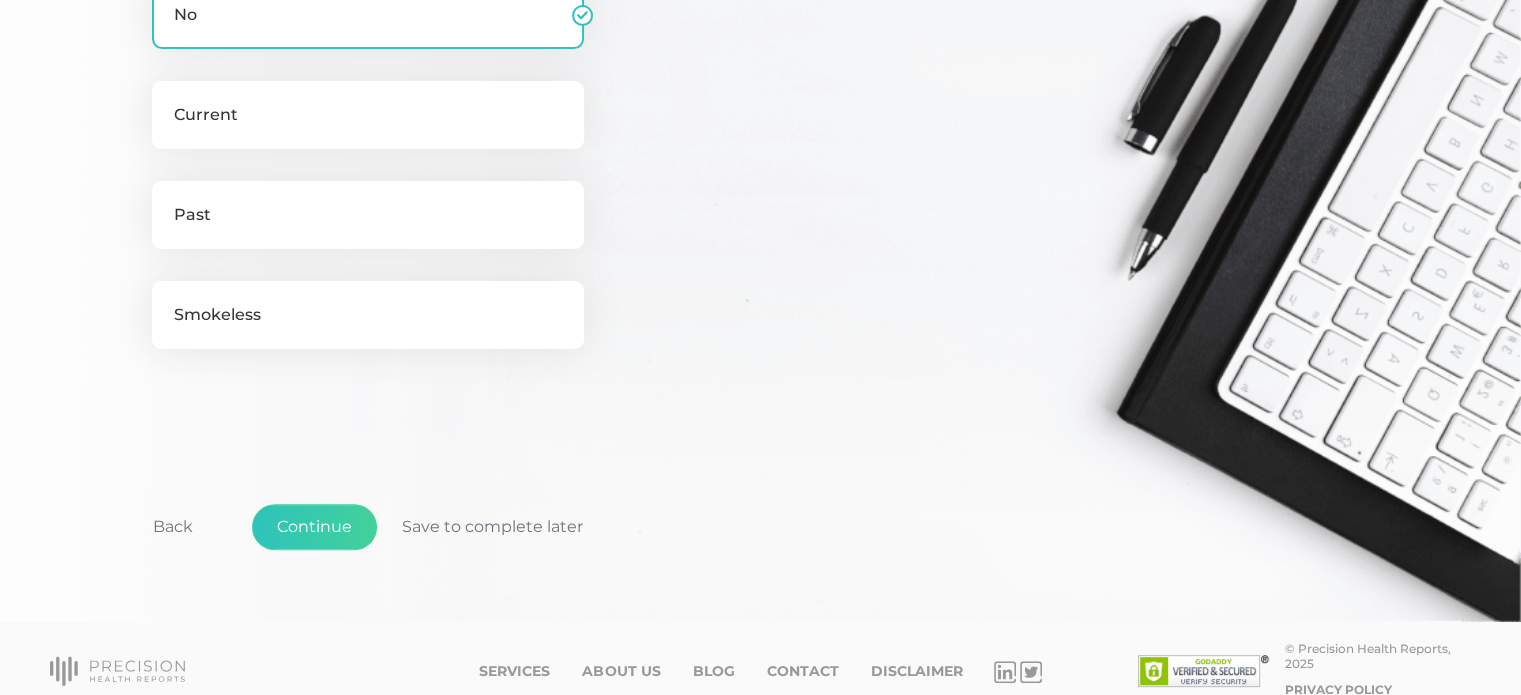 scroll, scrollTop: 592, scrollLeft: 0, axis: vertical 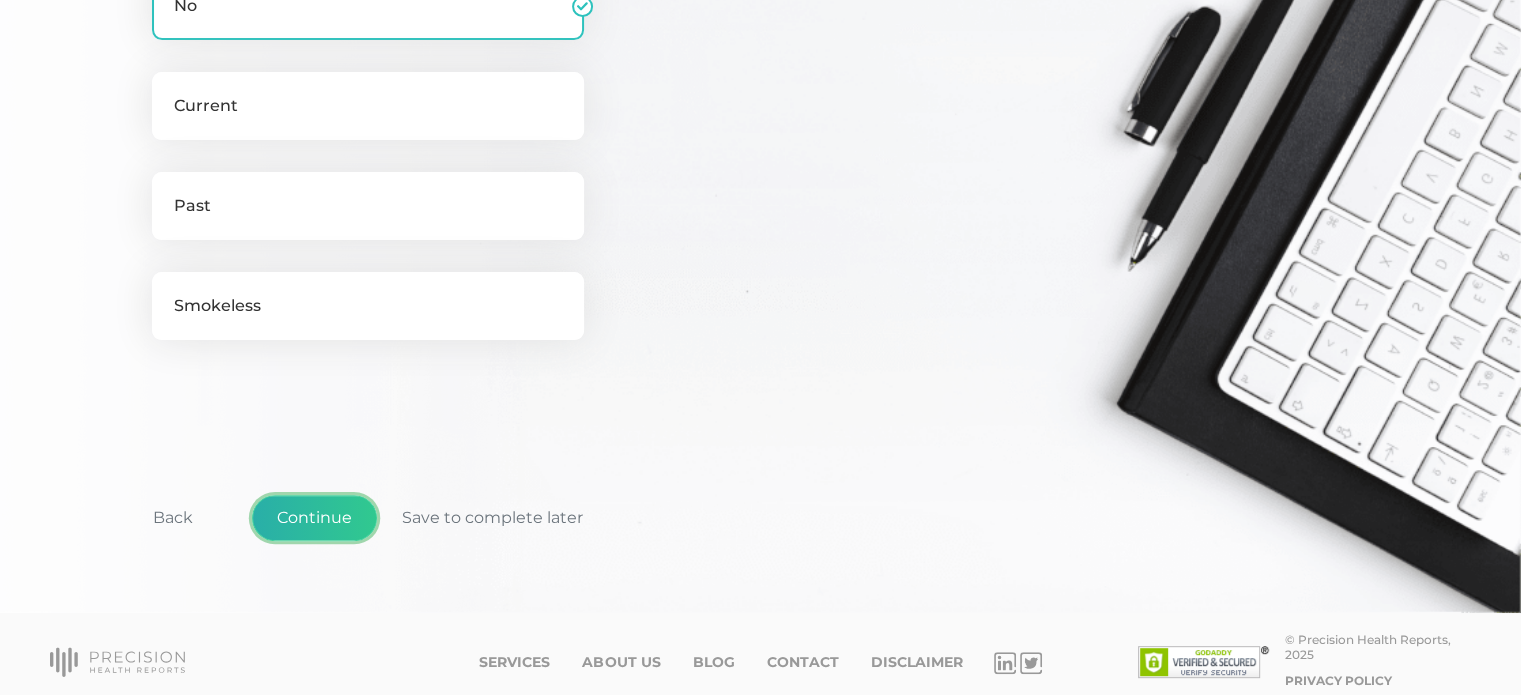 click on "Continue" at bounding box center [314, 518] 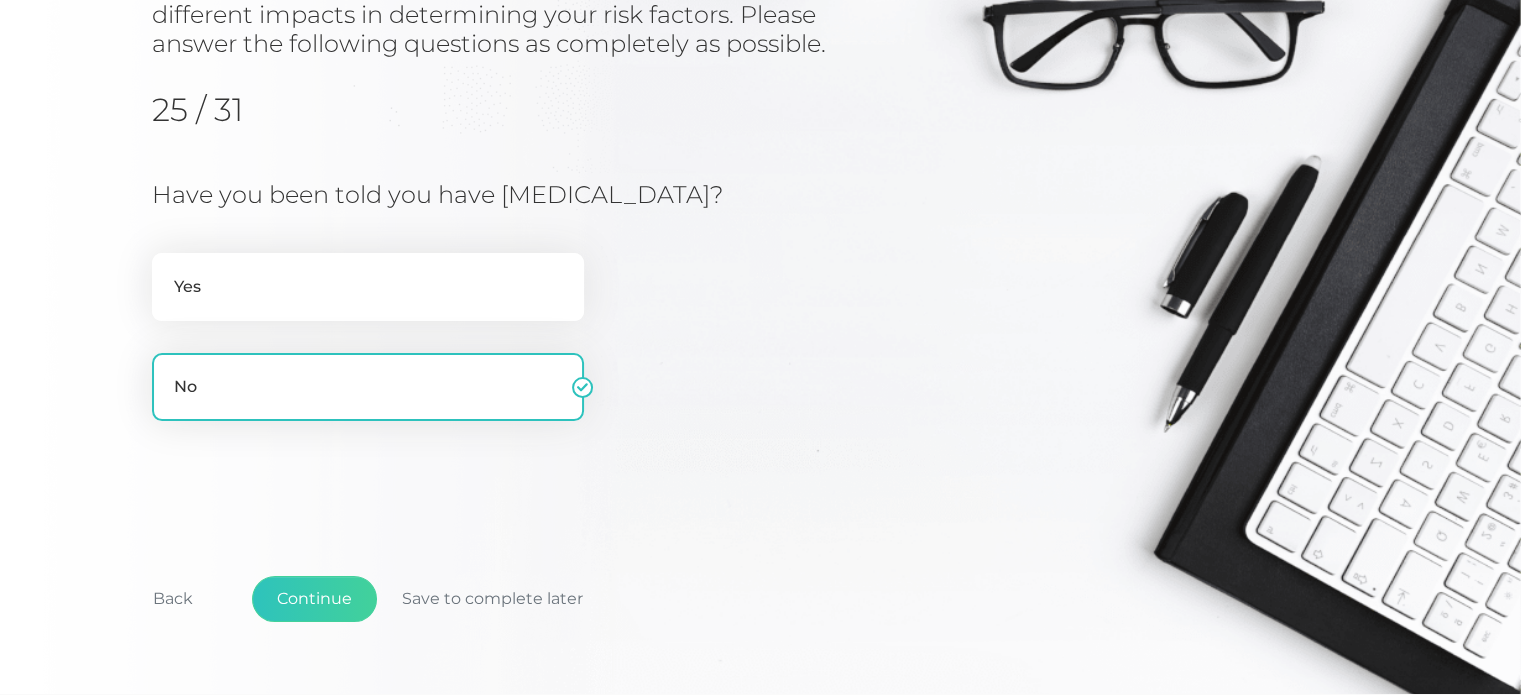 scroll, scrollTop: 312, scrollLeft: 0, axis: vertical 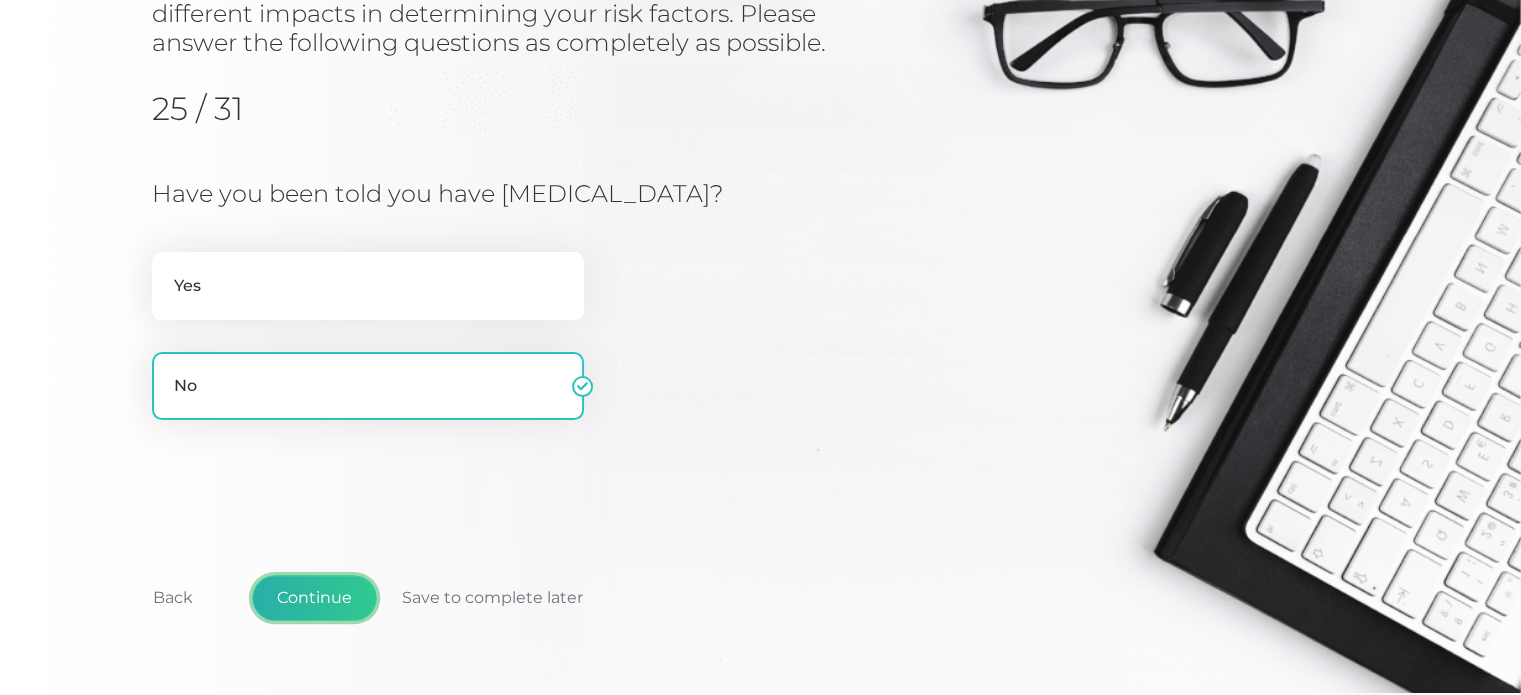 click on "Continue" at bounding box center (314, 598) 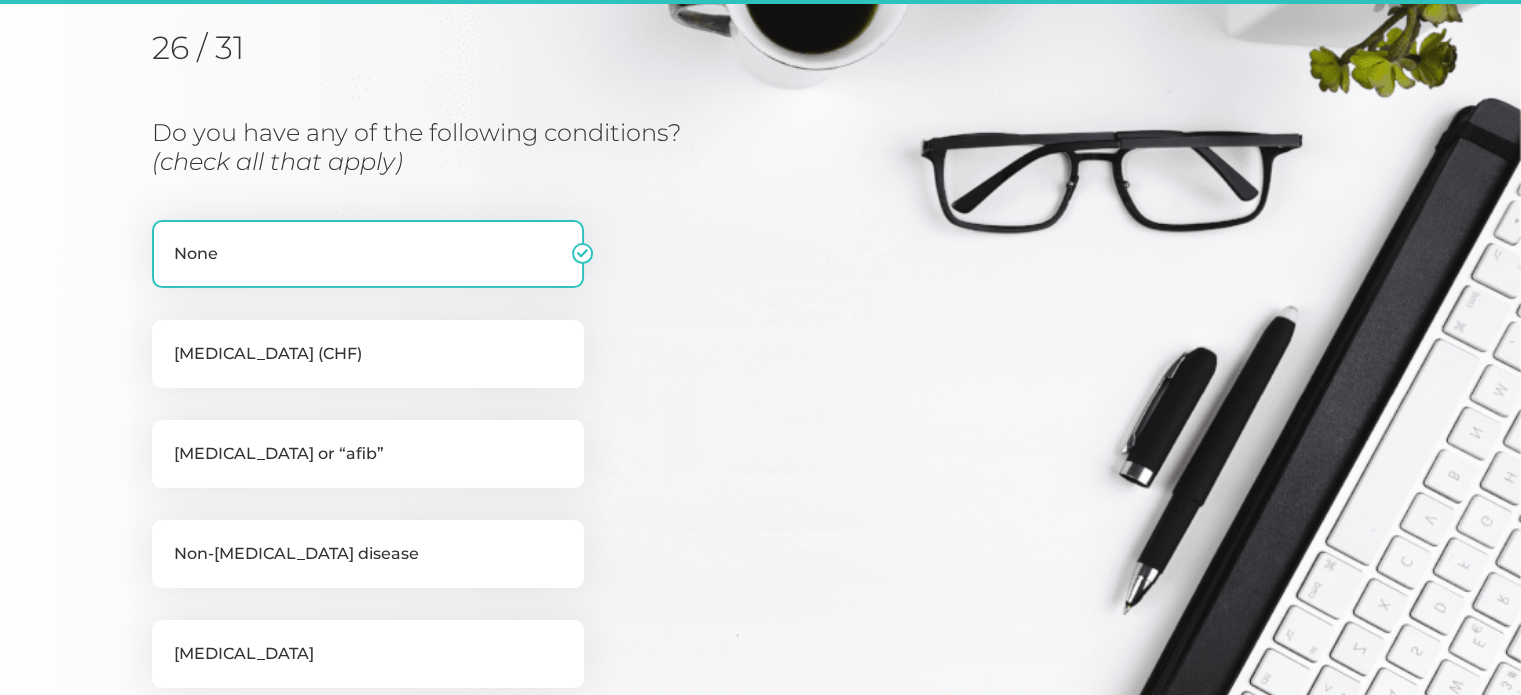 scroll, scrollTop: 255, scrollLeft: 0, axis: vertical 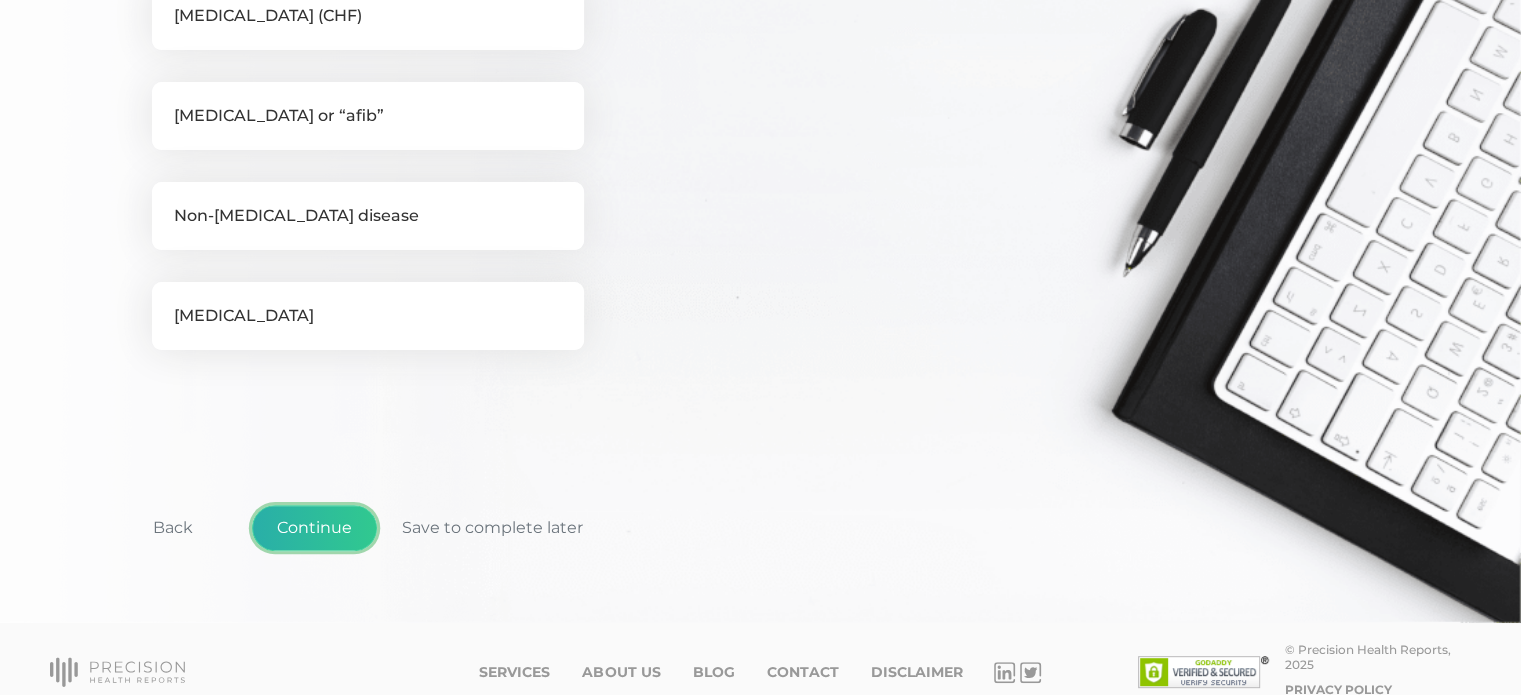 click on "Continue" at bounding box center [314, 528] 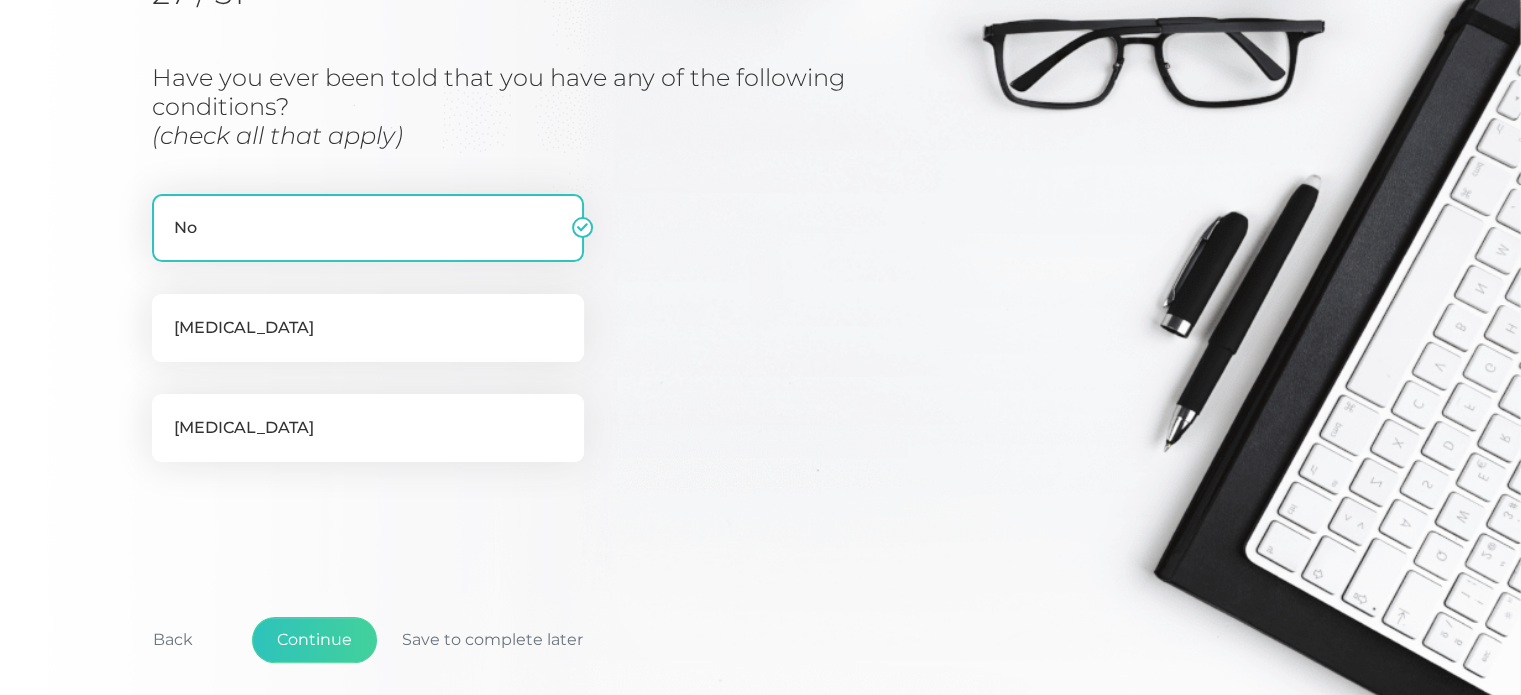scroll, scrollTop: 316, scrollLeft: 0, axis: vertical 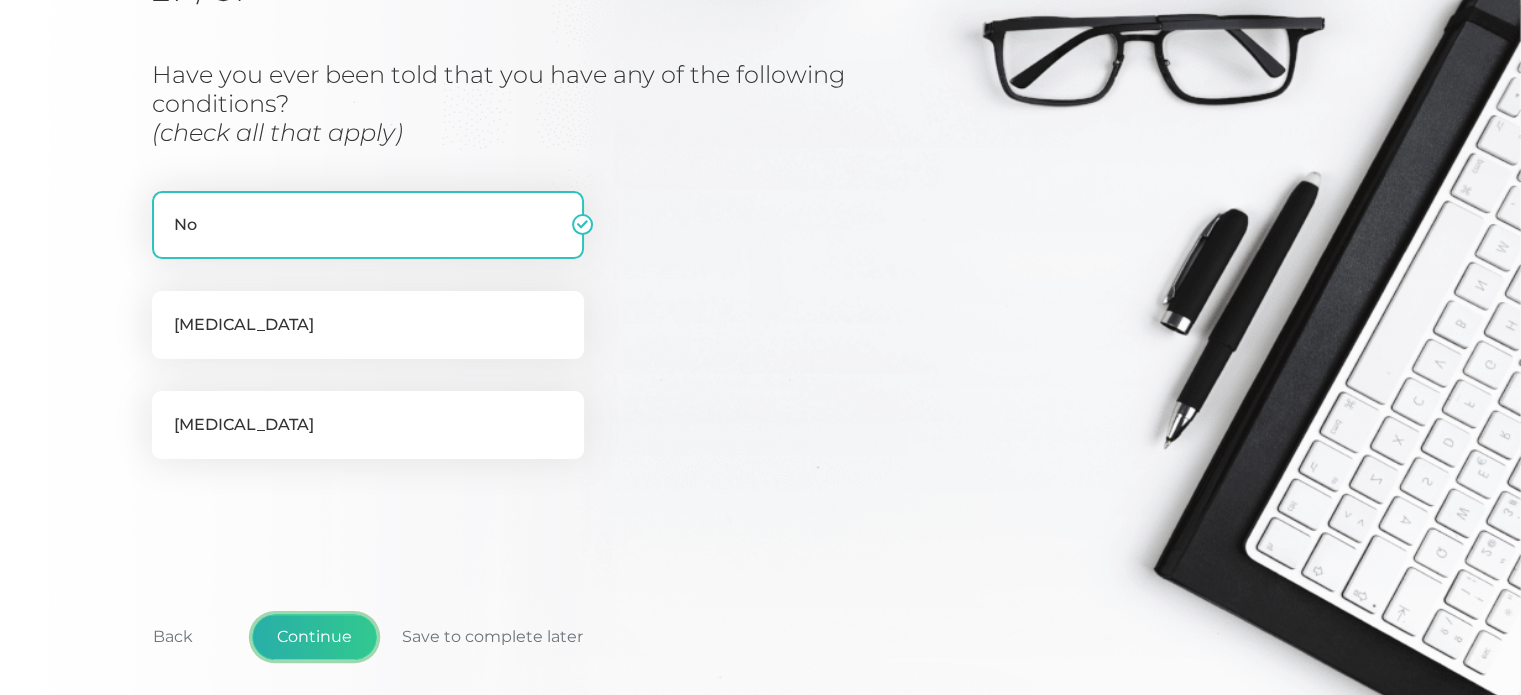 click on "Continue" at bounding box center (314, 637) 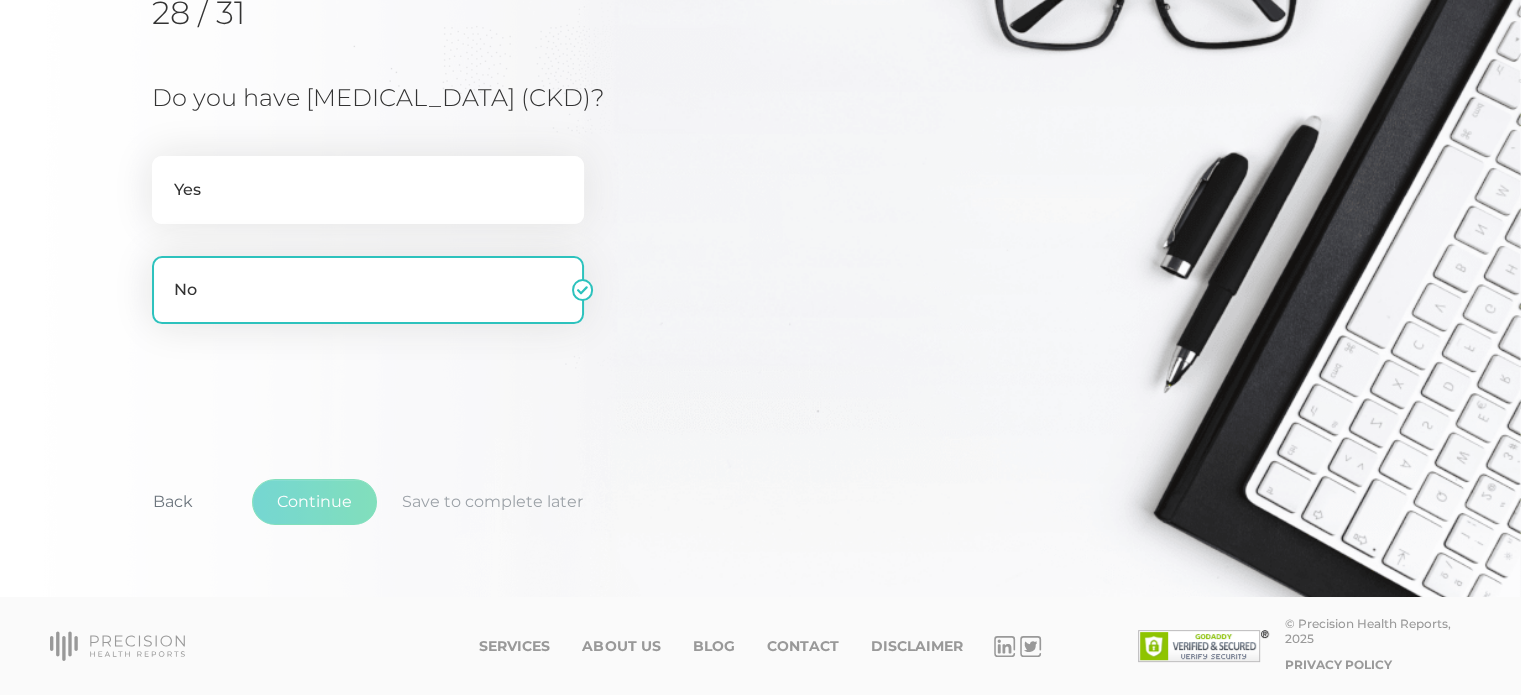 scroll, scrollTop: 255, scrollLeft: 0, axis: vertical 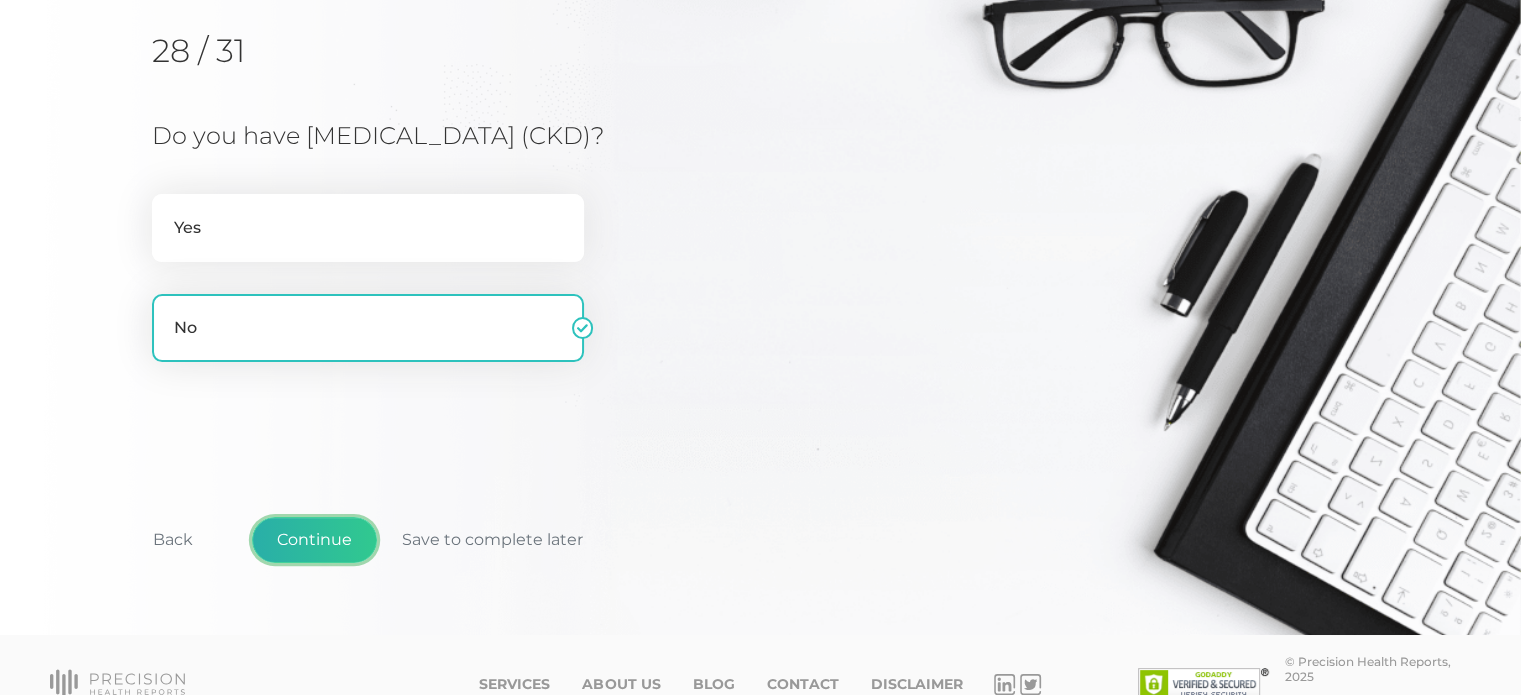 click on "Continue" at bounding box center (314, 540) 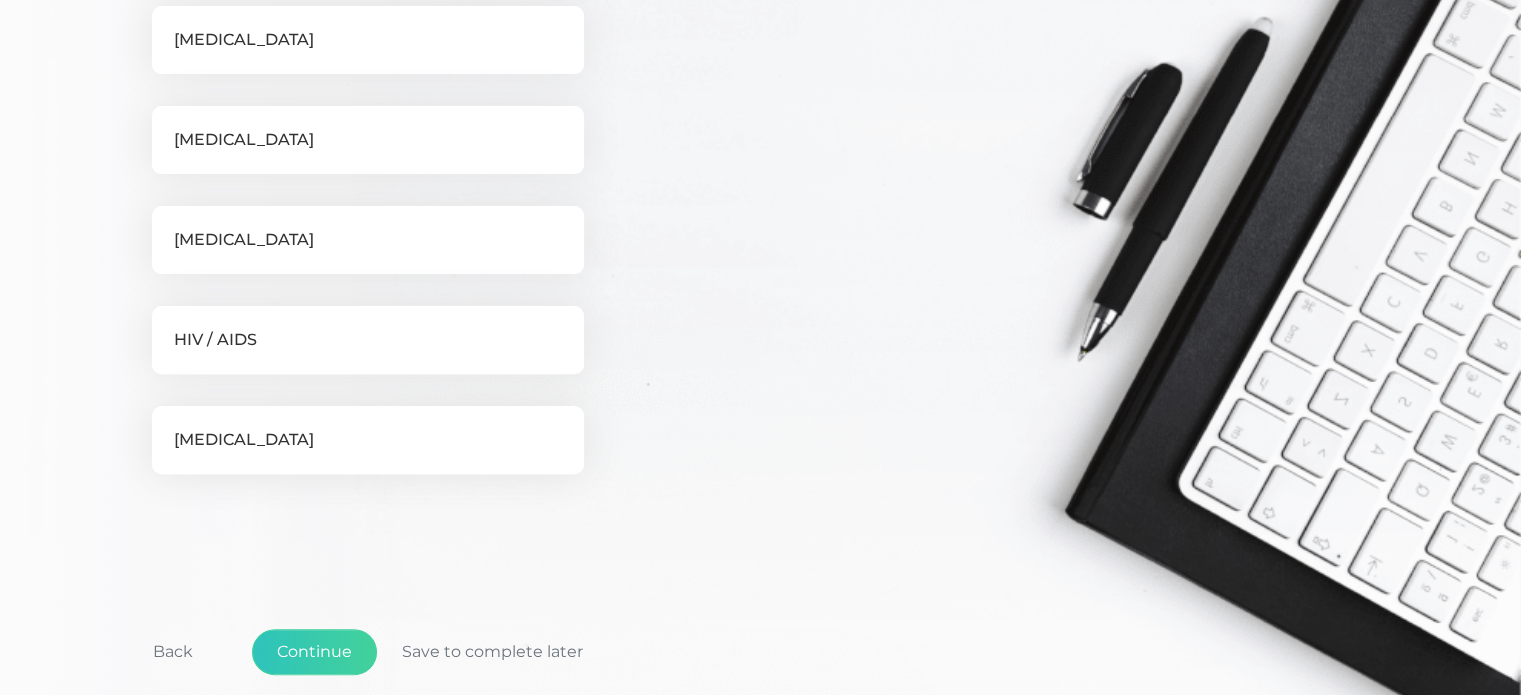 scroll, scrollTop: 608, scrollLeft: 0, axis: vertical 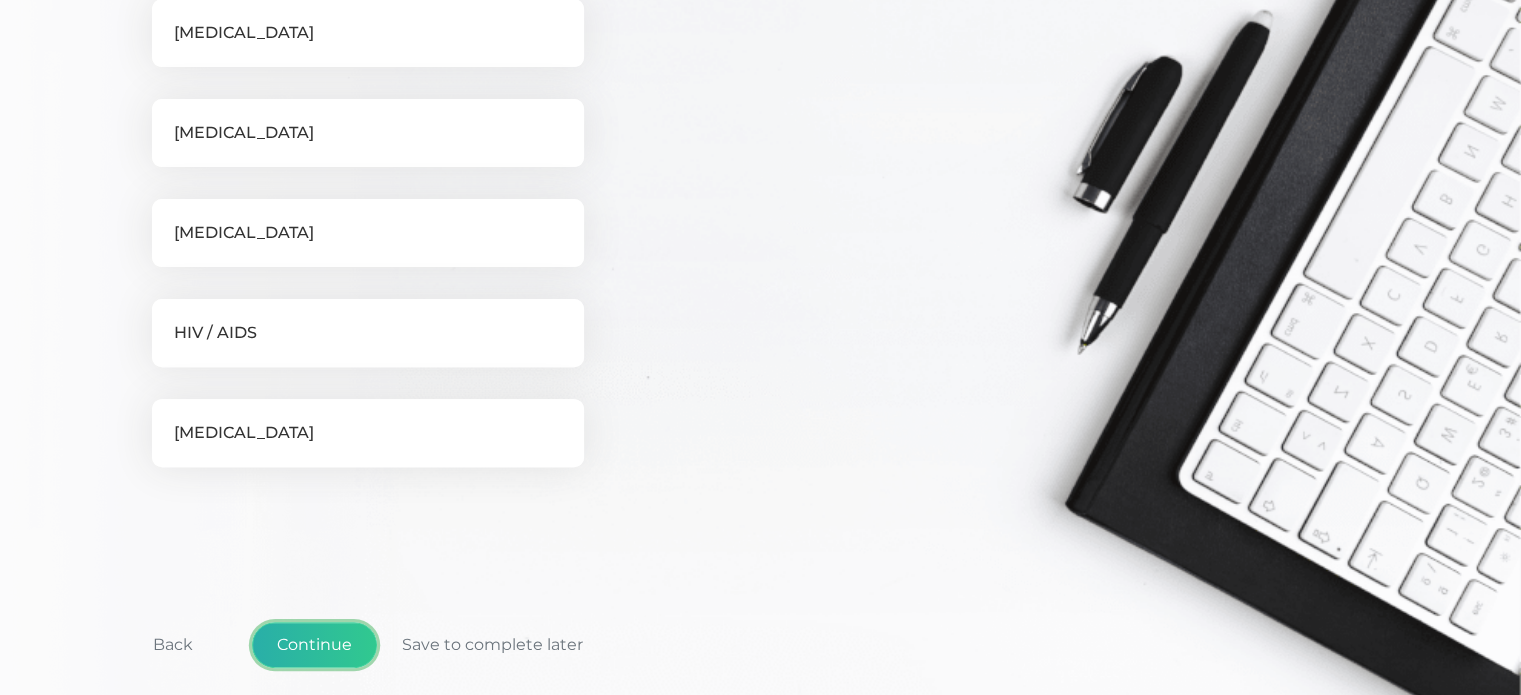 click on "Continue" at bounding box center [314, 645] 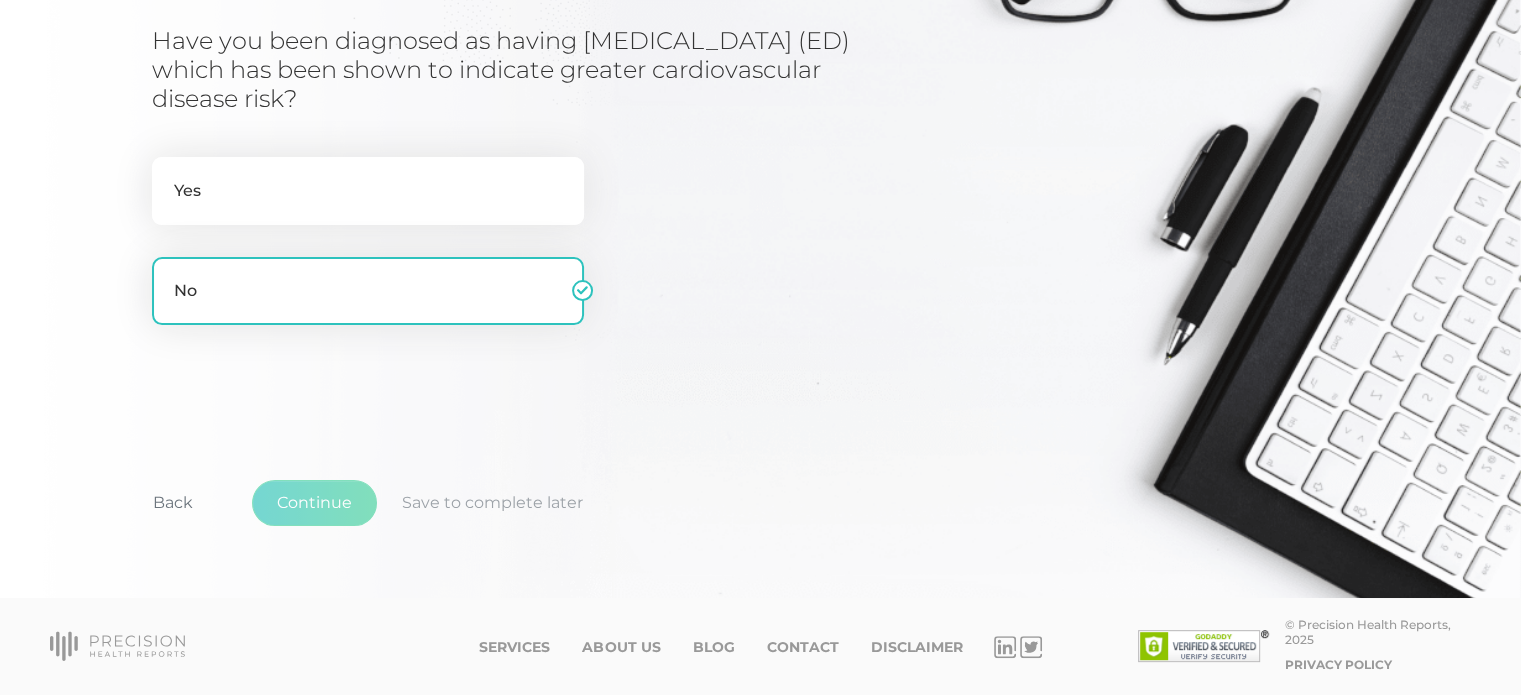 scroll, scrollTop: 255, scrollLeft: 0, axis: vertical 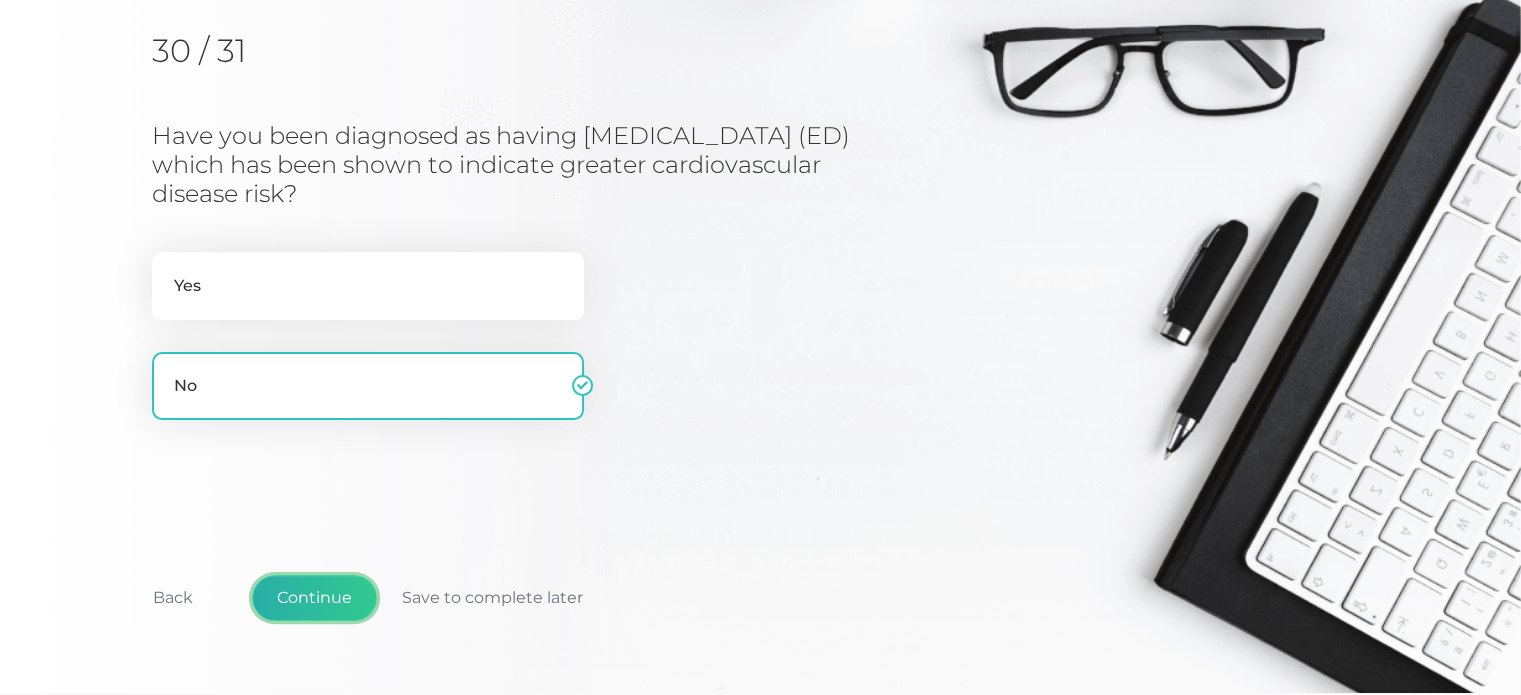 click on "Continue" at bounding box center (314, 598) 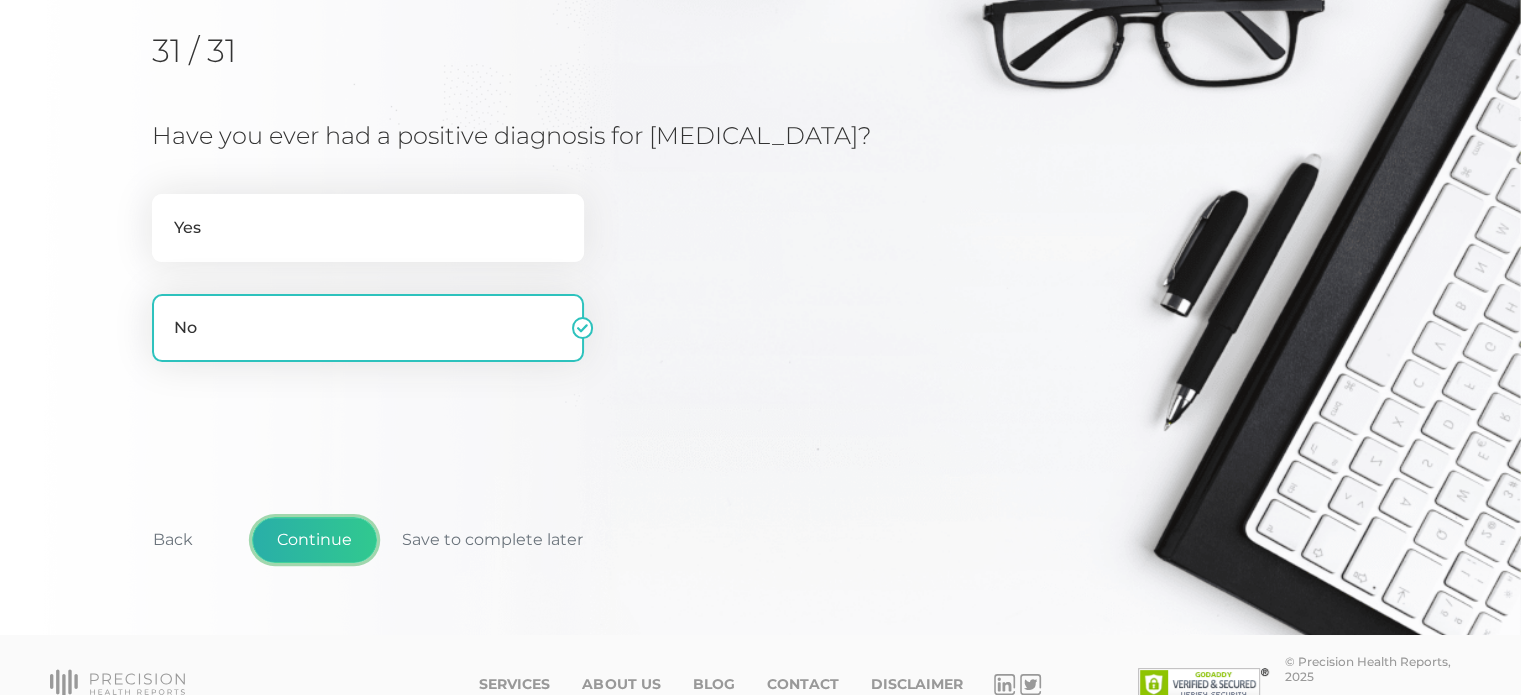 click on "Continue" at bounding box center (314, 540) 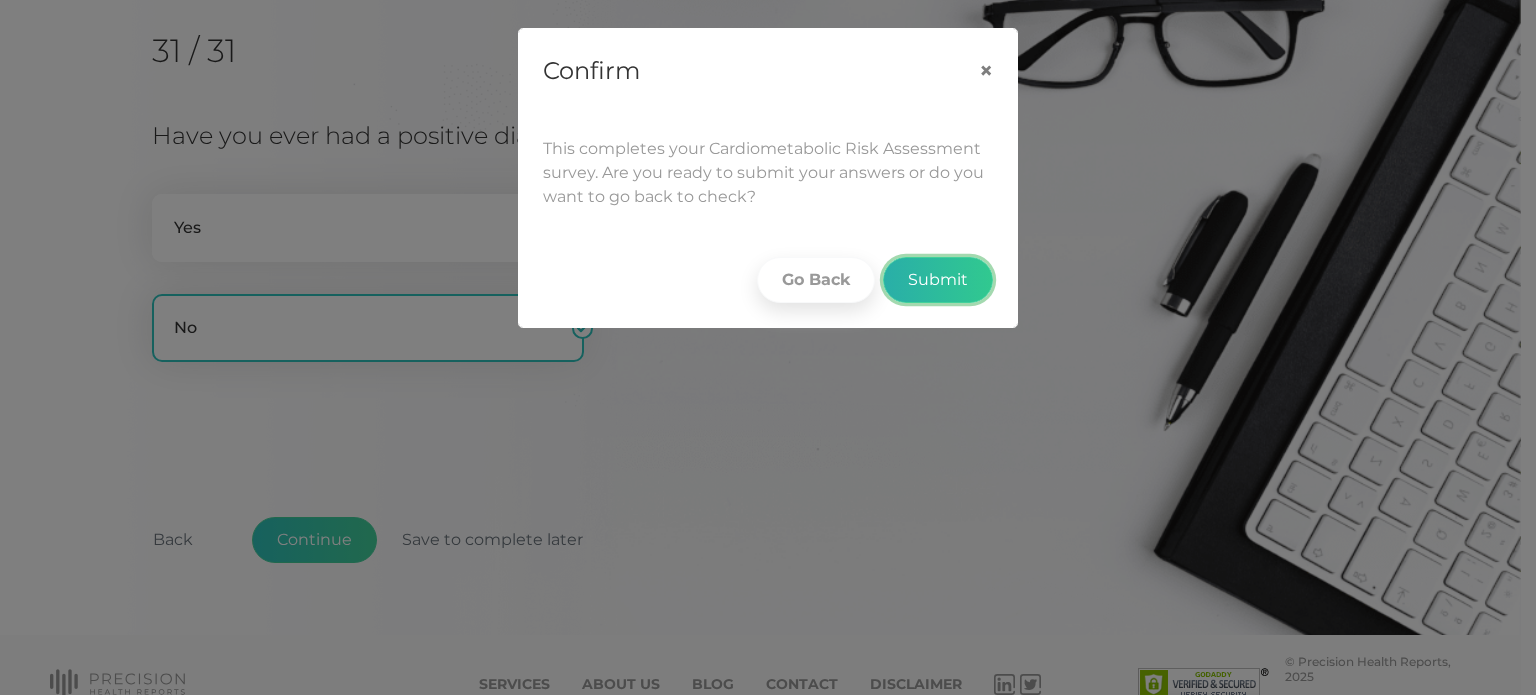 click on "Submit" at bounding box center (938, 280) 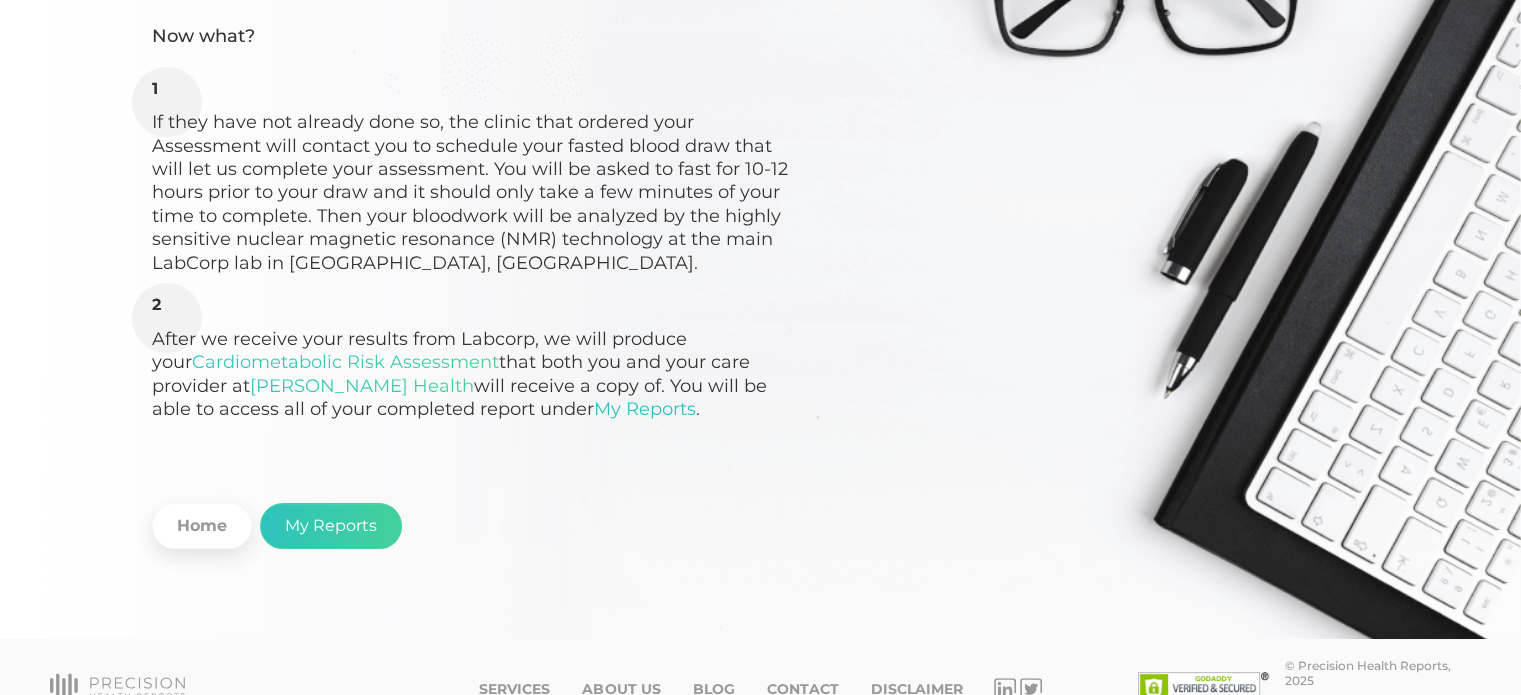 scroll, scrollTop: 364, scrollLeft: 0, axis: vertical 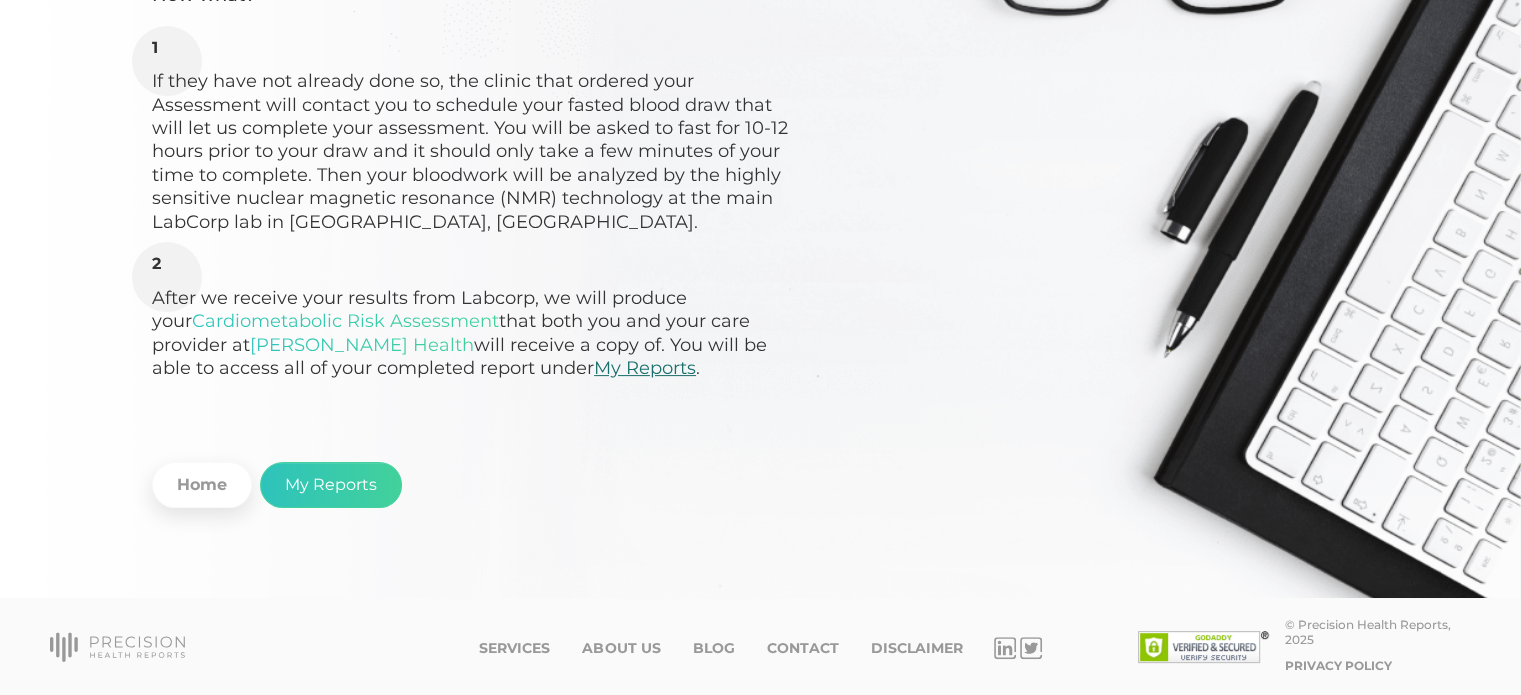 click on "My Reports" at bounding box center (645, 368) 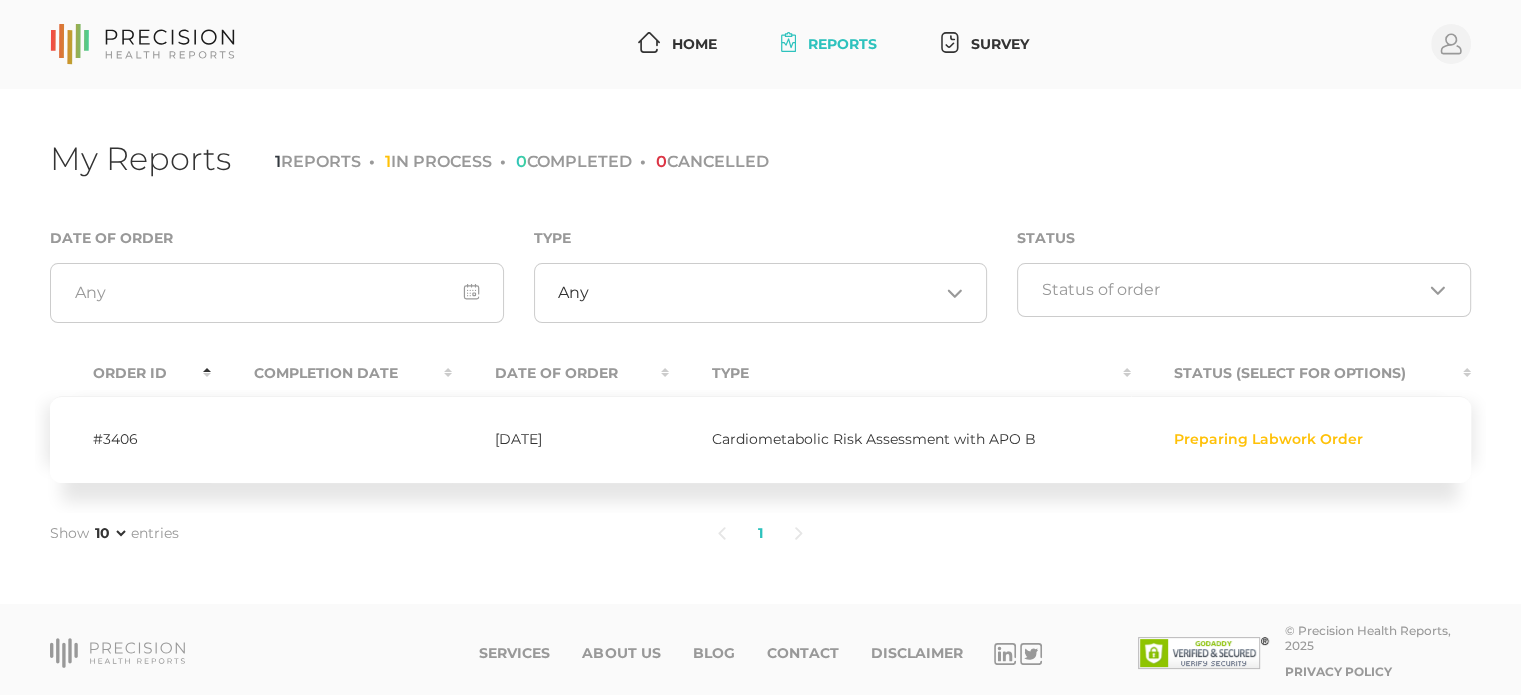 scroll, scrollTop: 6, scrollLeft: 0, axis: vertical 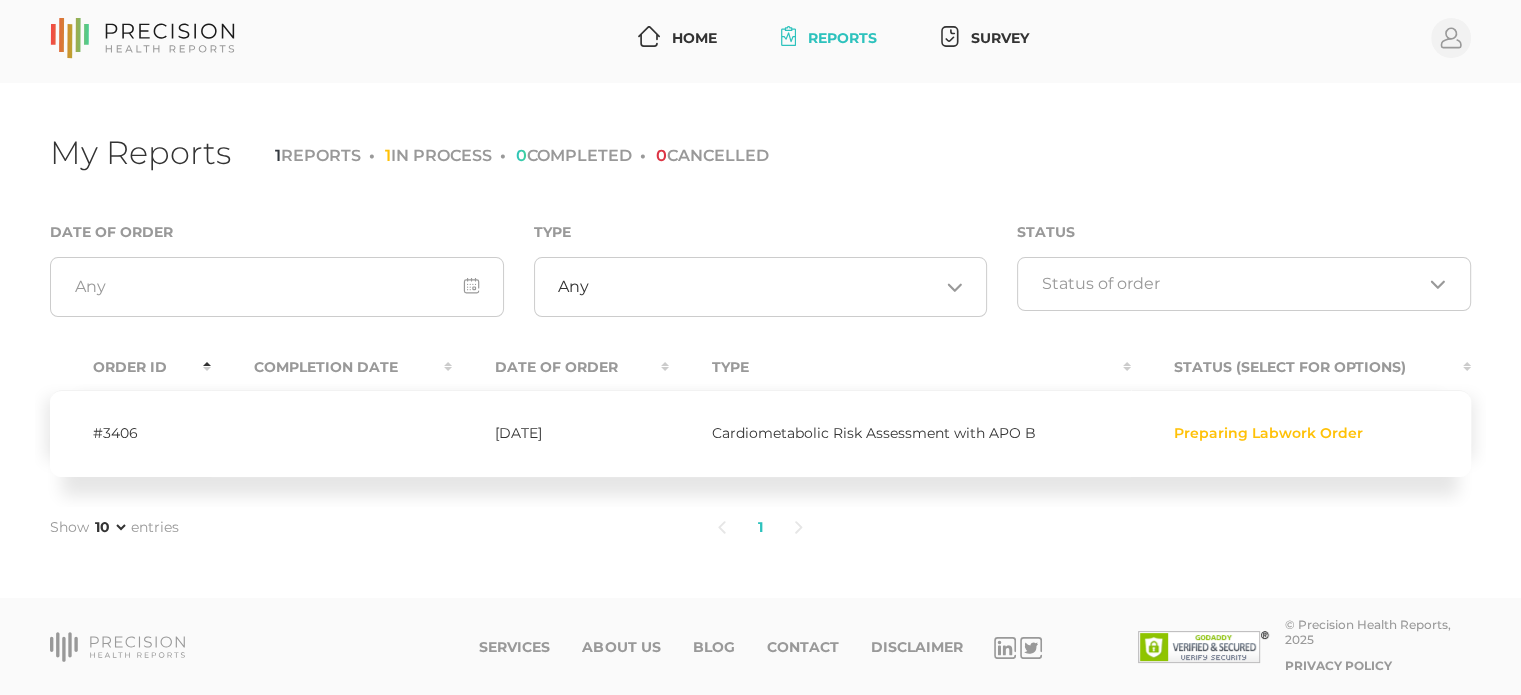 click on "[DATE]" at bounding box center [560, 433] 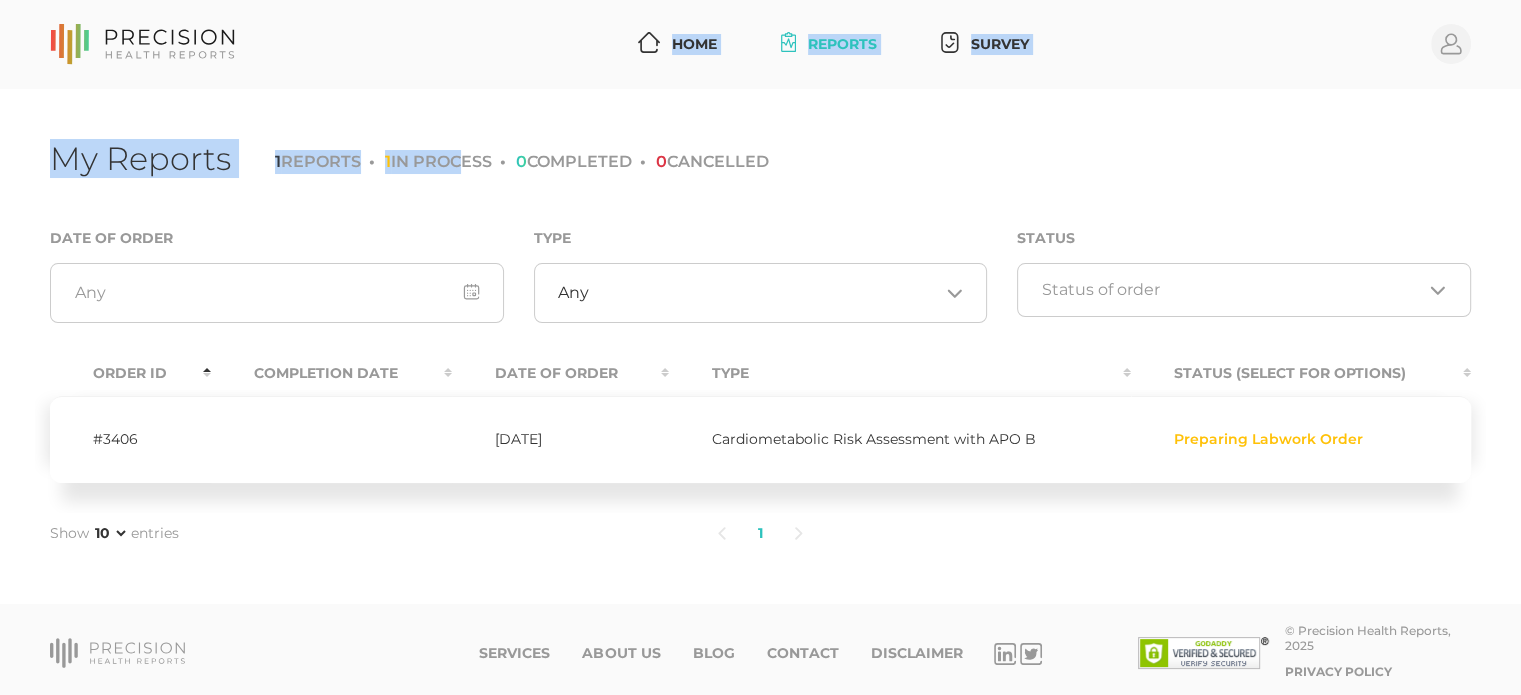 drag, startPoint x: 465, startPoint y: 159, endPoint x: 179, endPoint y: 52, distance: 305.36044 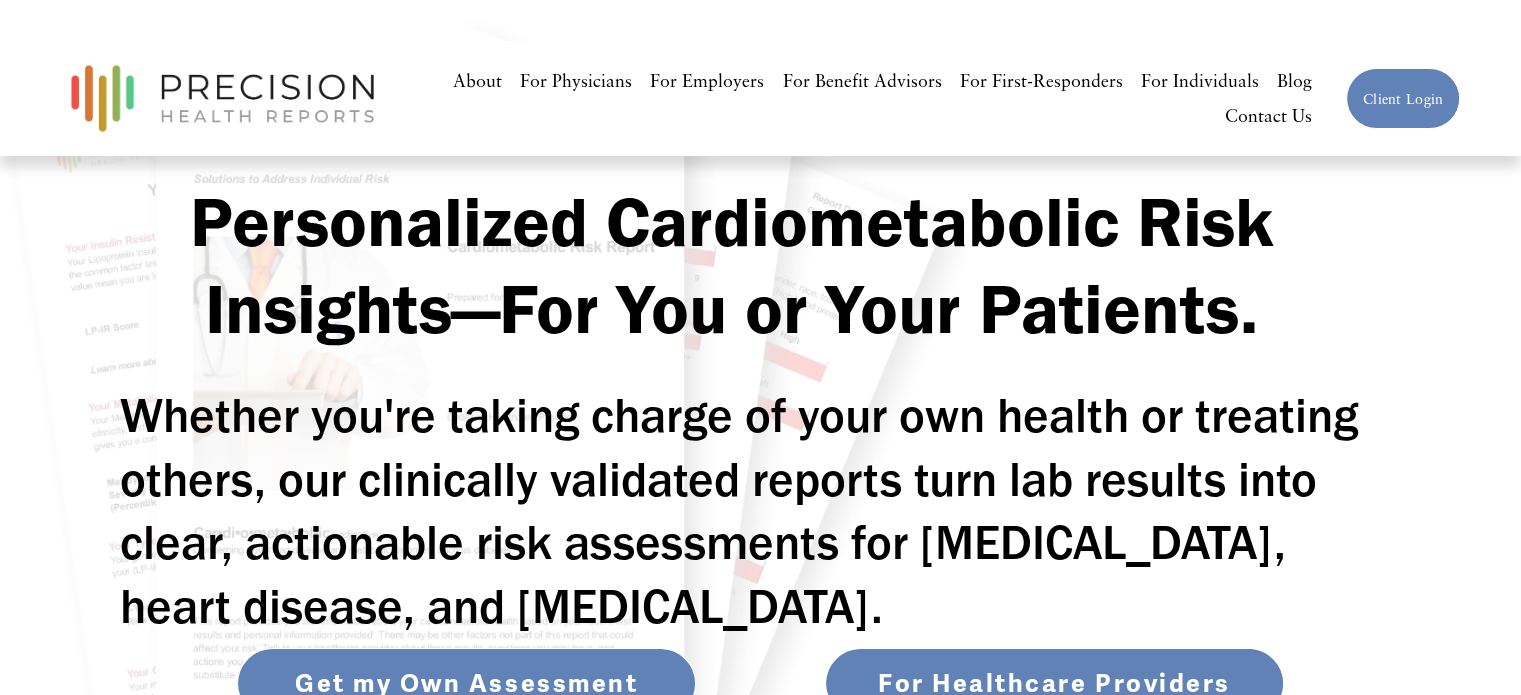 scroll, scrollTop: 140, scrollLeft: 0, axis: vertical 